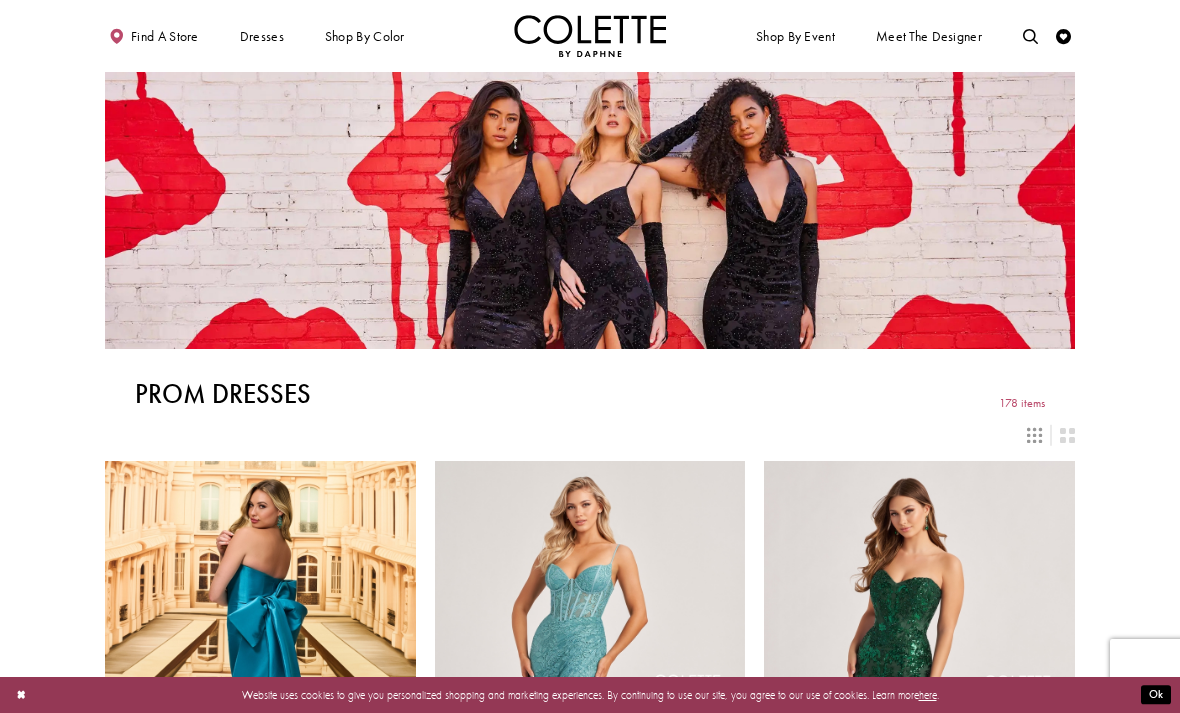 scroll, scrollTop: 0, scrollLeft: 0, axis: both 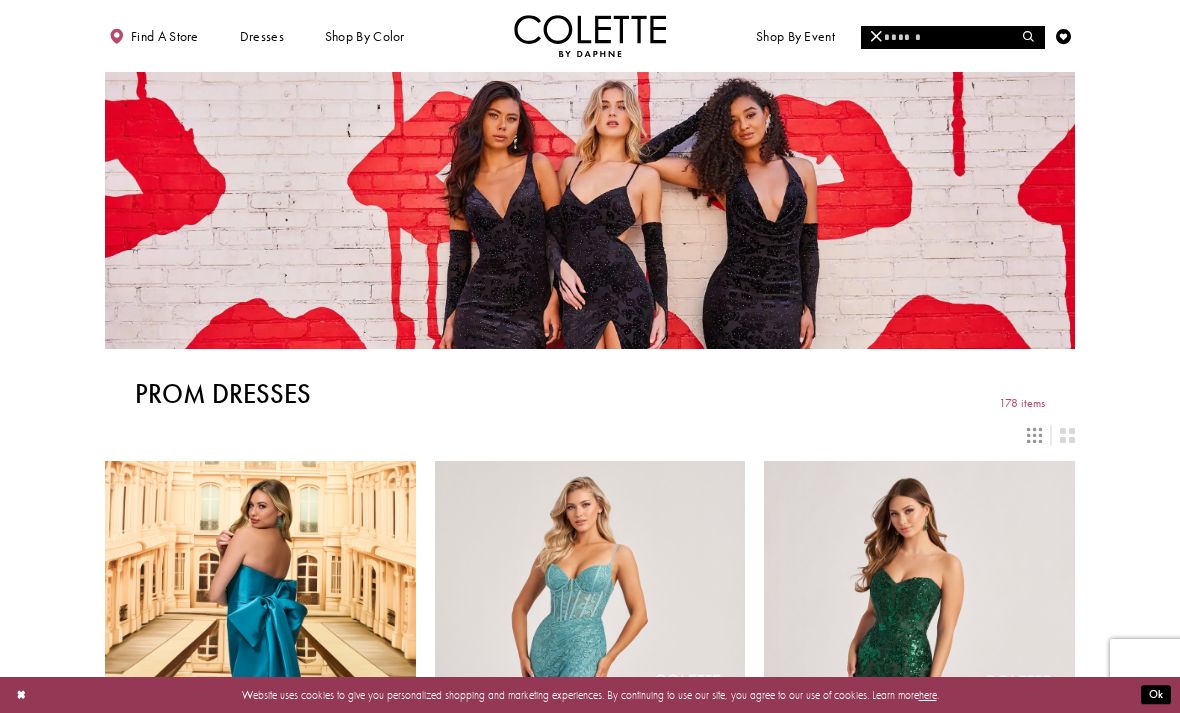 click at bounding box center [952, 37] 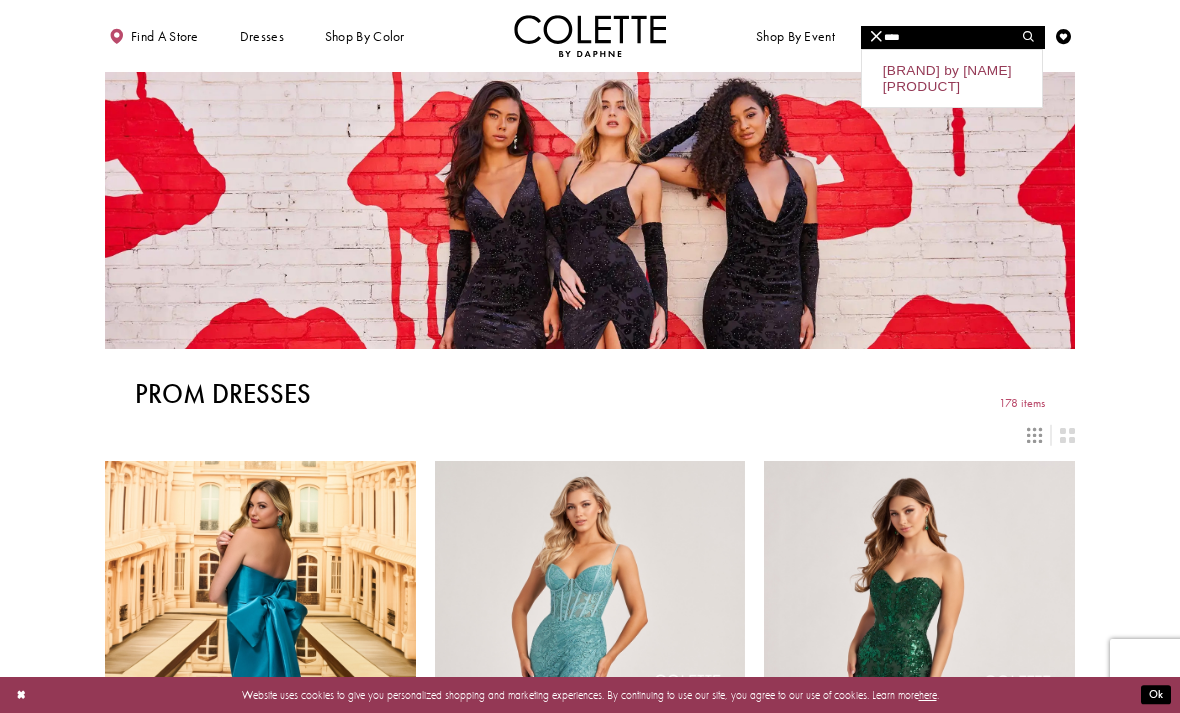 click on "Colette by Daphne CL8675" at bounding box center [952, 79] 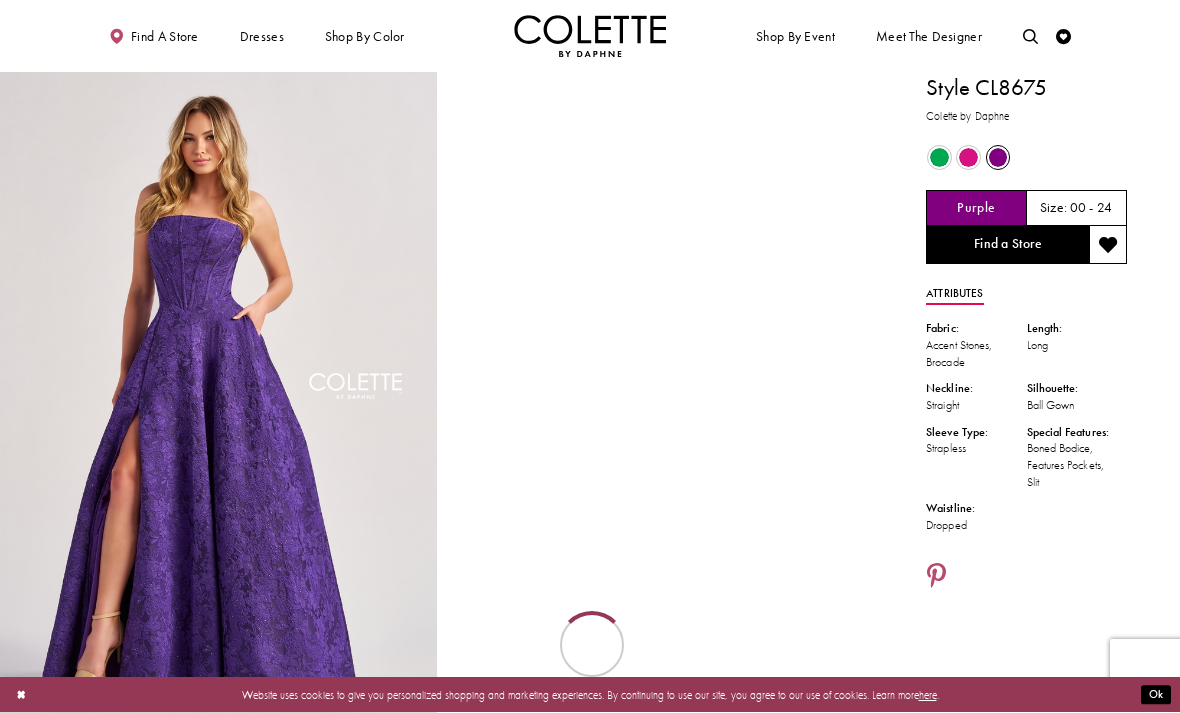 scroll, scrollTop: 0, scrollLeft: 0, axis: both 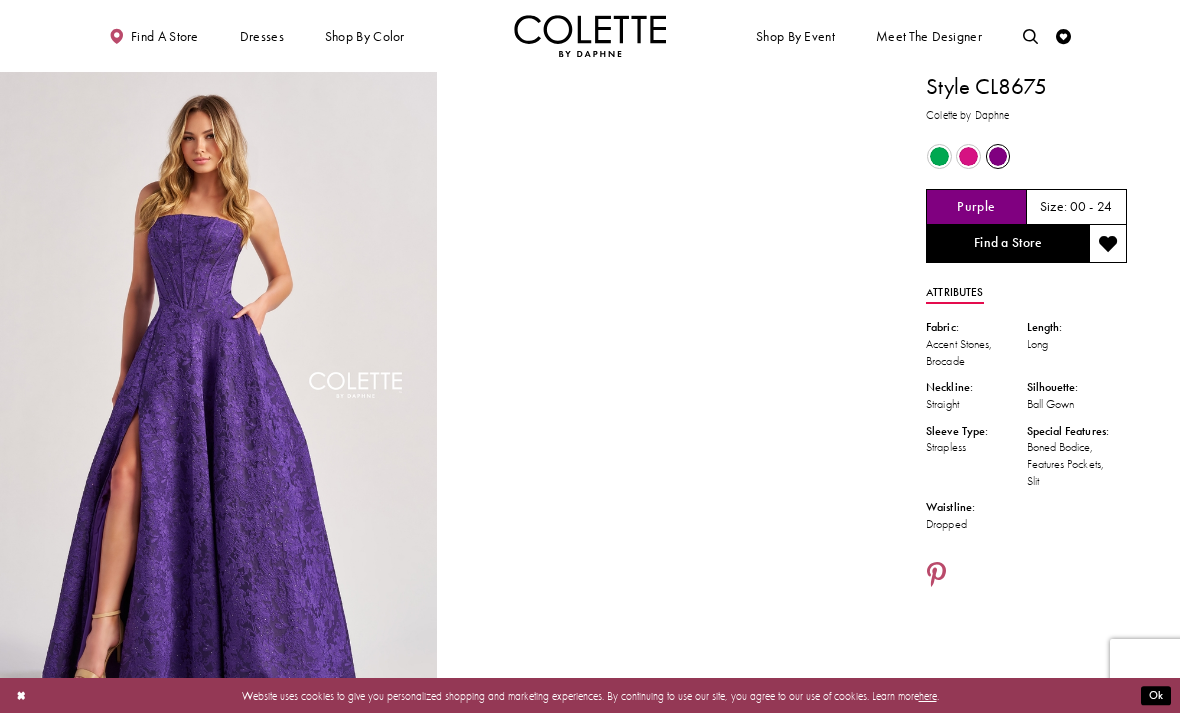 click at bounding box center [1030, 36] 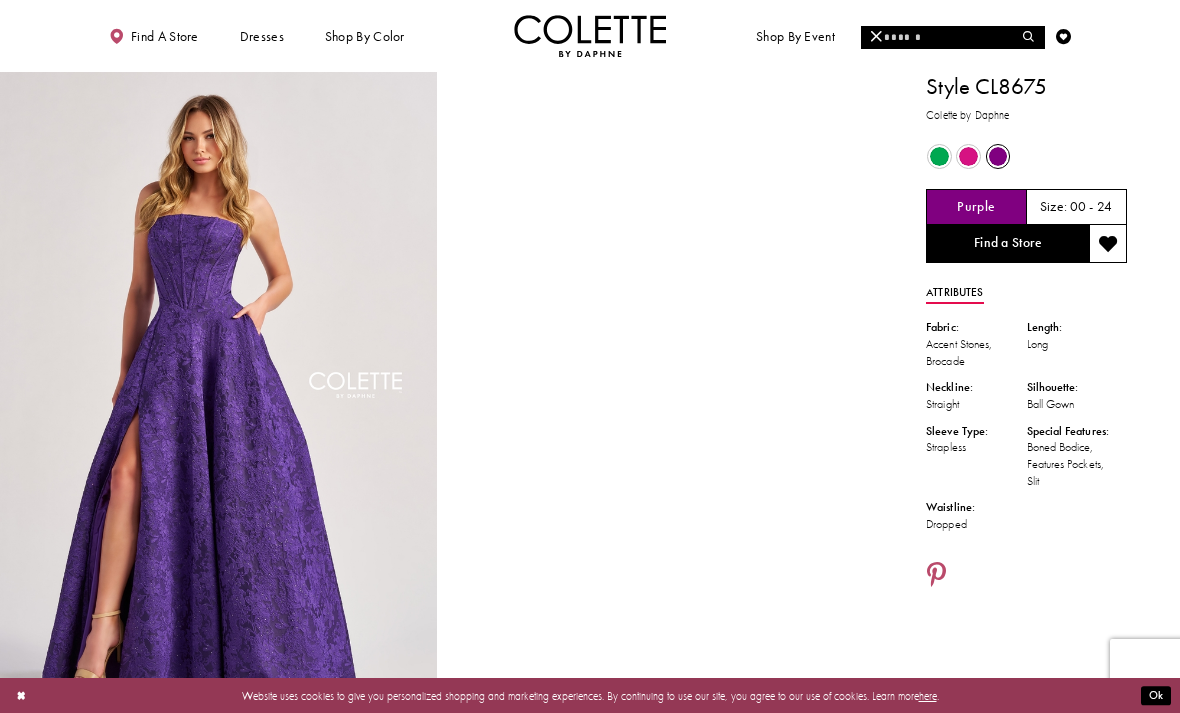 click at bounding box center (952, 37) 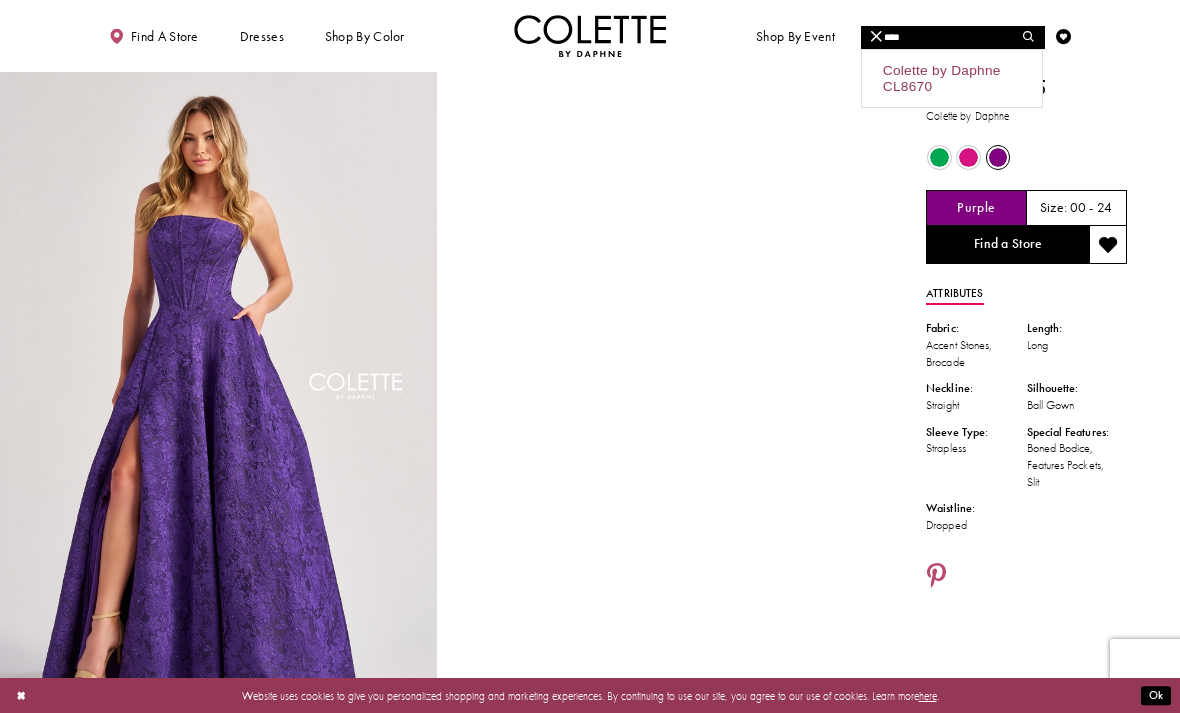 click on "Colette by Daphne CL8670" at bounding box center (952, 79) 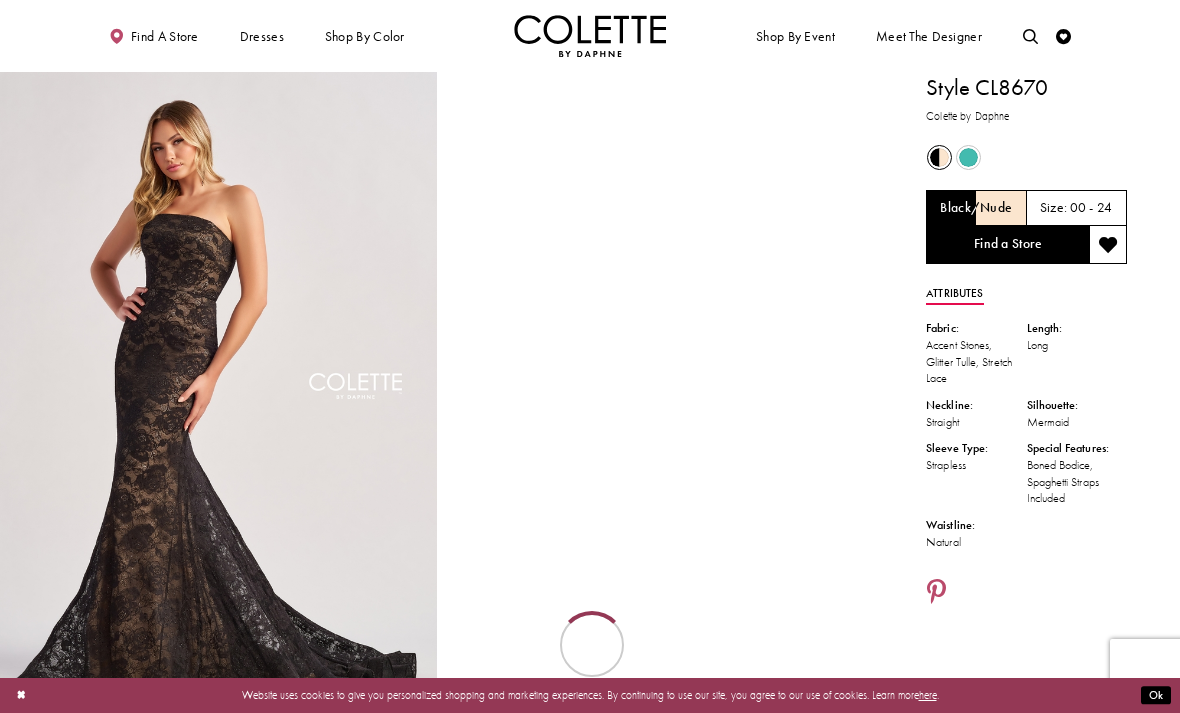 scroll, scrollTop: 0, scrollLeft: 0, axis: both 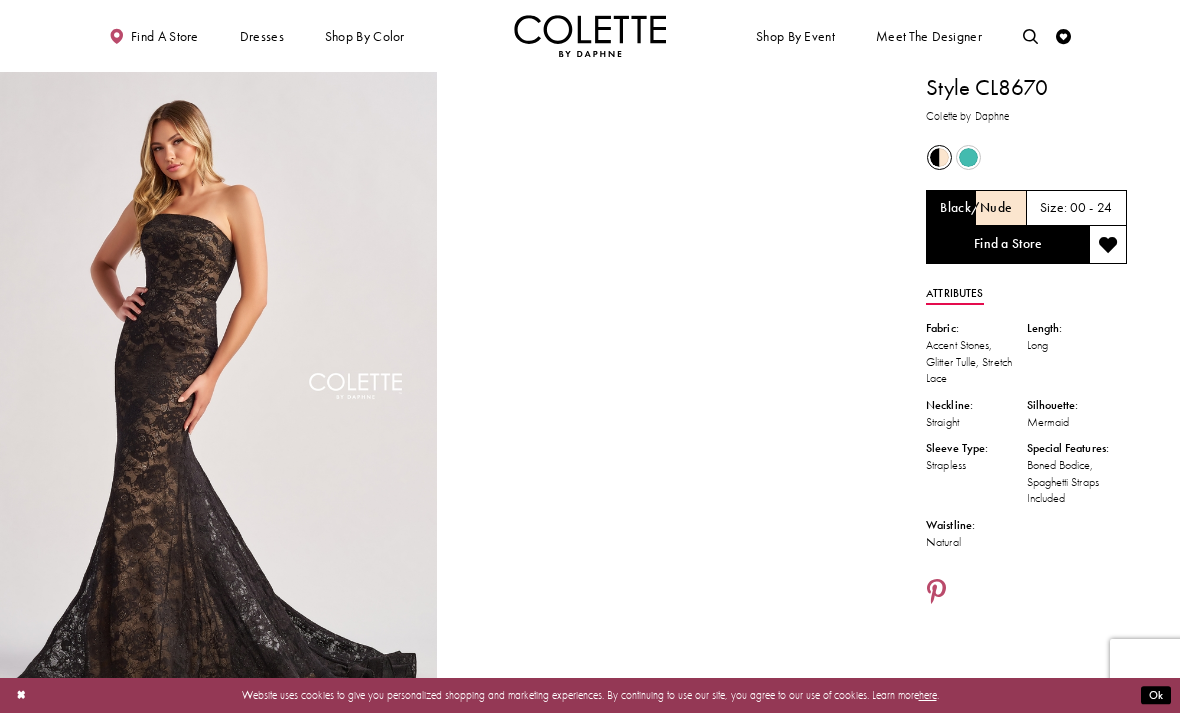 click at bounding box center [1063, 36] 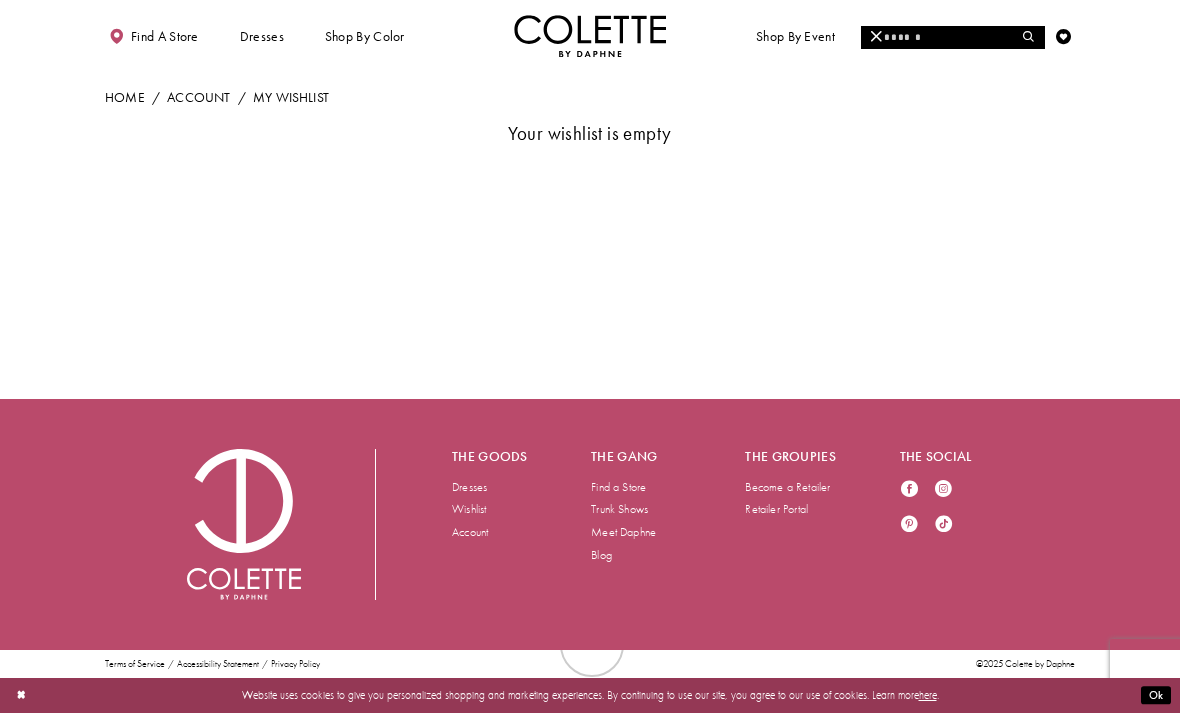 scroll, scrollTop: 0, scrollLeft: 0, axis: both 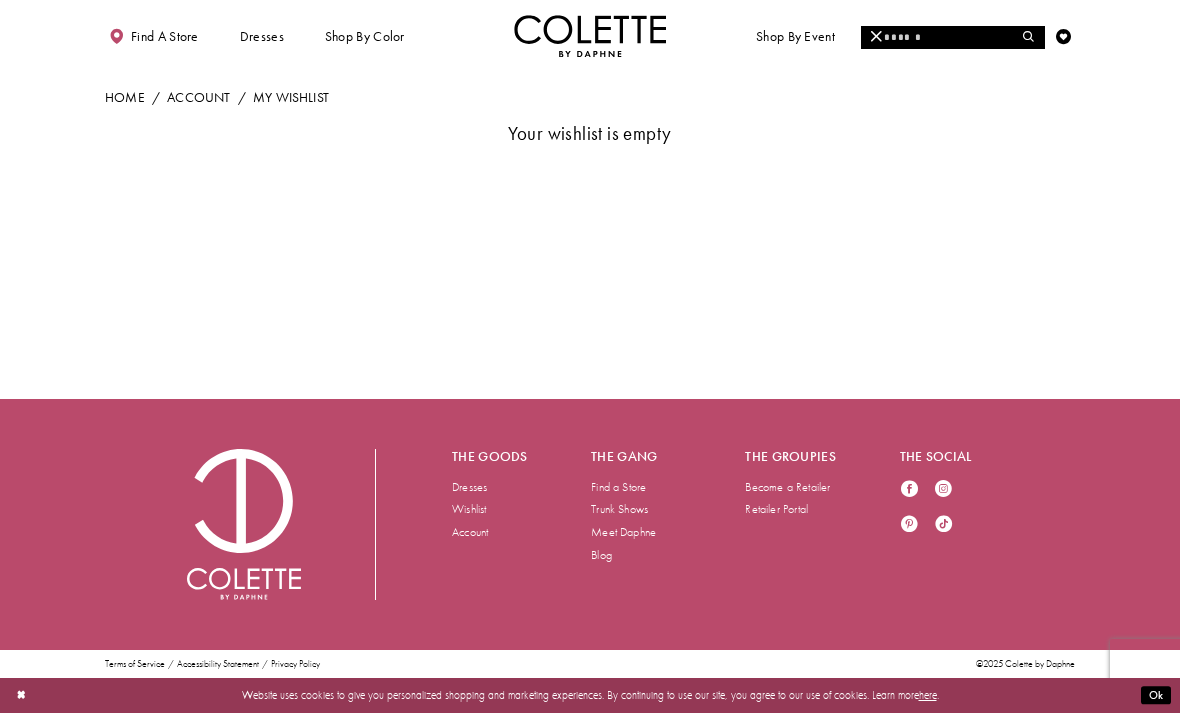 click at bounding box center (952, 37) 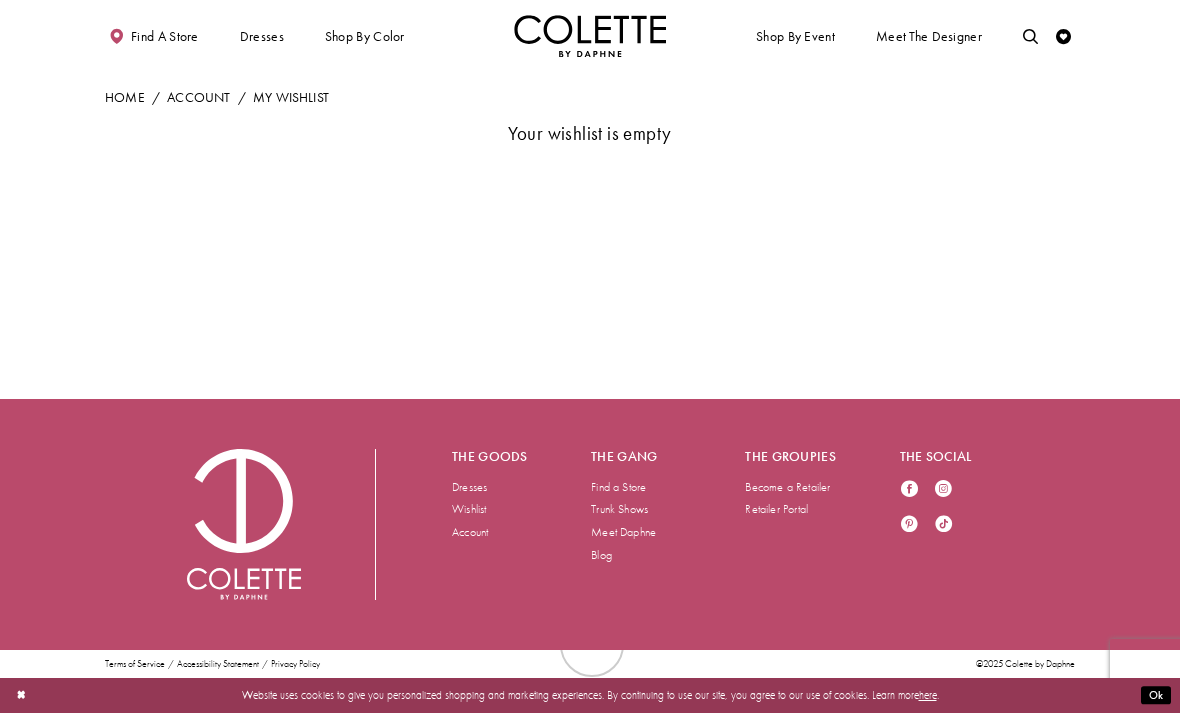 scroll, scrollTop: 0, scrollLeft: 0, axis: both 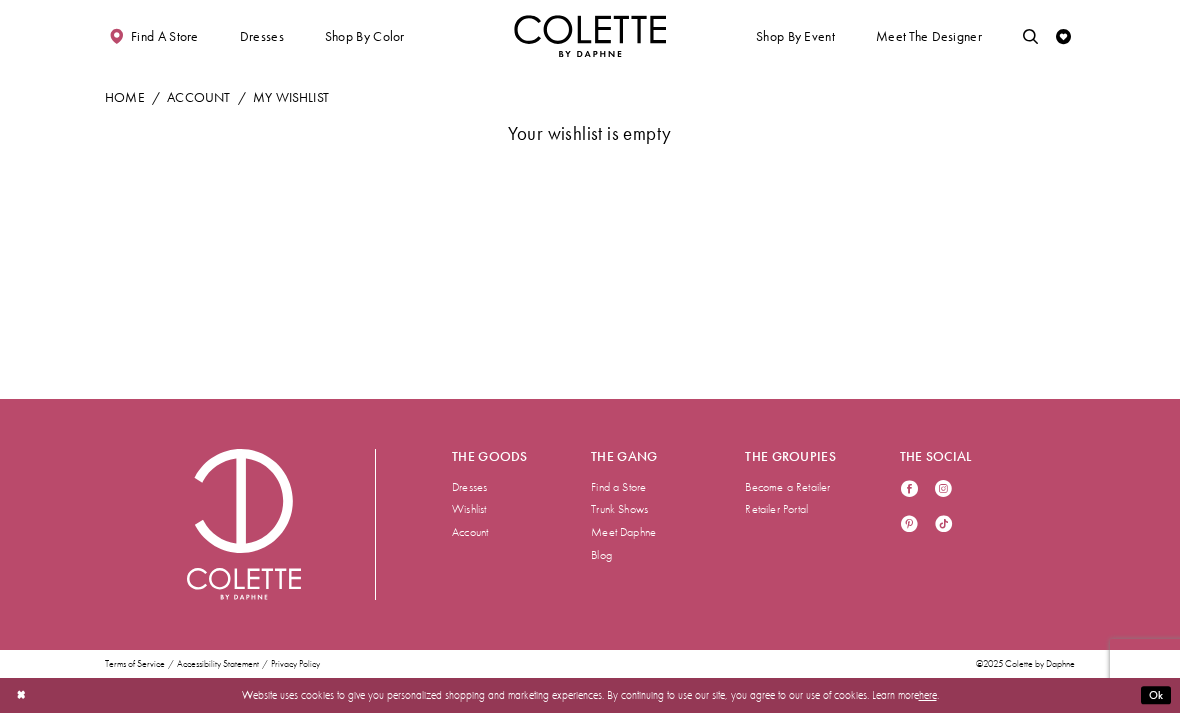 click on "Meet the designer" at bounding box center [929, 36] 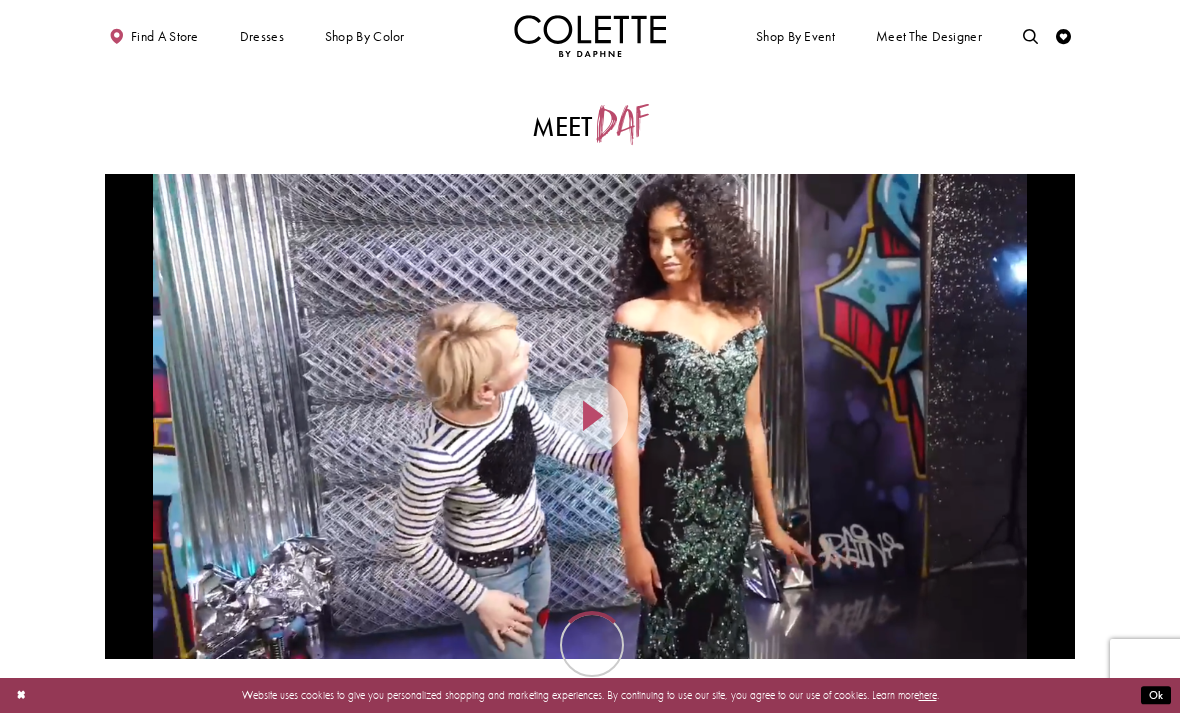 scroll, scrollTop: 0, scrollLeft: 0, axis: both 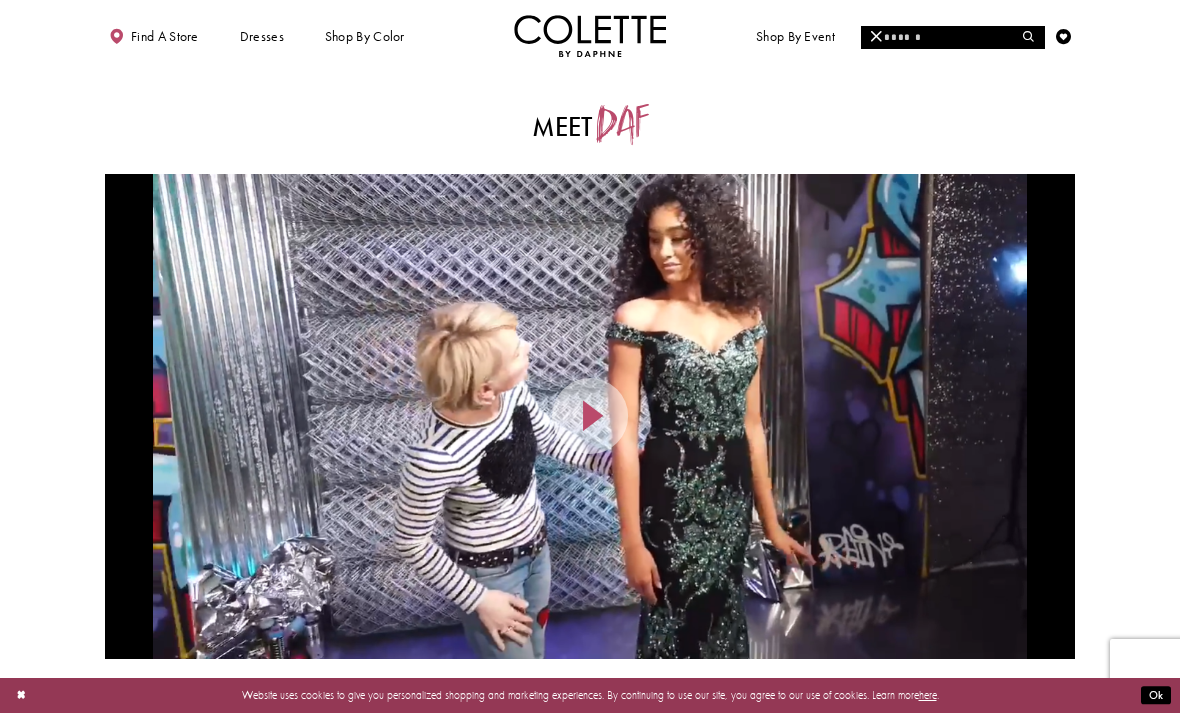 click at bounding box center (952, 37) 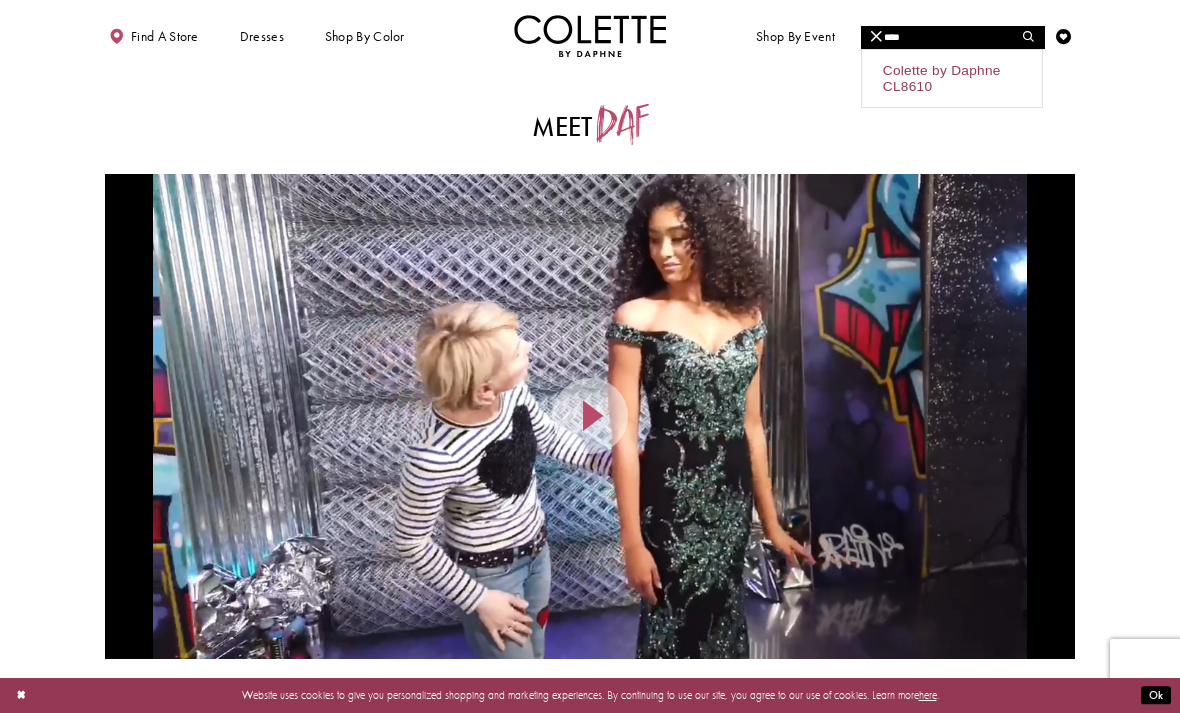 click on "Colette by Daphne CL8610" at bounding box center [952, 79] 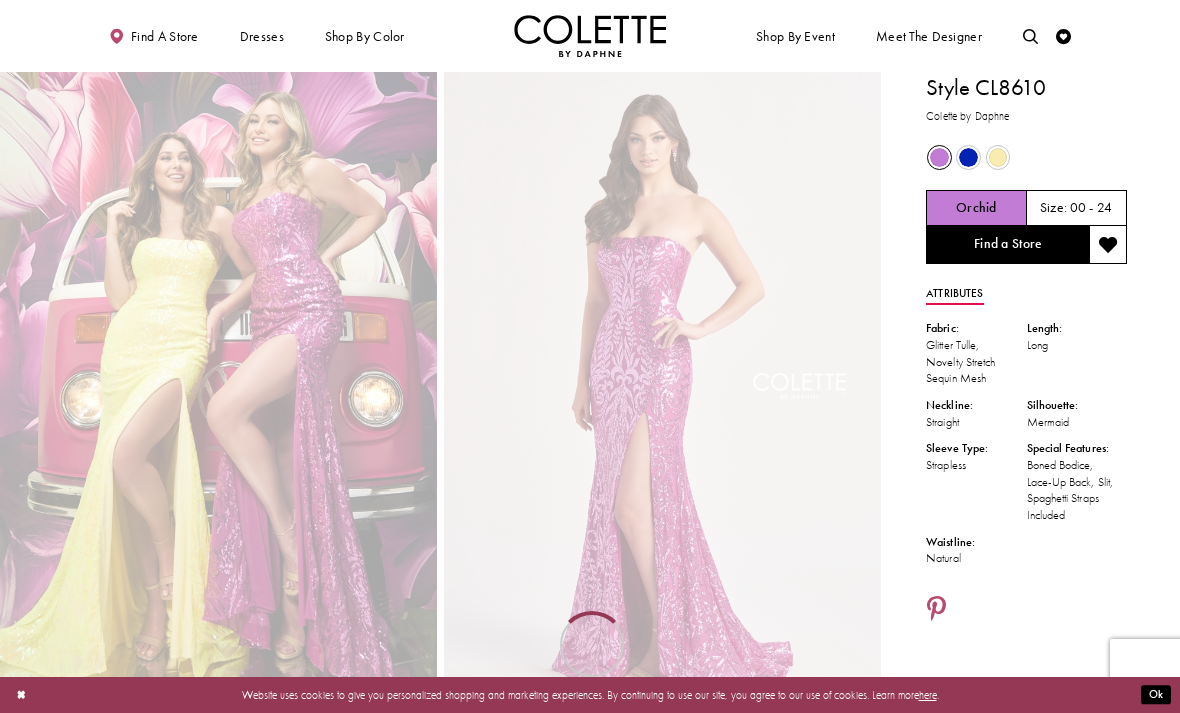 scroll, scrollTop: 0, scrollLeft: 0, axis: both 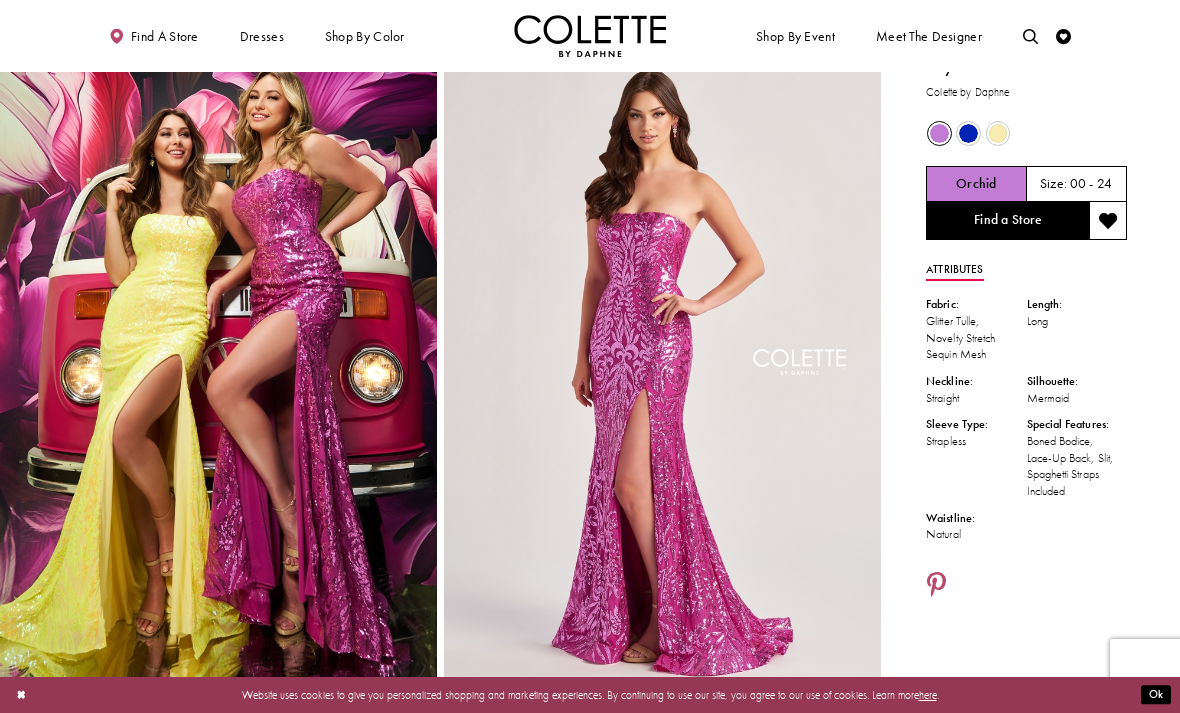 click at bounding box center (998, 133) 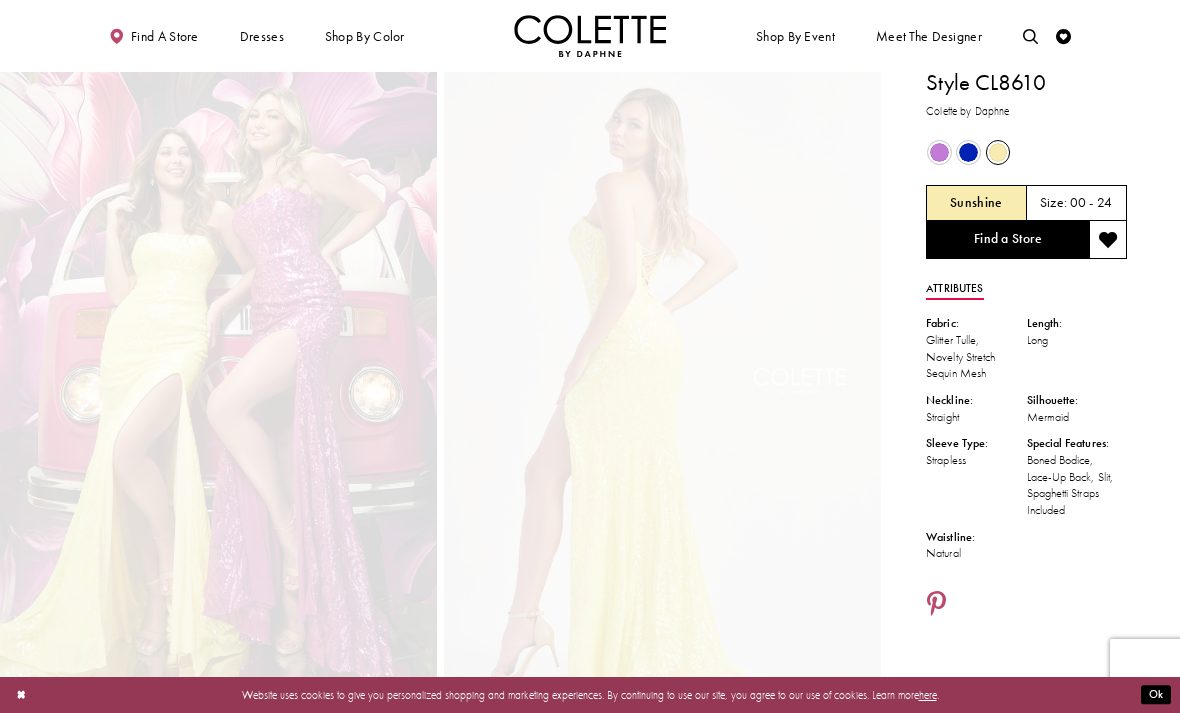 scroll, scrollTop: 0, scrollLeft: 0, axis: both 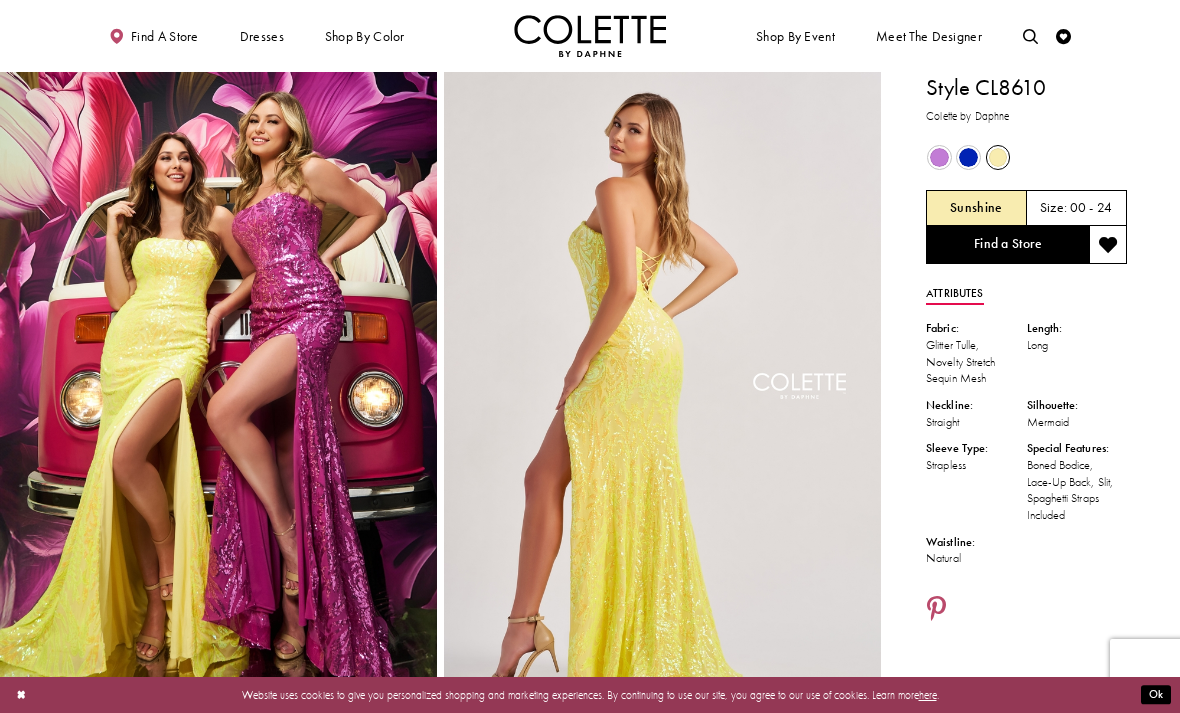 click at bounding box center [1030, 36] 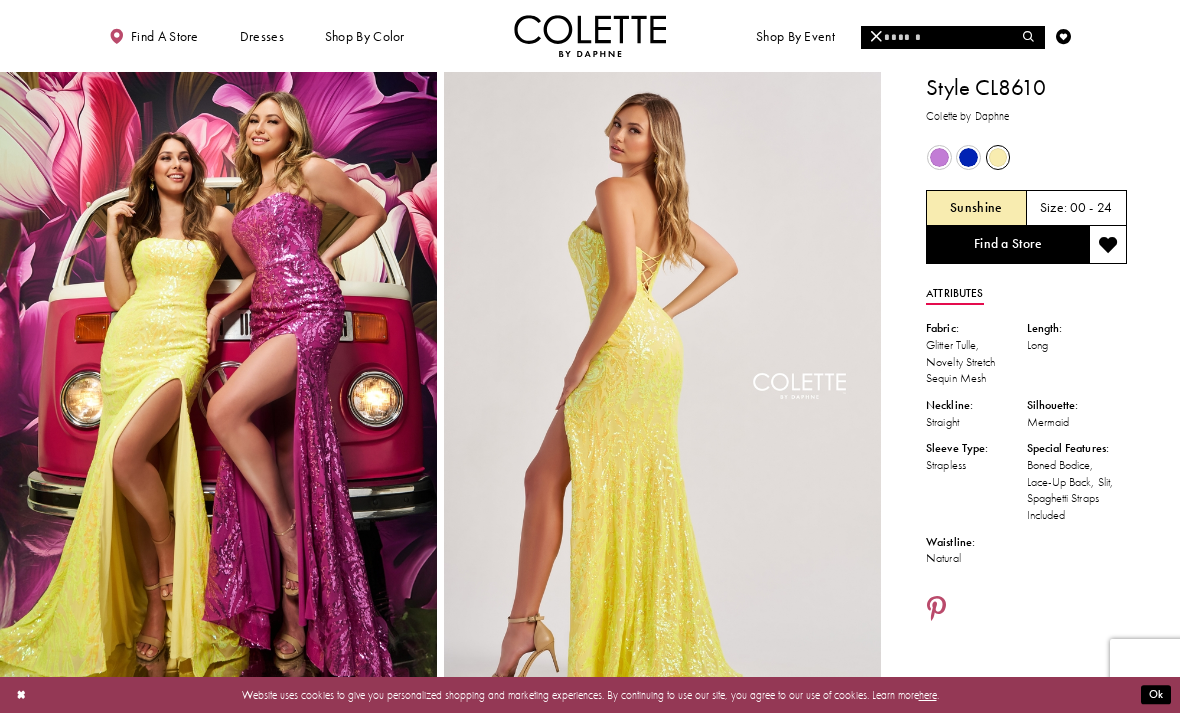 click at bounding box center (952, 37) 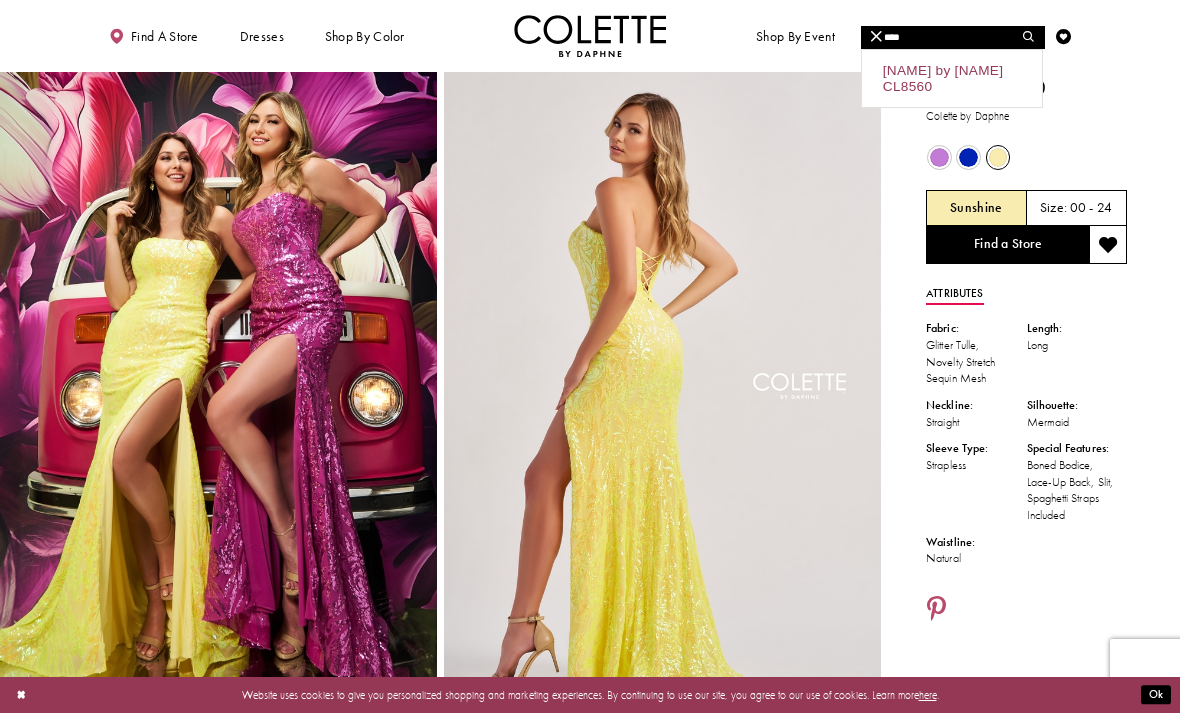 click on "Colette by Daphne CL8560" at bounding box center [952, 79] 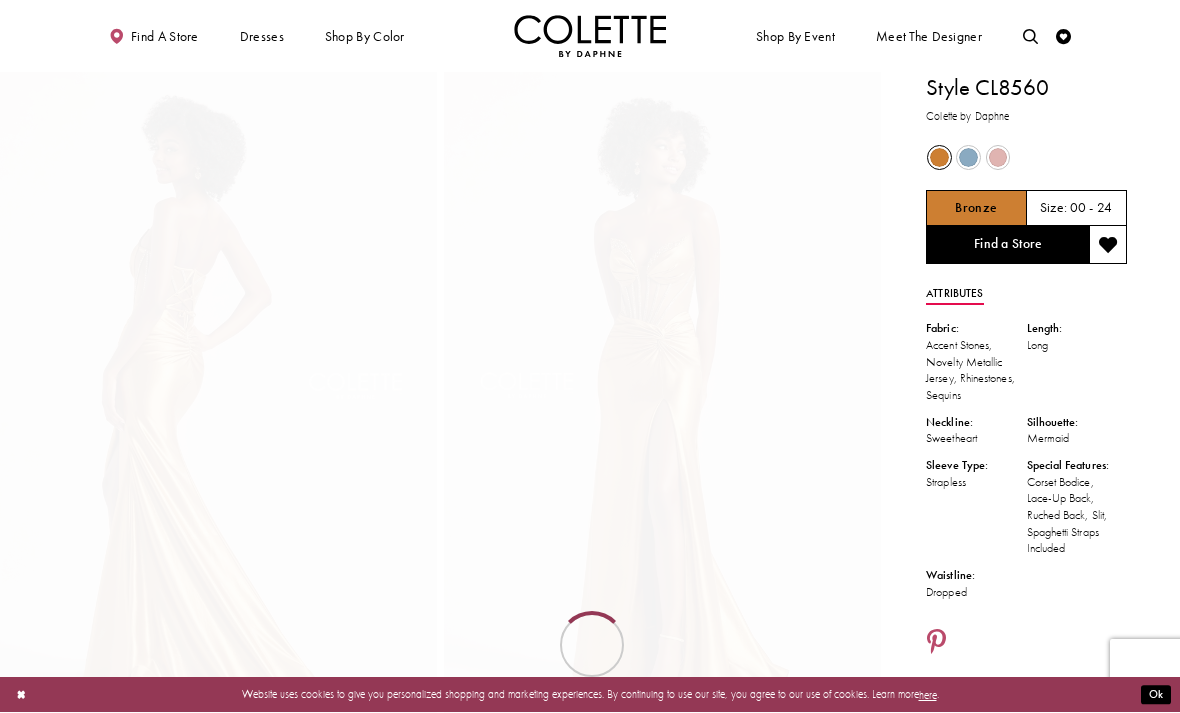 scroll, scrollTop: -3, scrollLeft: 0, axis: vertical 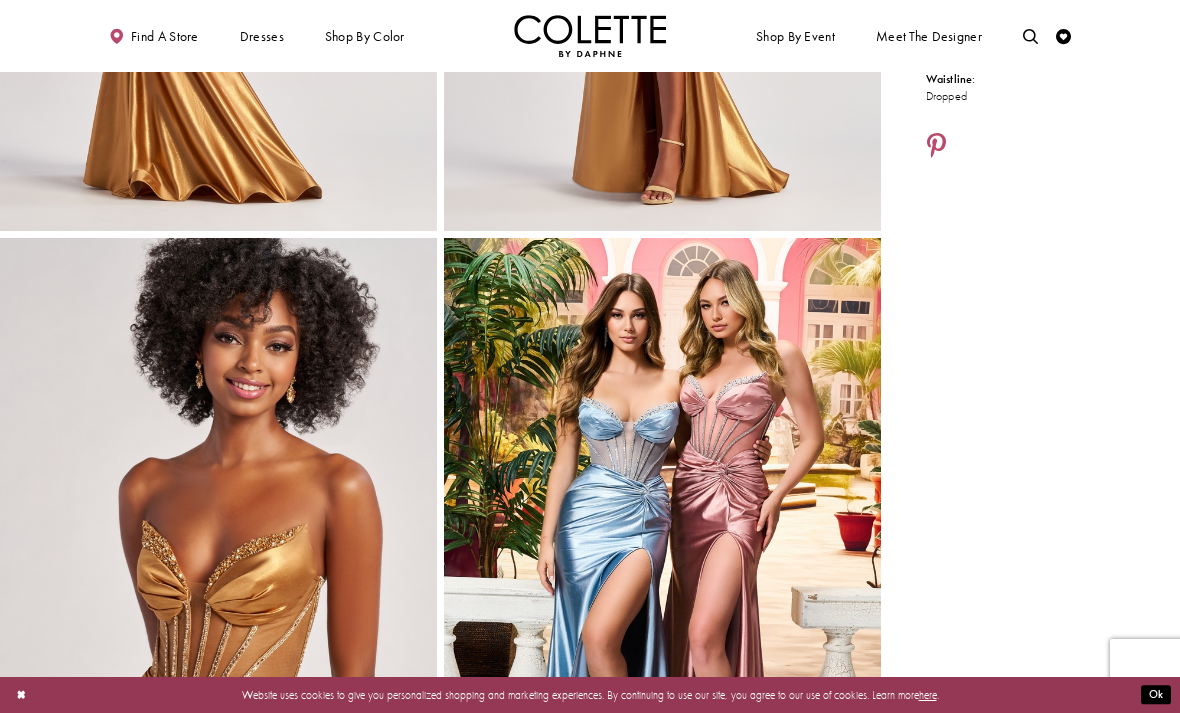click at bounding box center (662, 565) 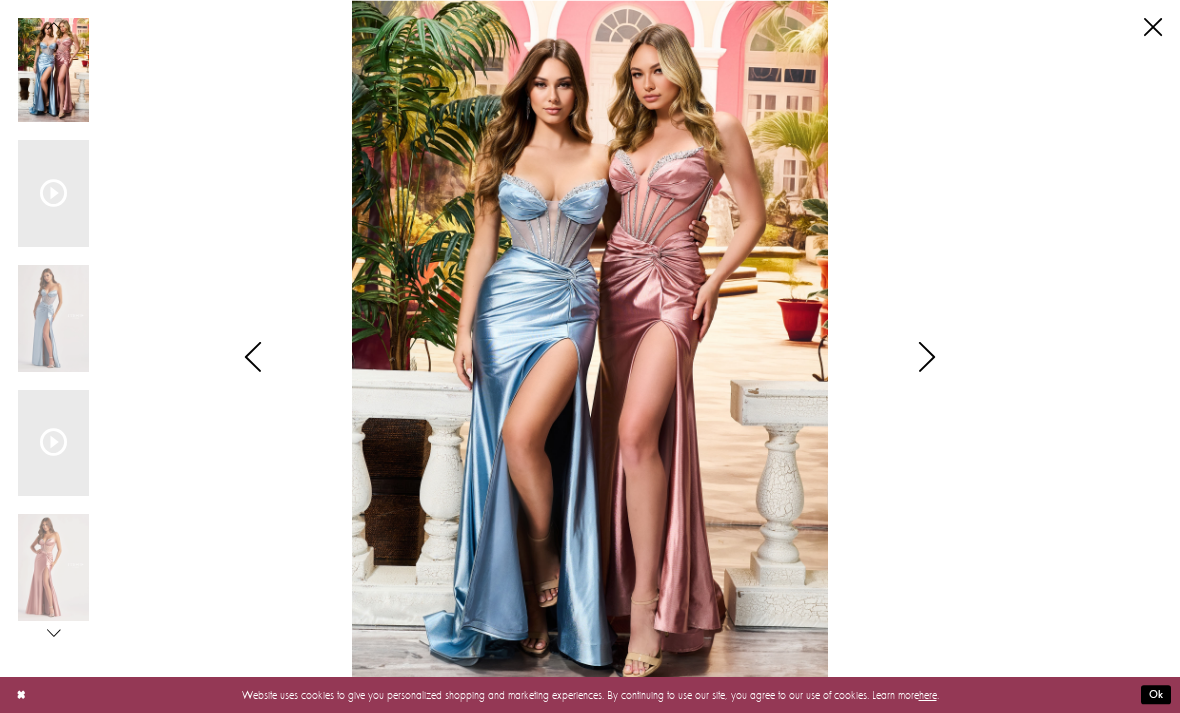 scroll, scrollTop: 228, scrollLeft: 0, axis: vertical 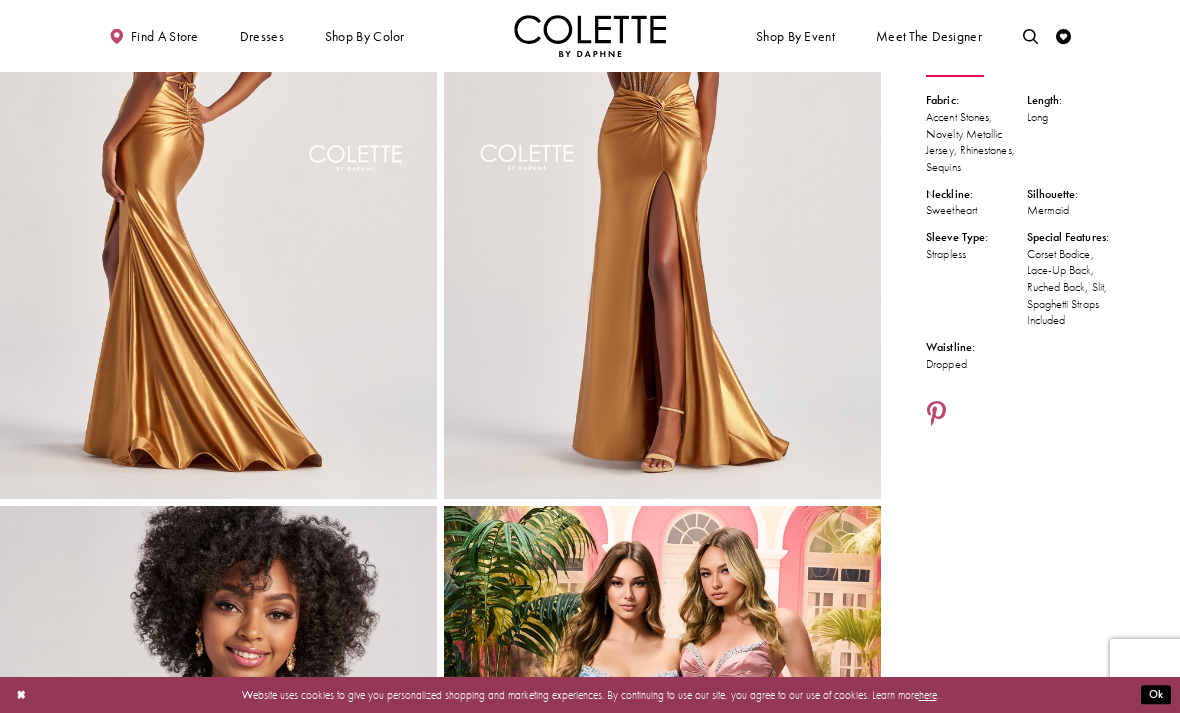 click at bounding box center [1030, 36] 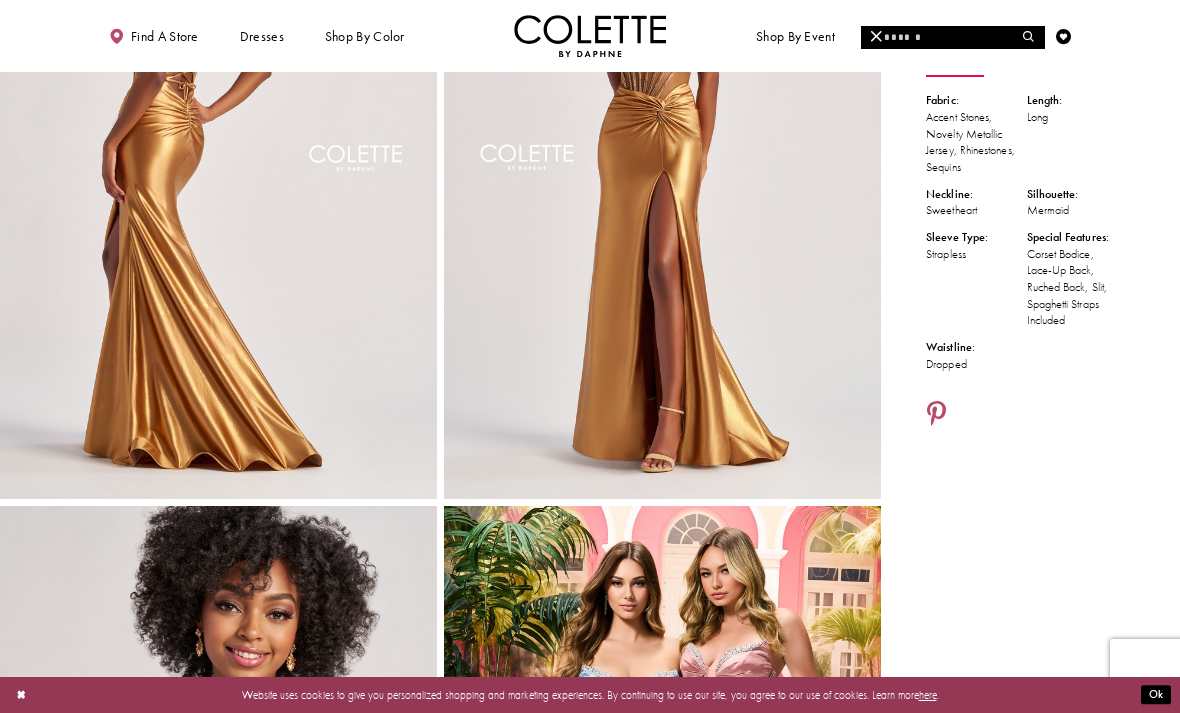 click on "Meet the designer" at bounding box center [929, 36] 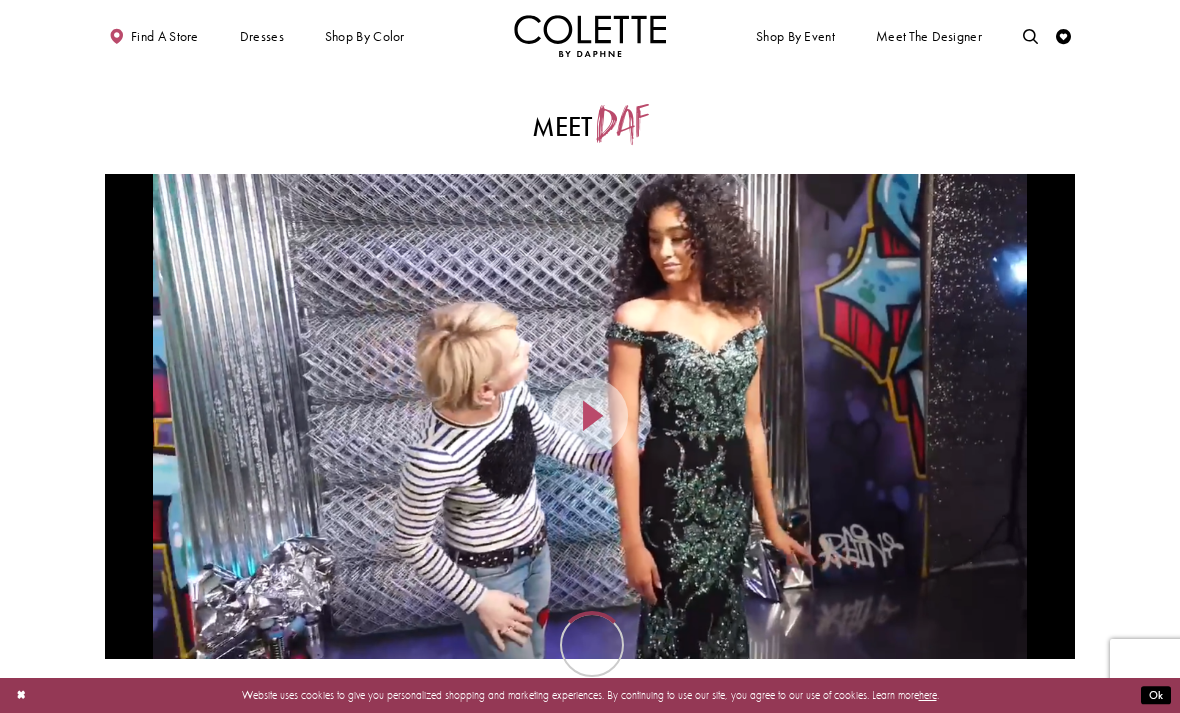 scroll, scrollTop: 0, scrollLeft: 0, axis: both 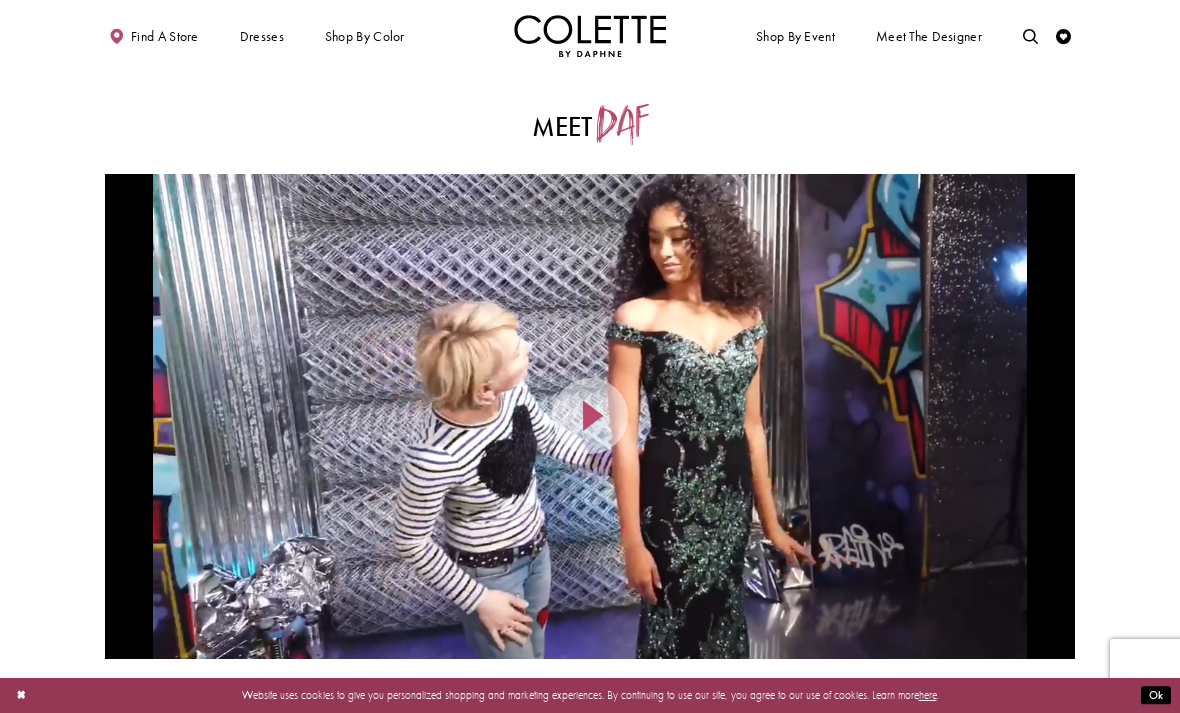 click at bounding box center (1030, 36) 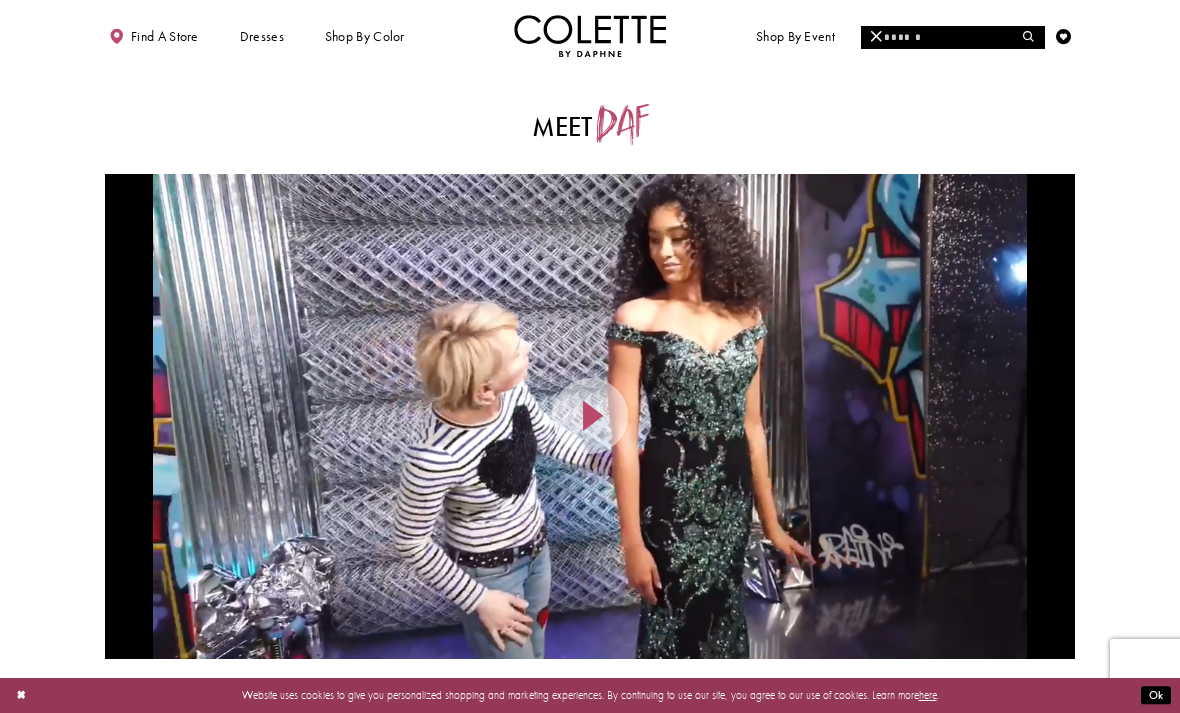 click at bounding box center (952, 37) 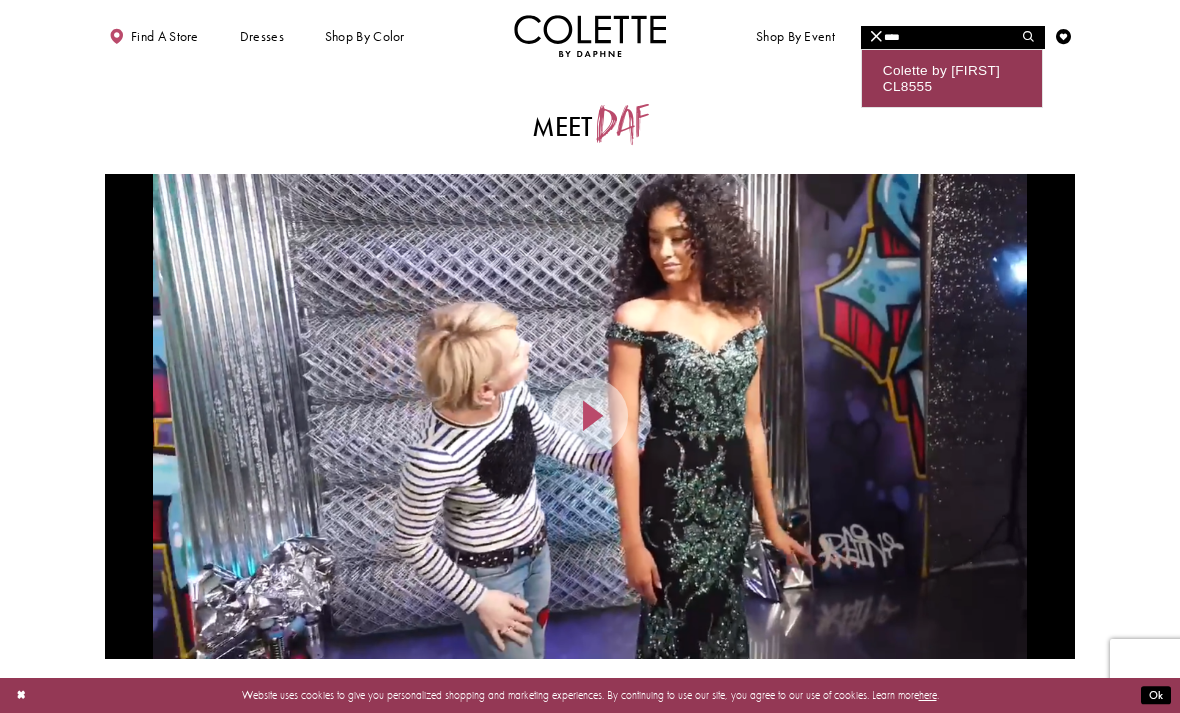 type on "****" 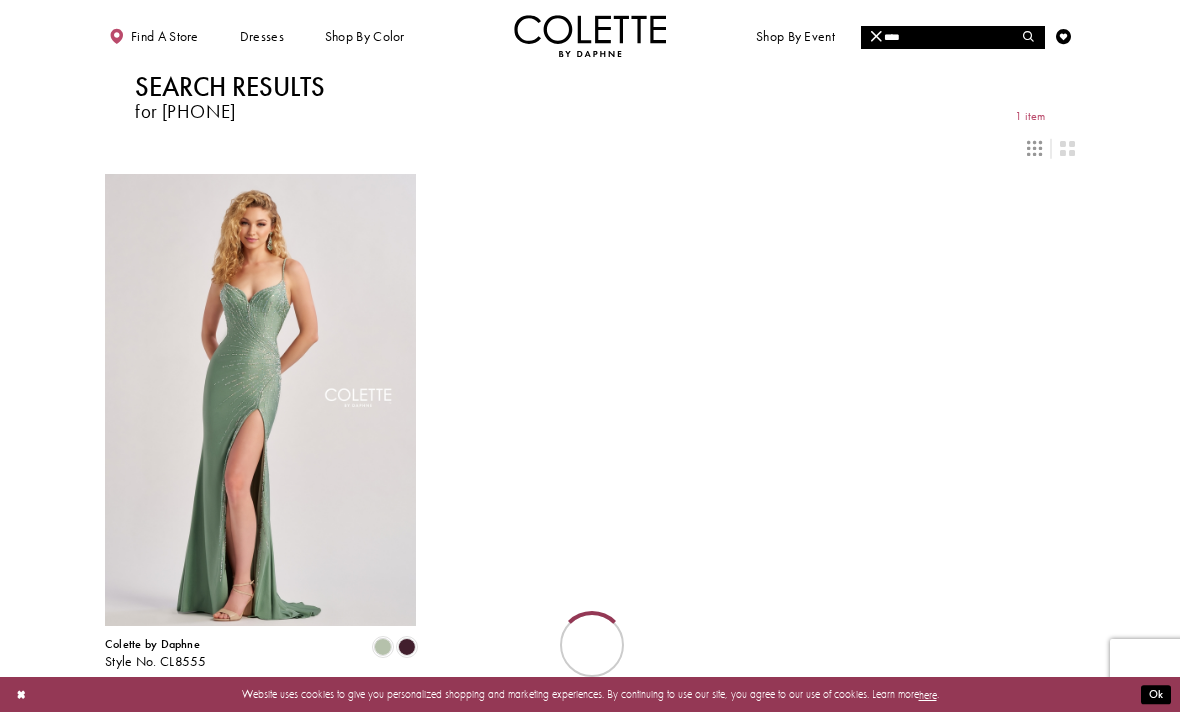 scroll, scrollTop: 0, scrollLeft: 0, axis: both 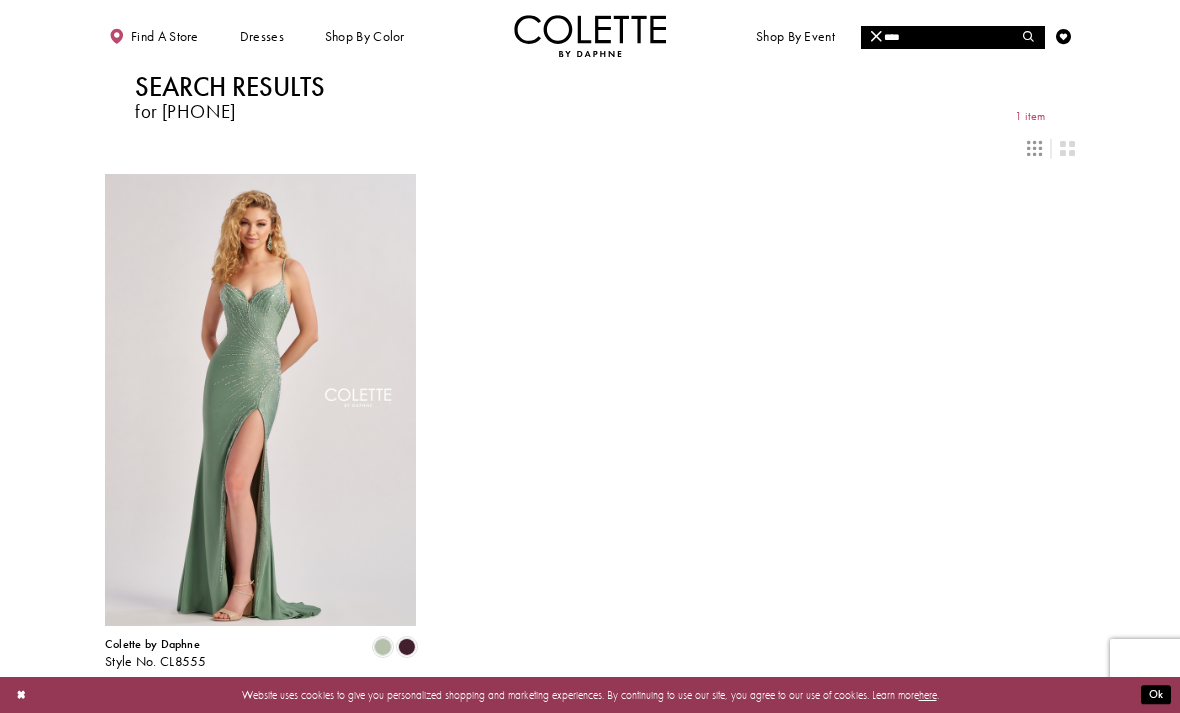 click at bounding box center (1029, 37) 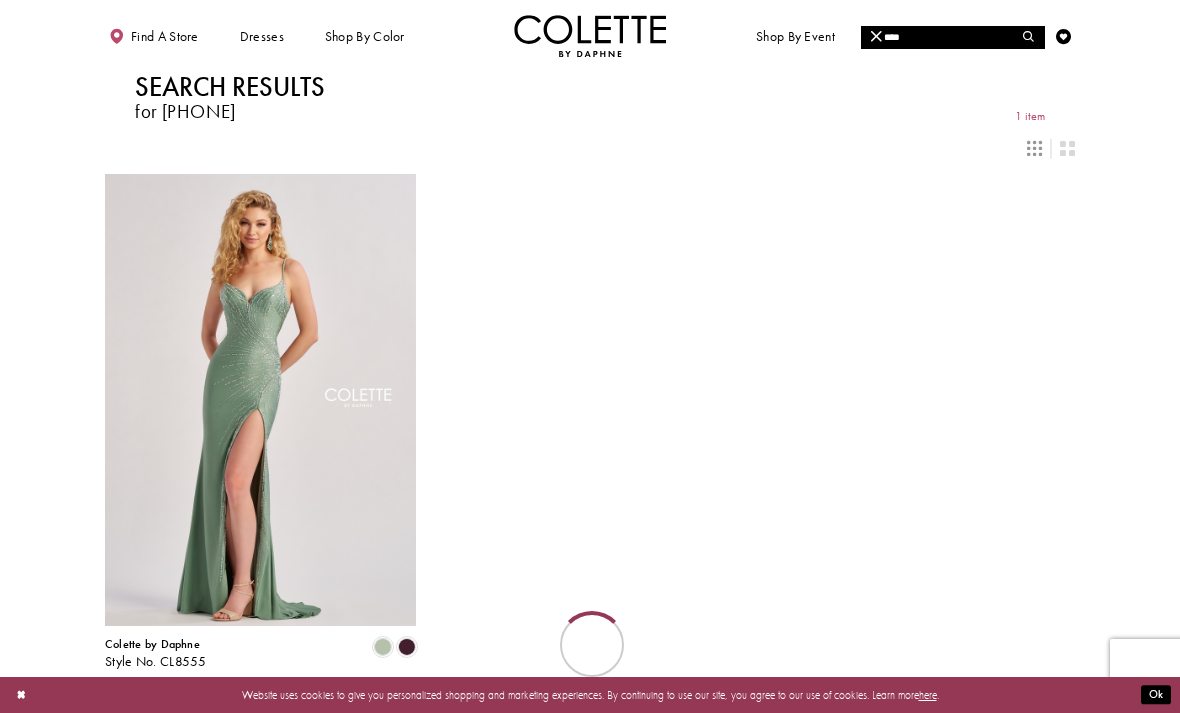 scroll, scrollTop: 0, scrollLeft: 0, axis: both 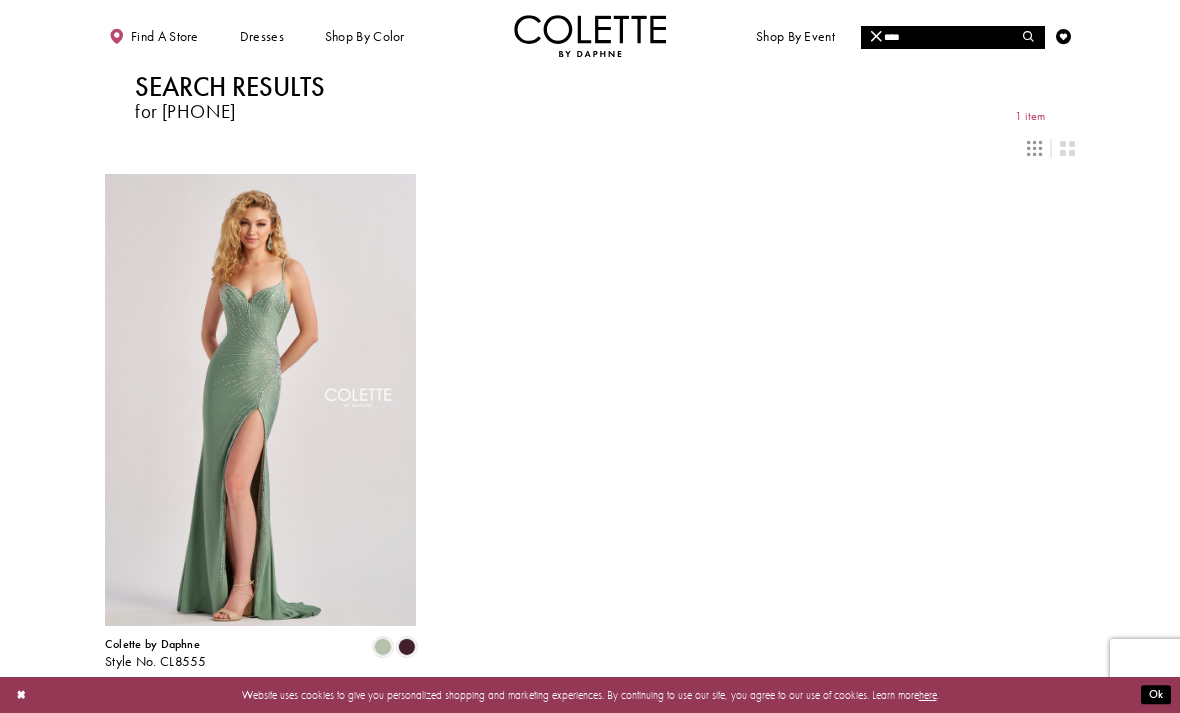 click on "****" at bounding box center (952, 37) 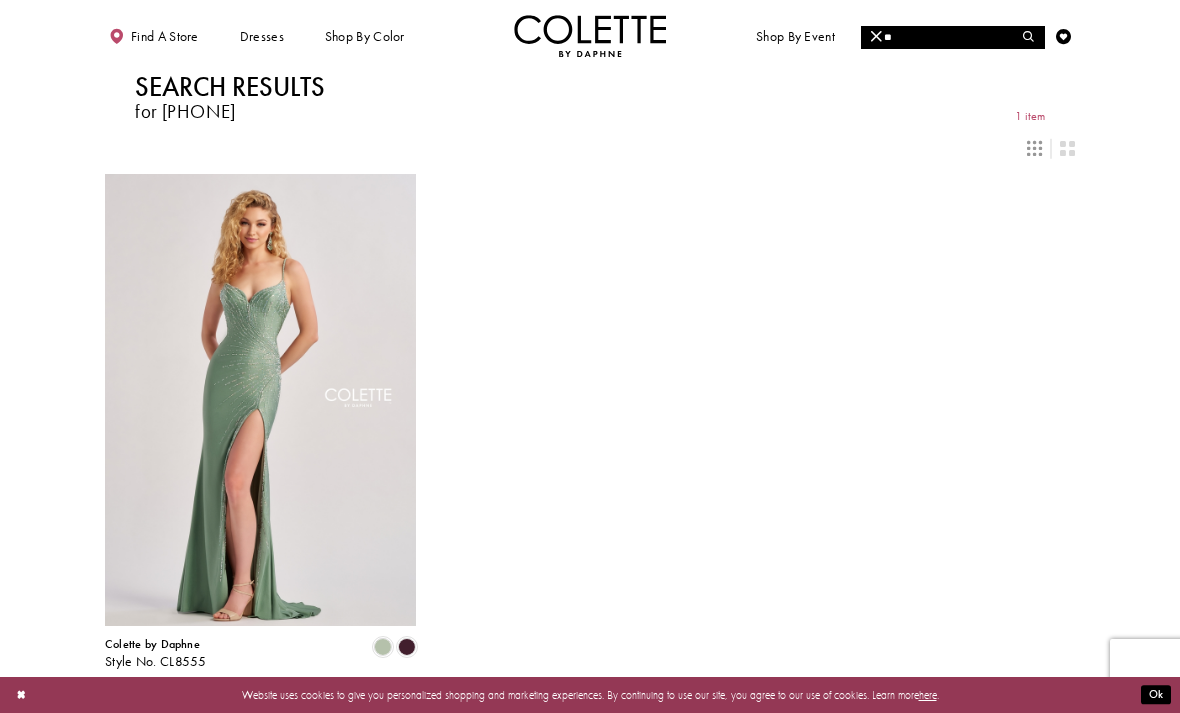 type on "*" 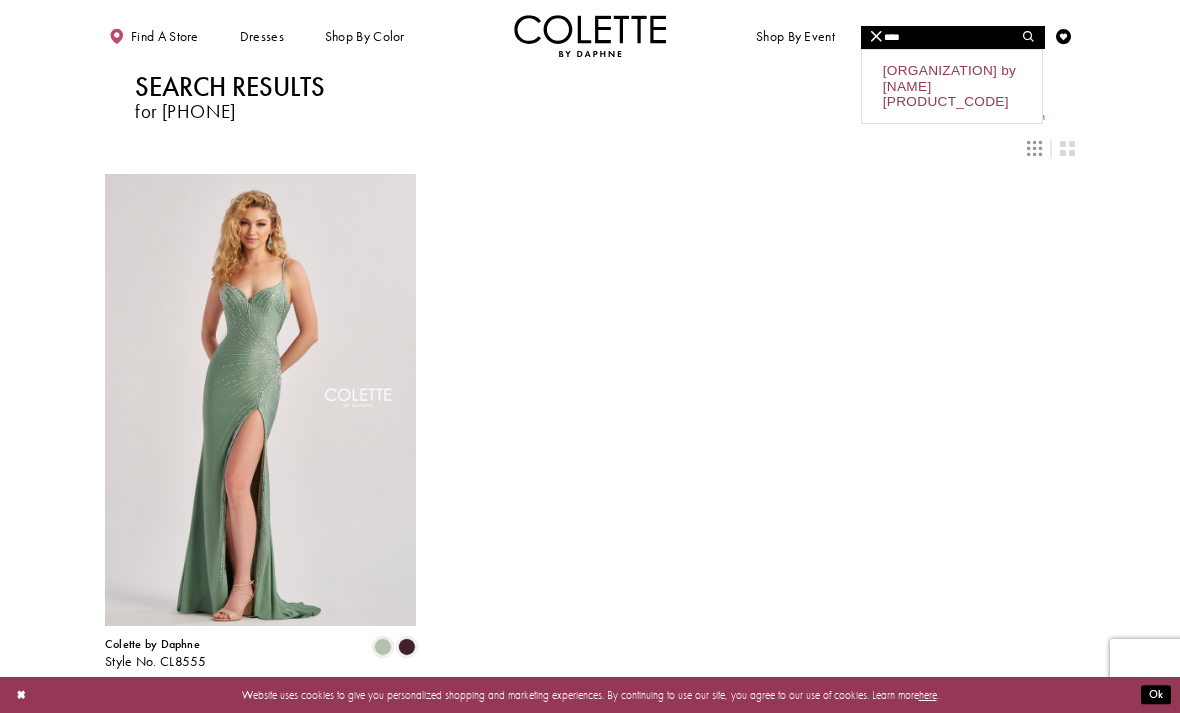 click on "[ORGANIZATION] by [NAME] [PRODUCT_CODE]" at bounding box center [952, 86] 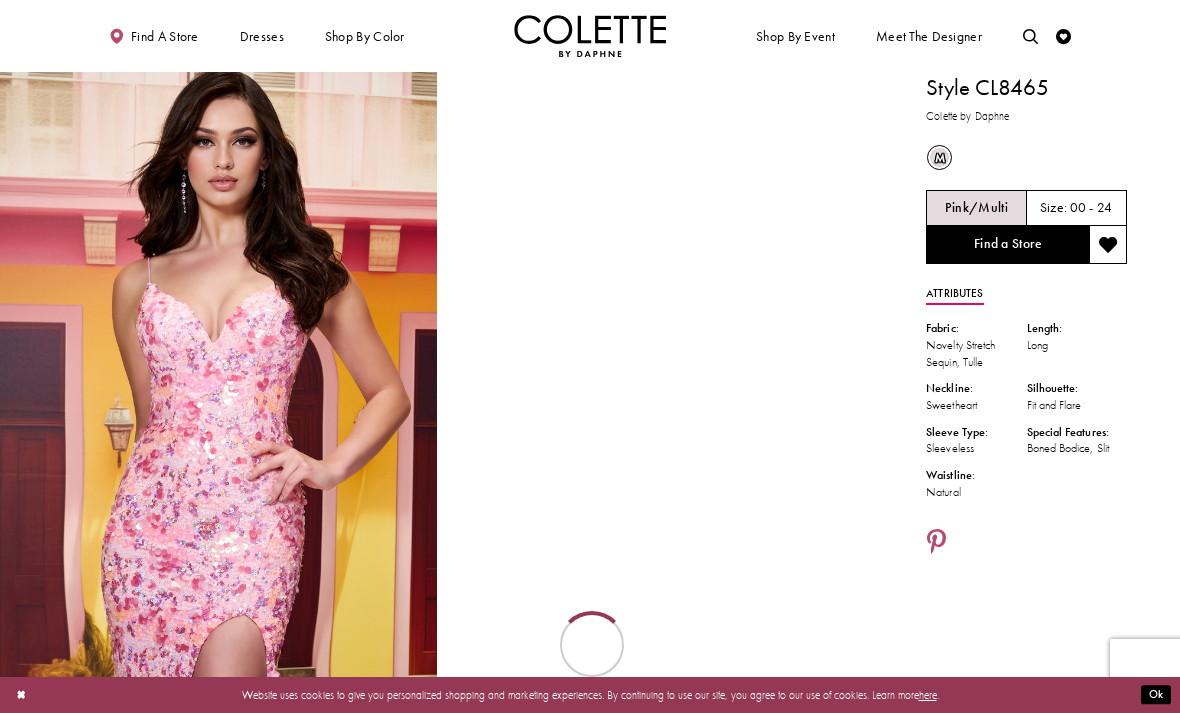 scroll, scrollTop: 0, scrollLeft: 0, axis: both 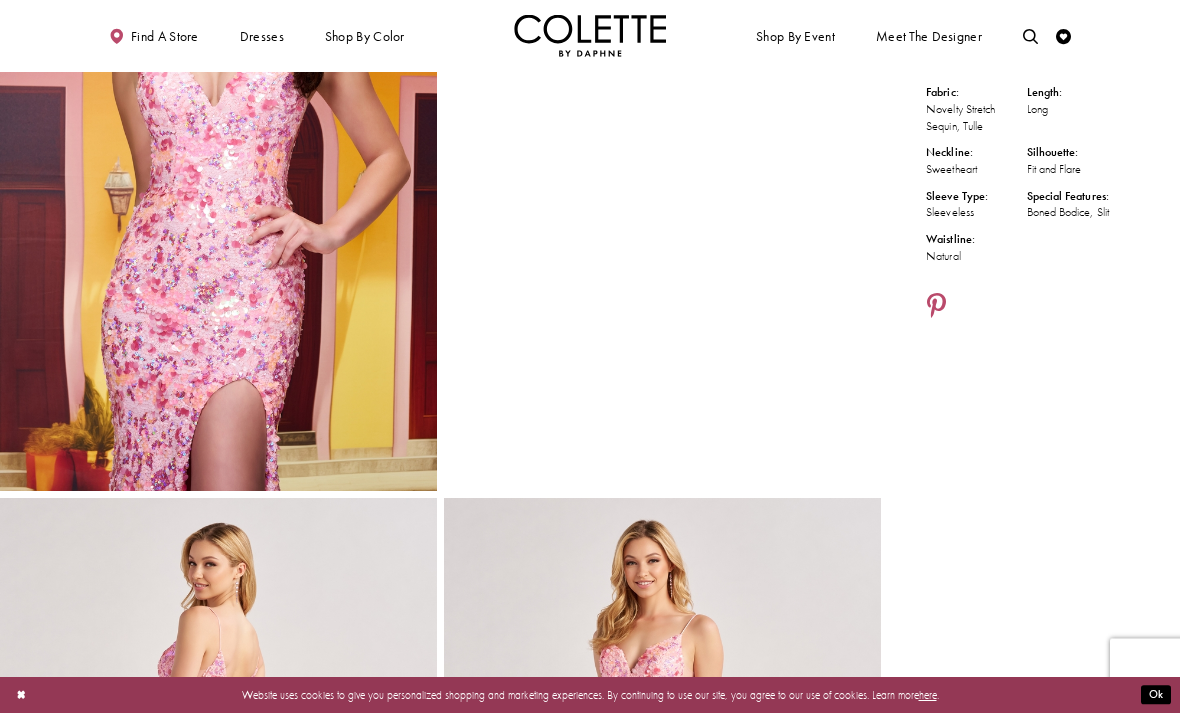 click at bounding box center [1030, 36] 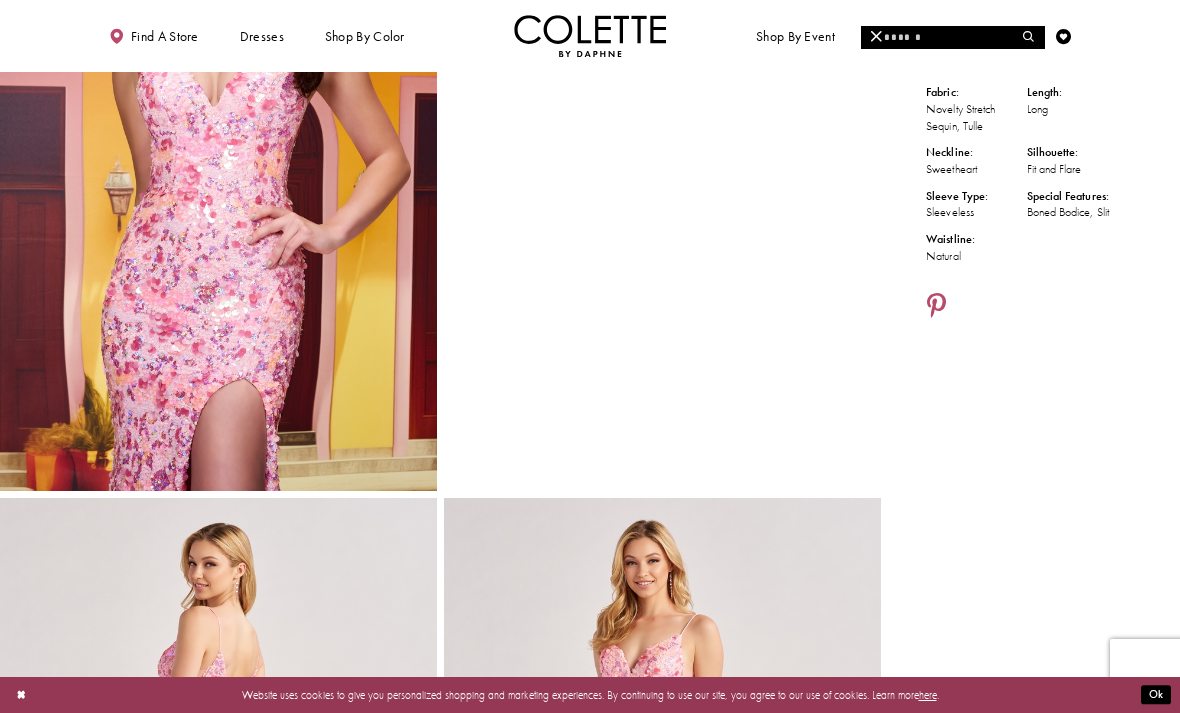 click at bounding box center (952, 37) 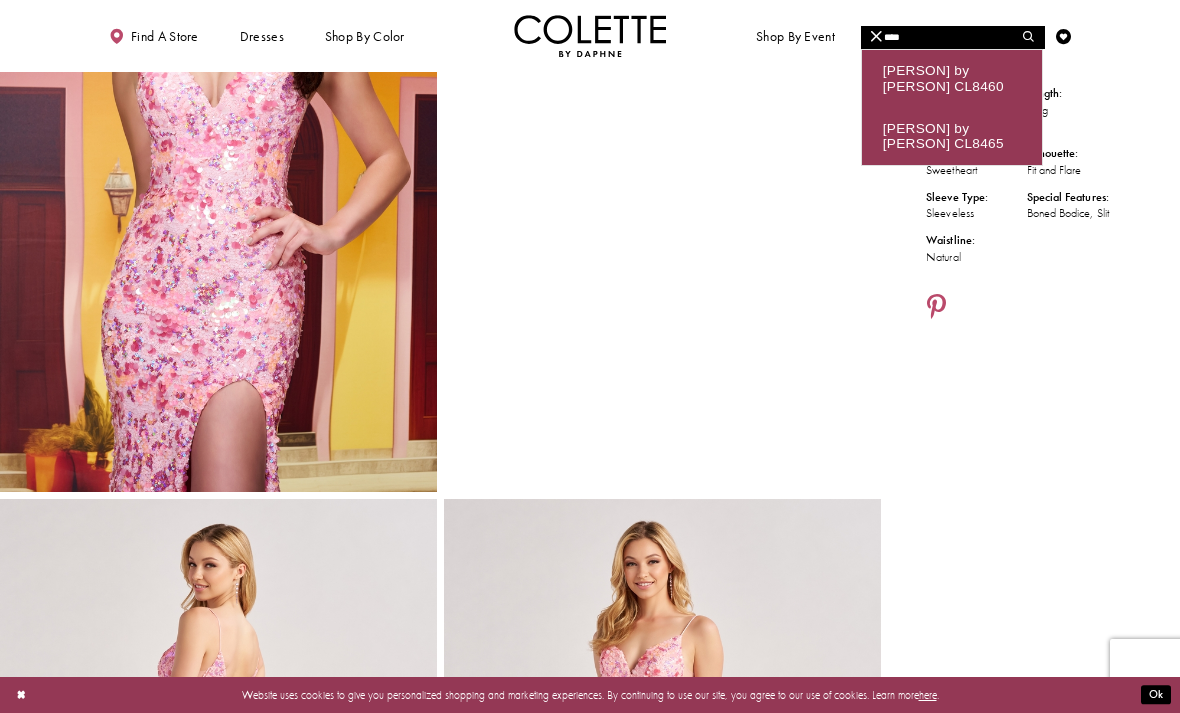 type on "****" 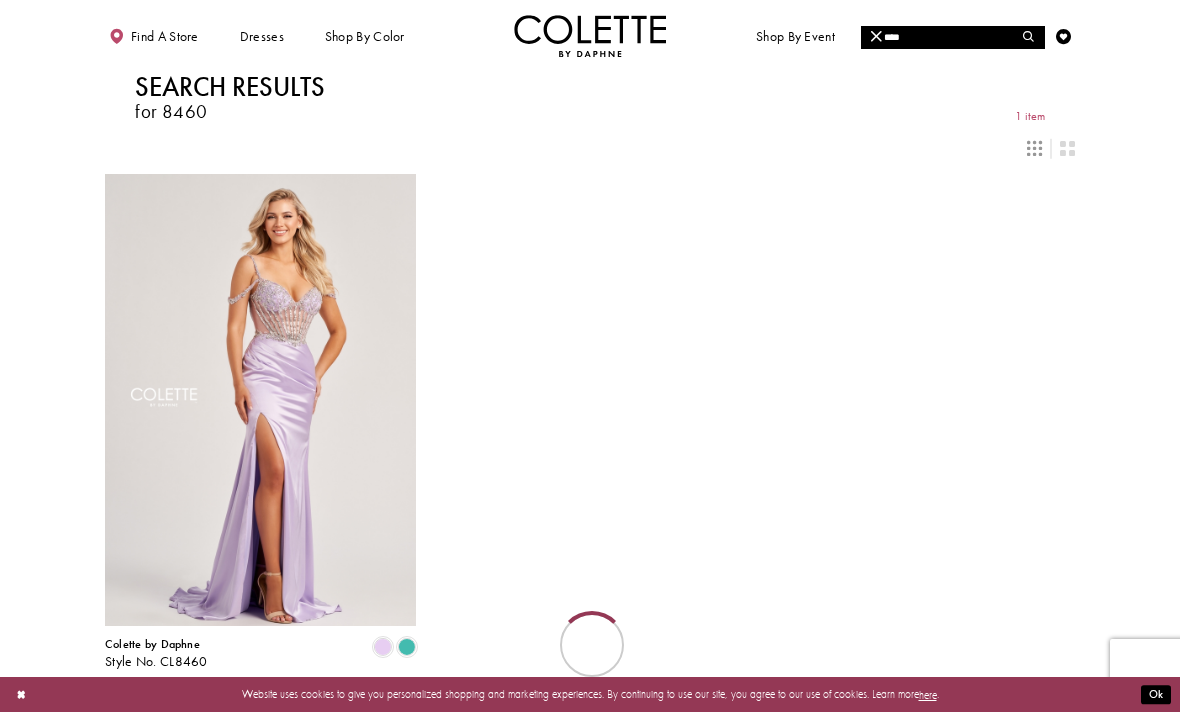 scroll, scrollTop: 0, scrollLeft: 0, axis: both 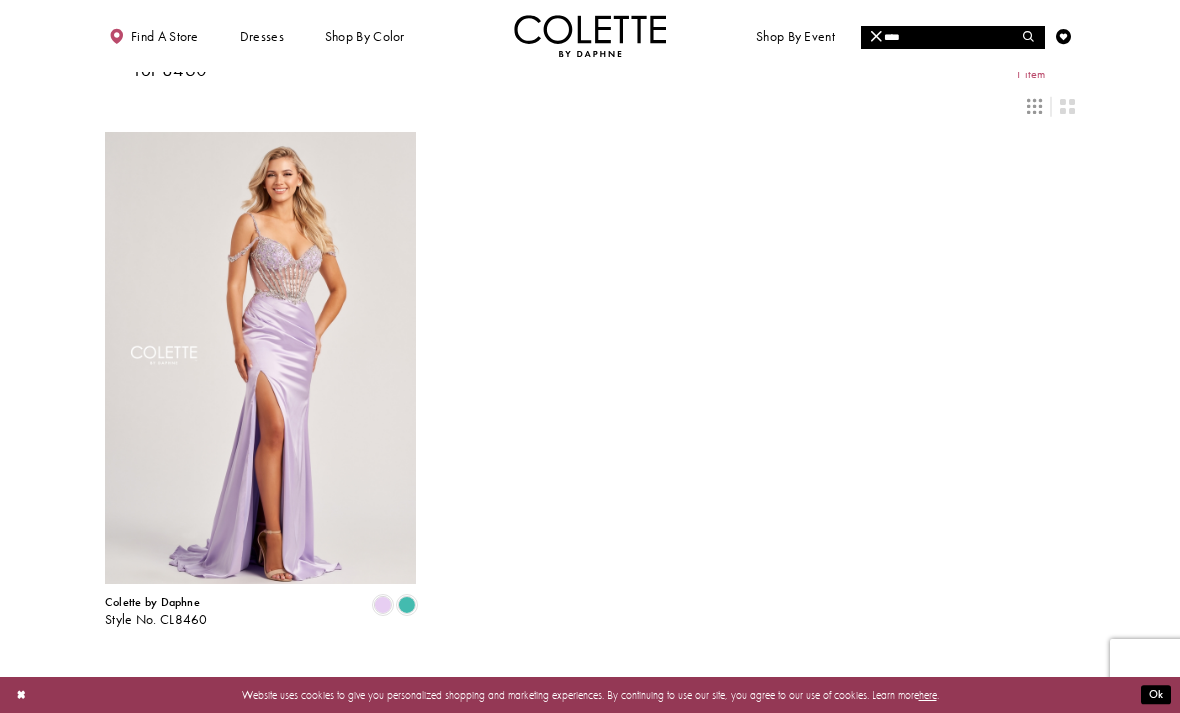click on "Colette by Daphne
Style No. CL8460
Skip Color List #cfc412e64a to end
Color List #cfc412e64a End" at bounding box center (590, 380) 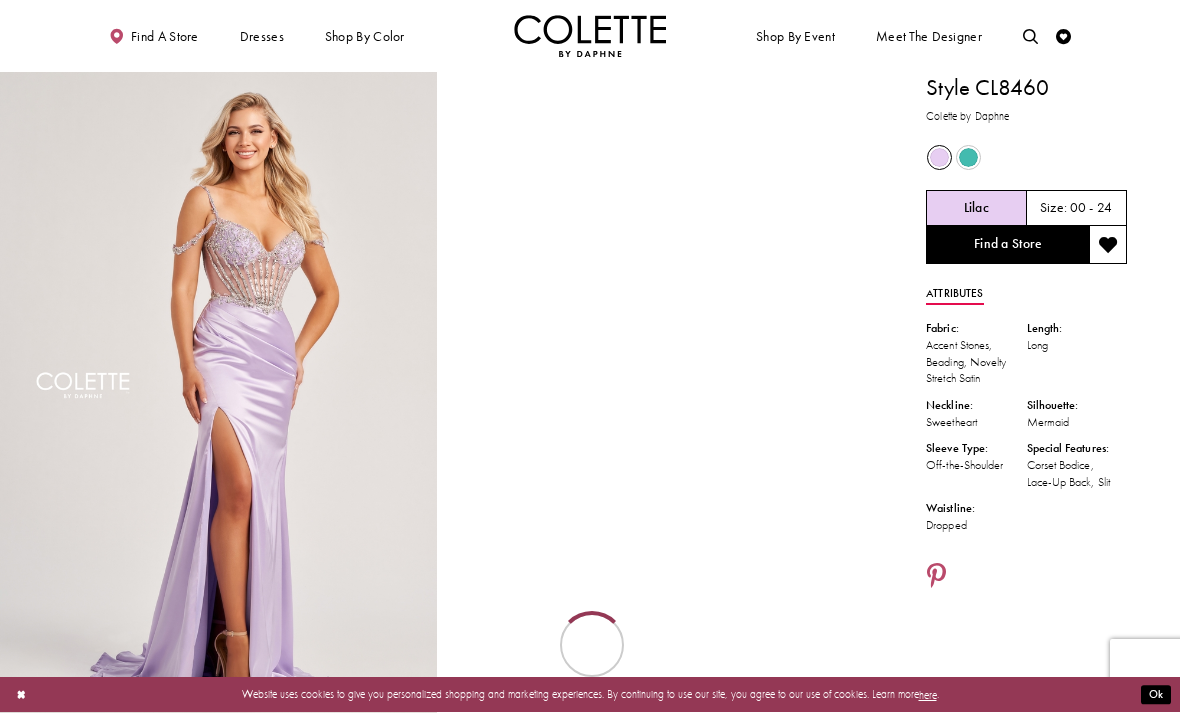 scroll, scrollTop: 0, scrollLeft: 0, axis: both 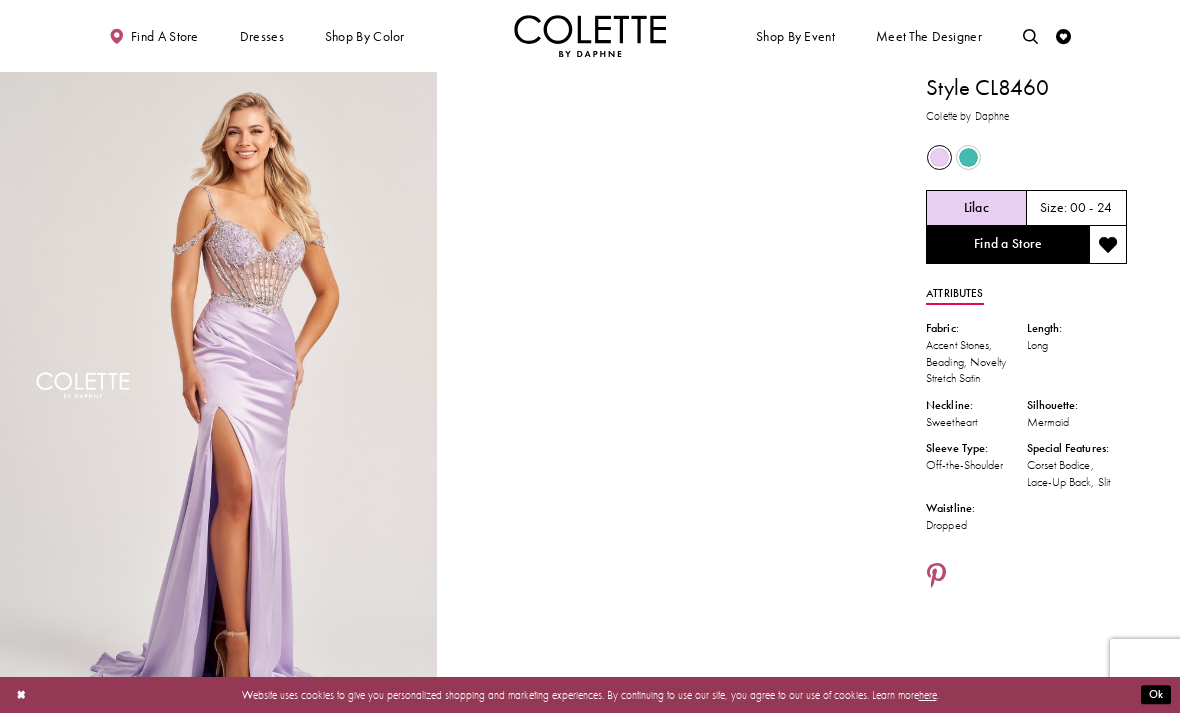 click at bounding box center [968, 157] 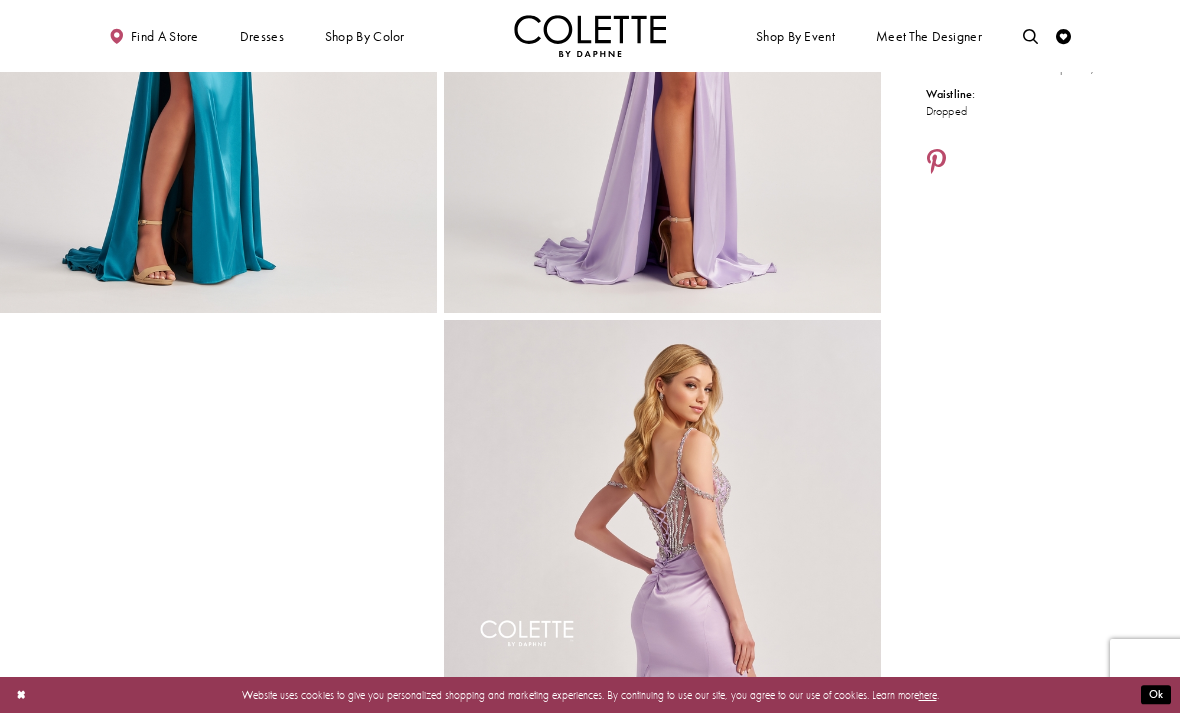 scroll, scrollTop: 416, scrollLeft: 0, axis: vertical 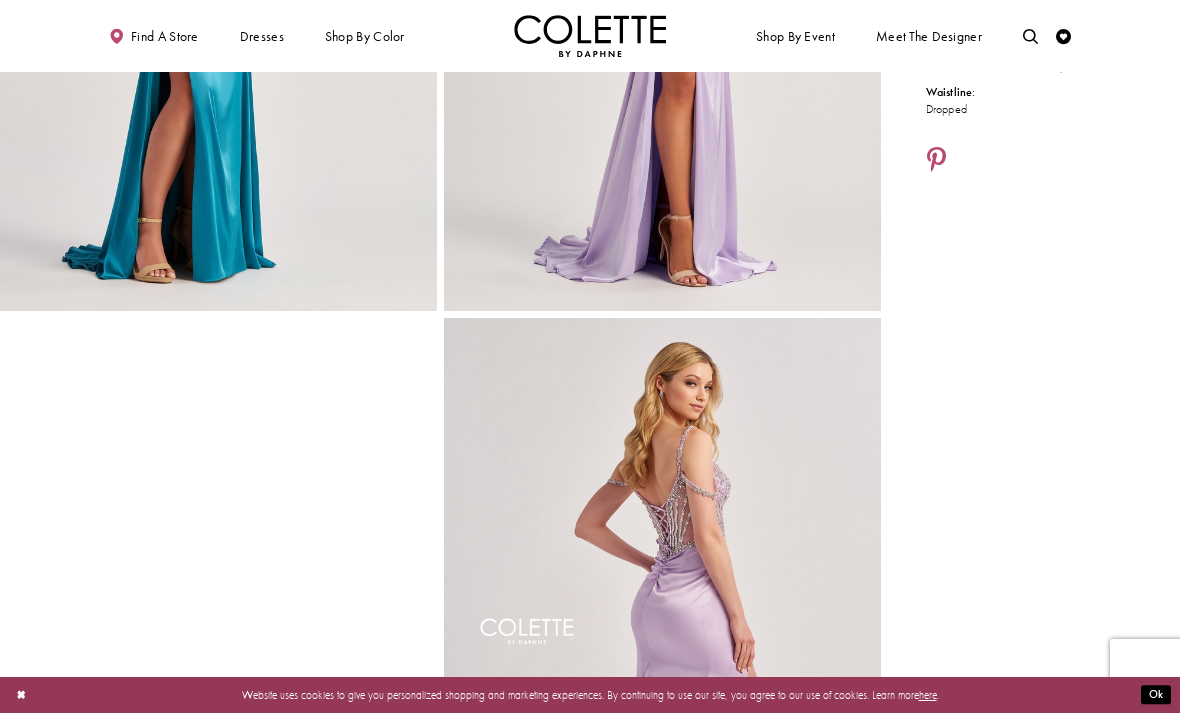 click at bounding box center [1030, 36] 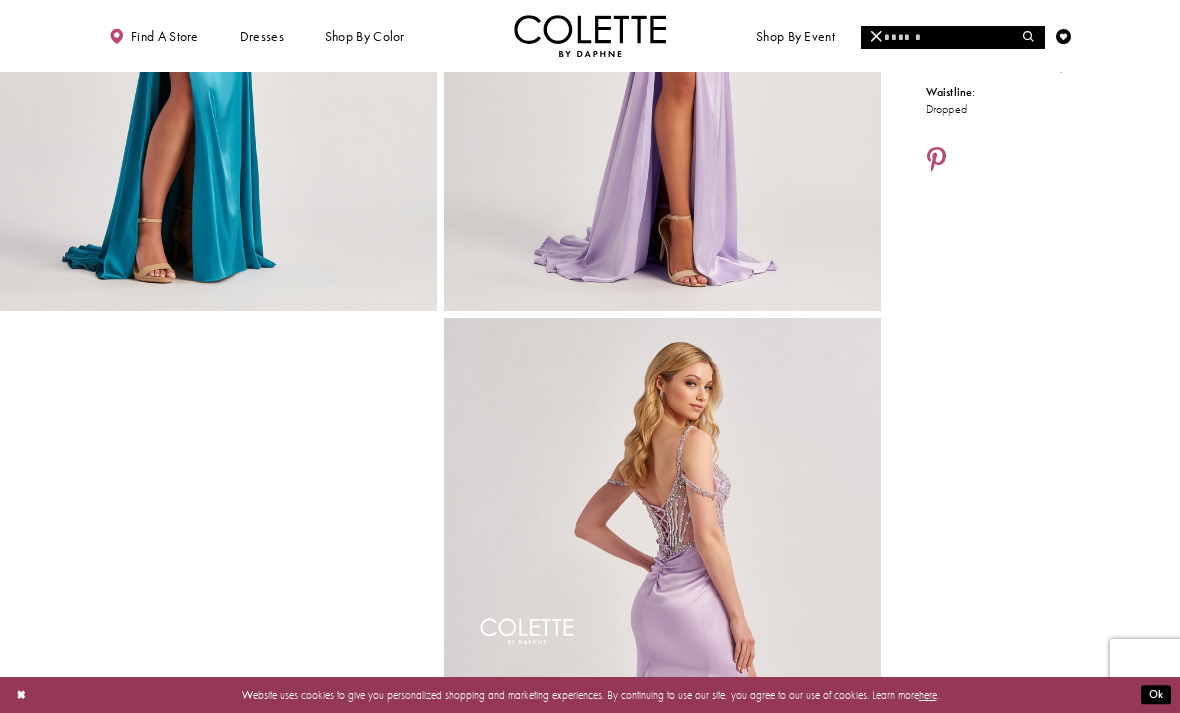 click at bounding box center (952, 37) 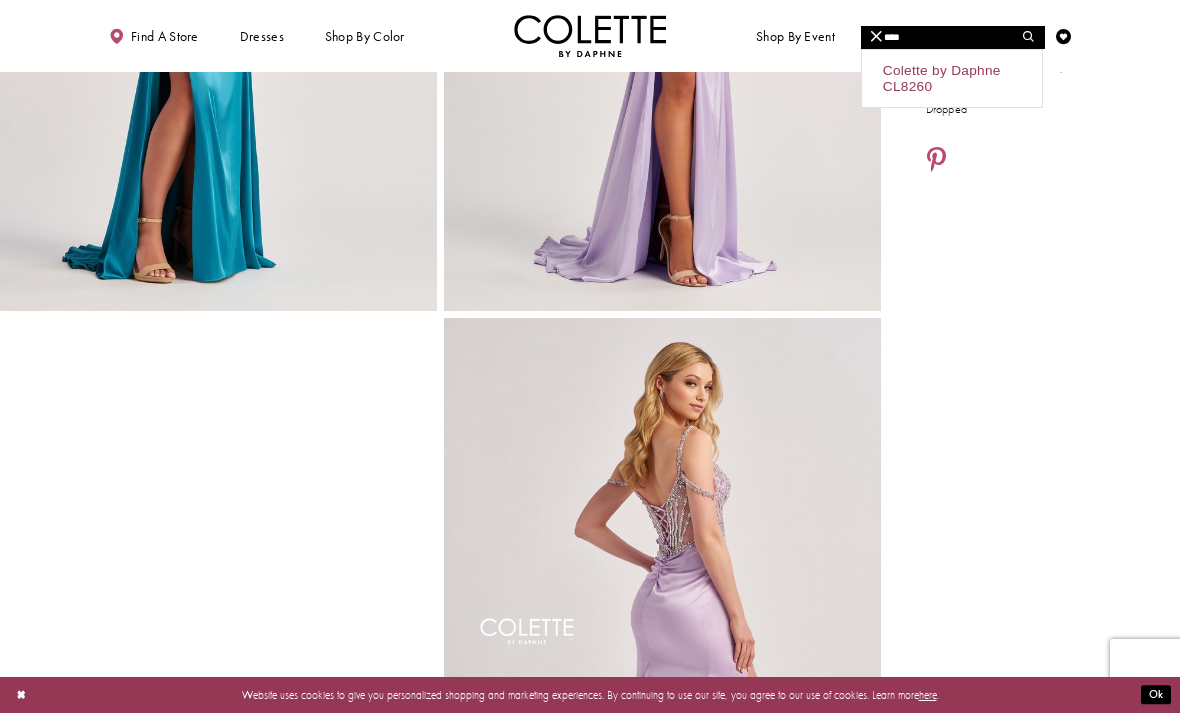 click on "Colette by Daphne CL8260" at bounding box center [952, 79] 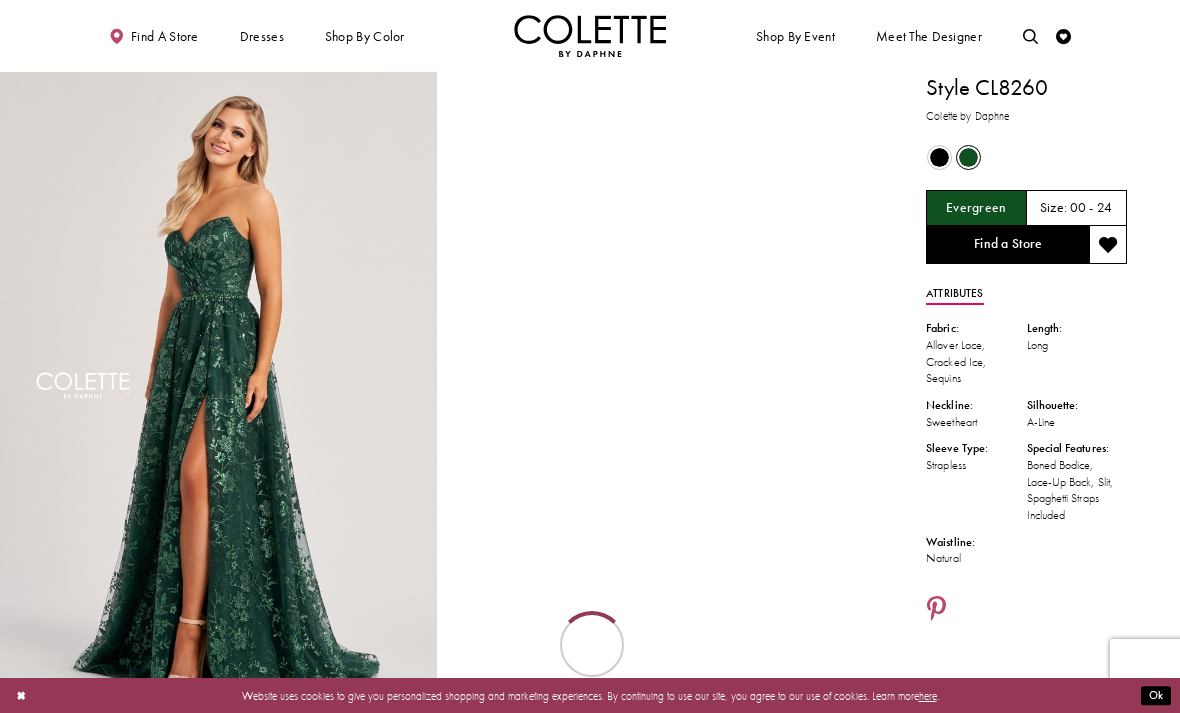 scroll, scrollTop: 0, scrollLeft: 0, axis: both 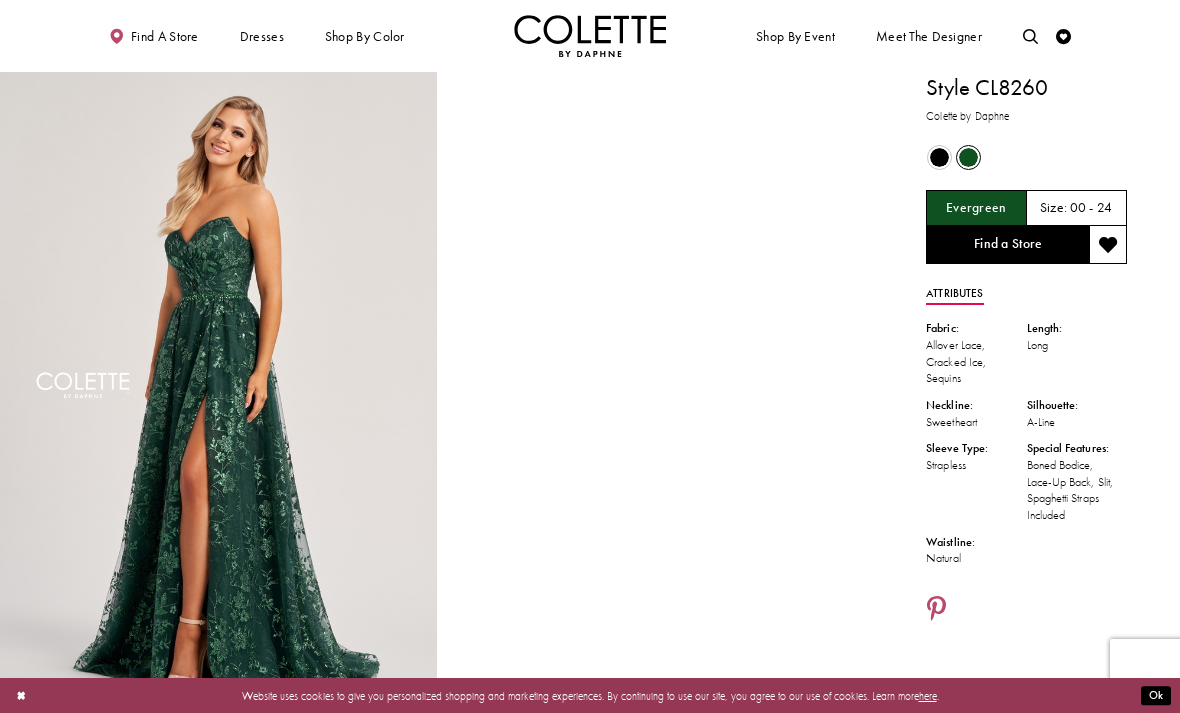 click at bounding box center (1030, 36) 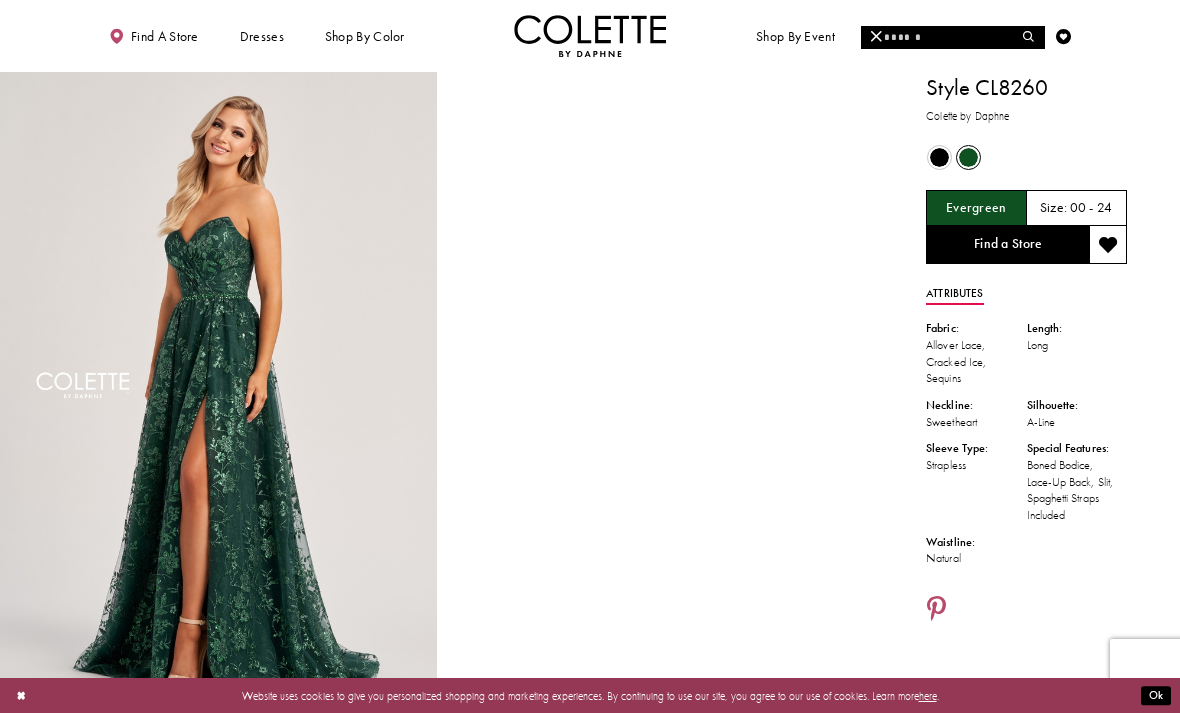 click at bounding box center (952, 37) 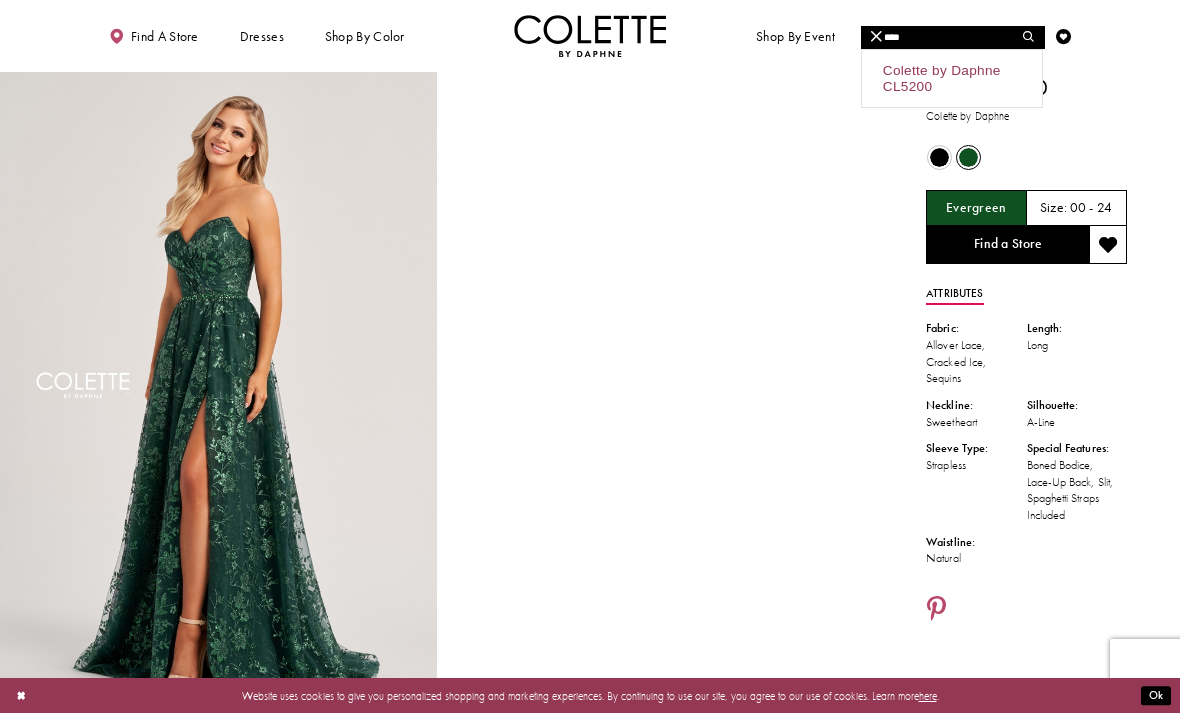 click on "Colette by Daphne CL5200" at bounding box center [952, 79] 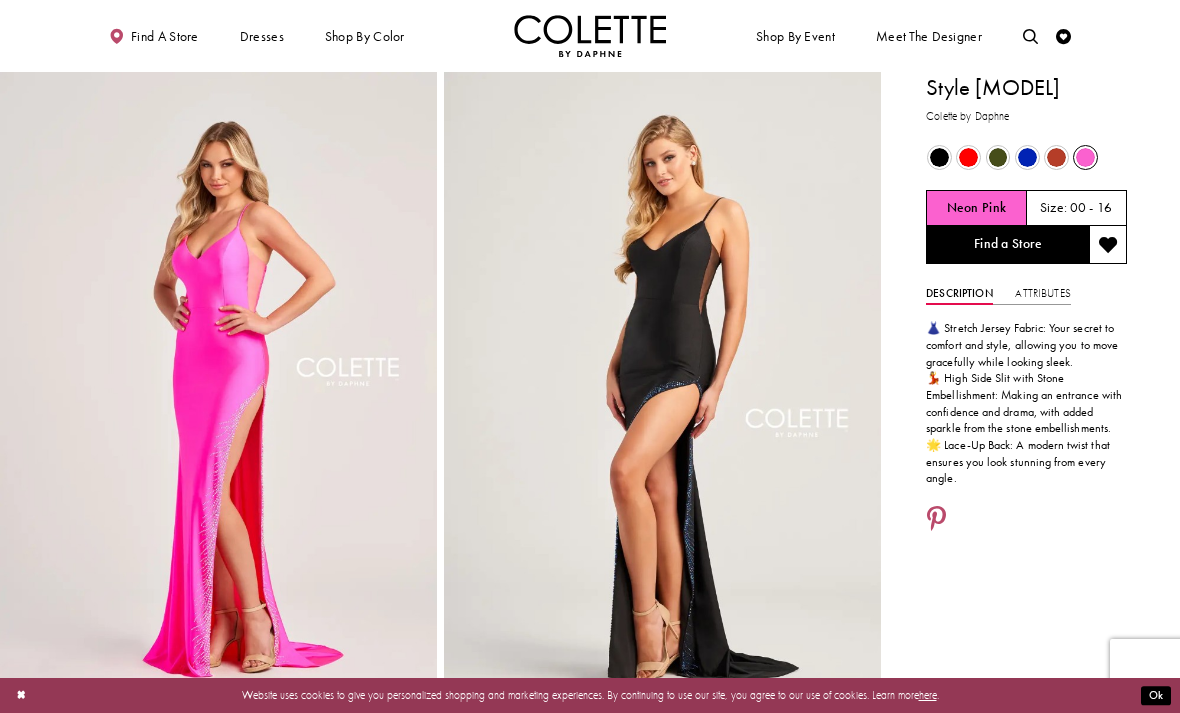 scroll, scrollTop: 0, scrollLeft: 0, axis: both 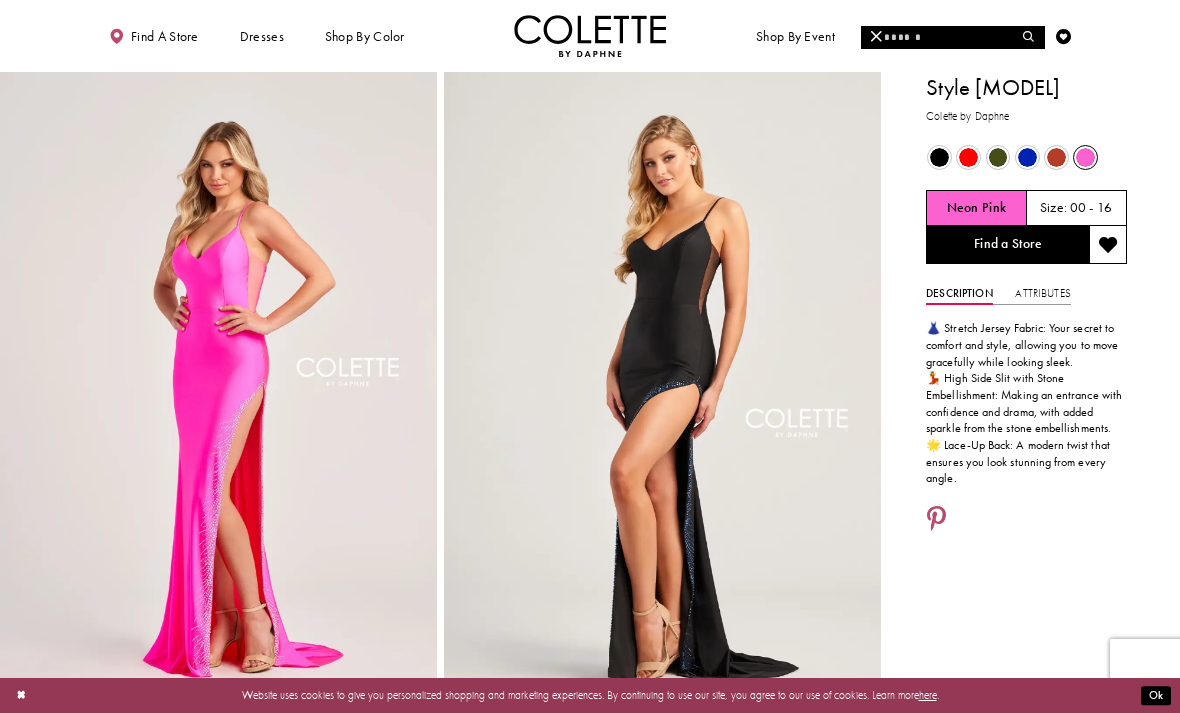 click at bounding box center [952, 37] 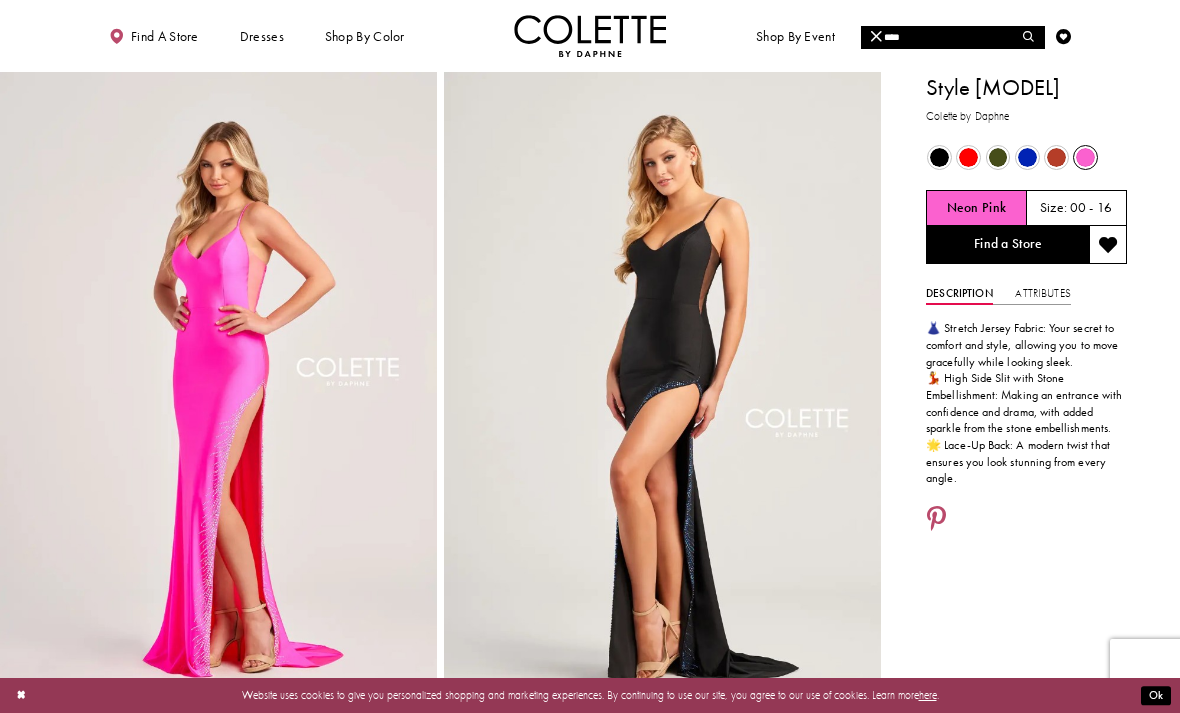 type on "****" 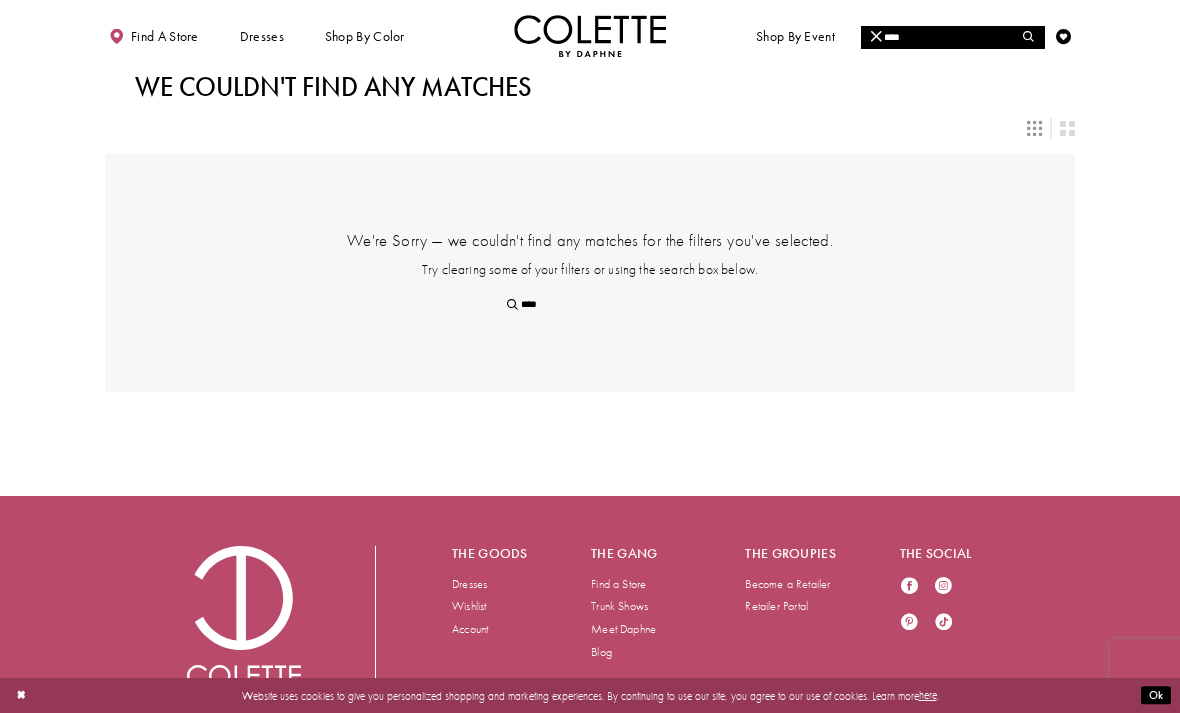 scroll, scrollTop: 0, scrollLeft: 0, axis: both 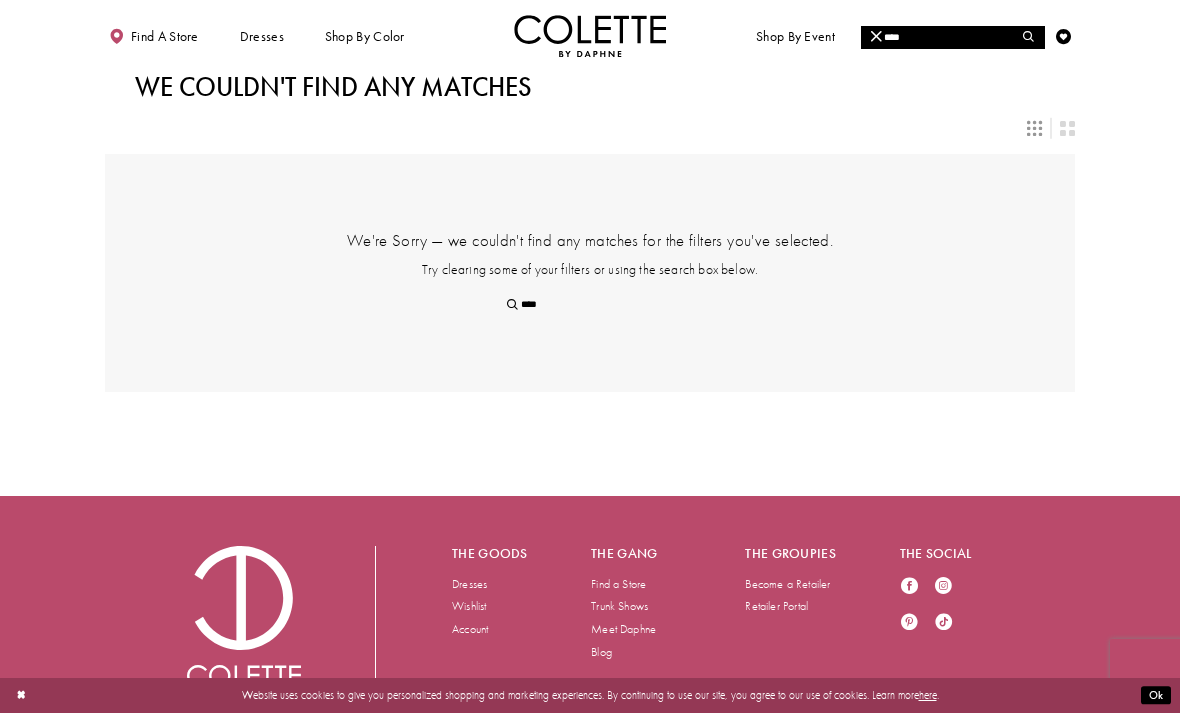 click on "****" at bounding box center [952, 37] 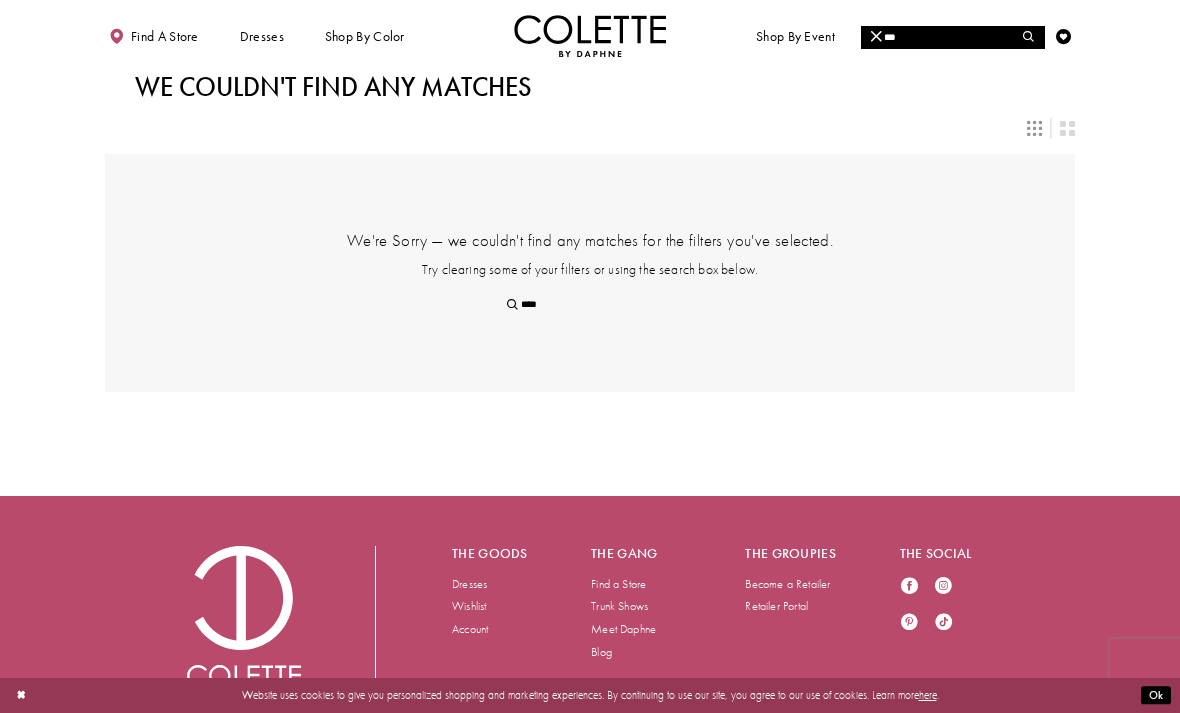 type on "***" 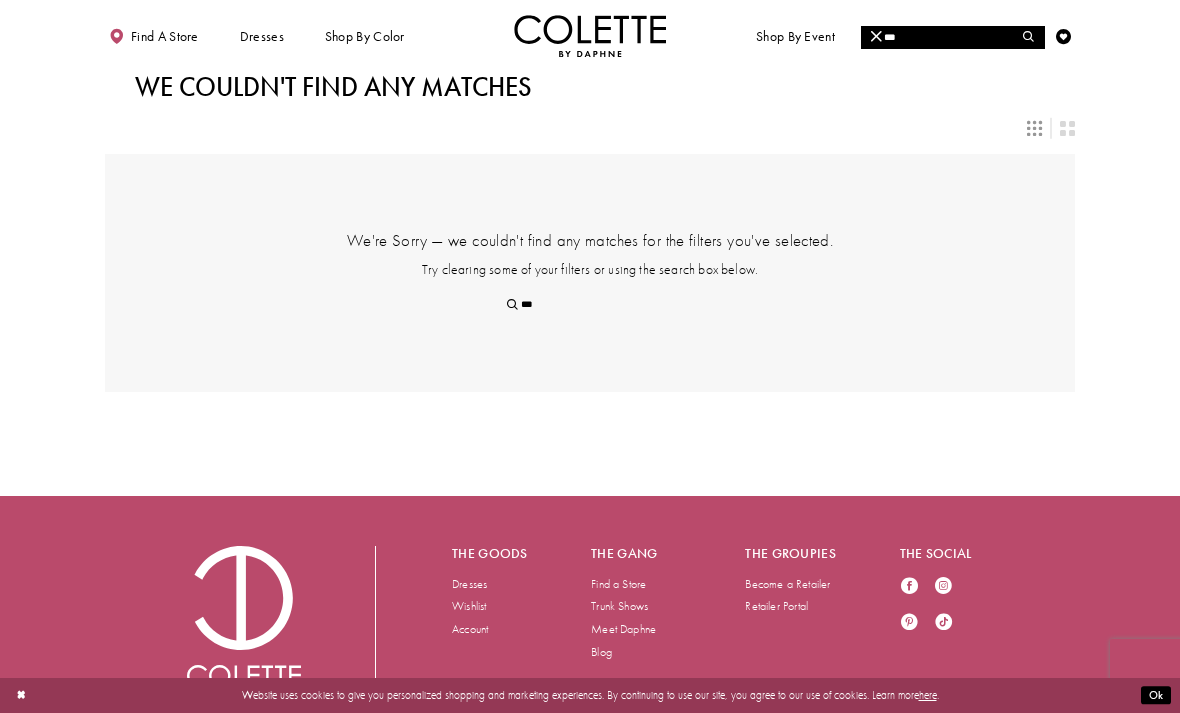 type on "**" 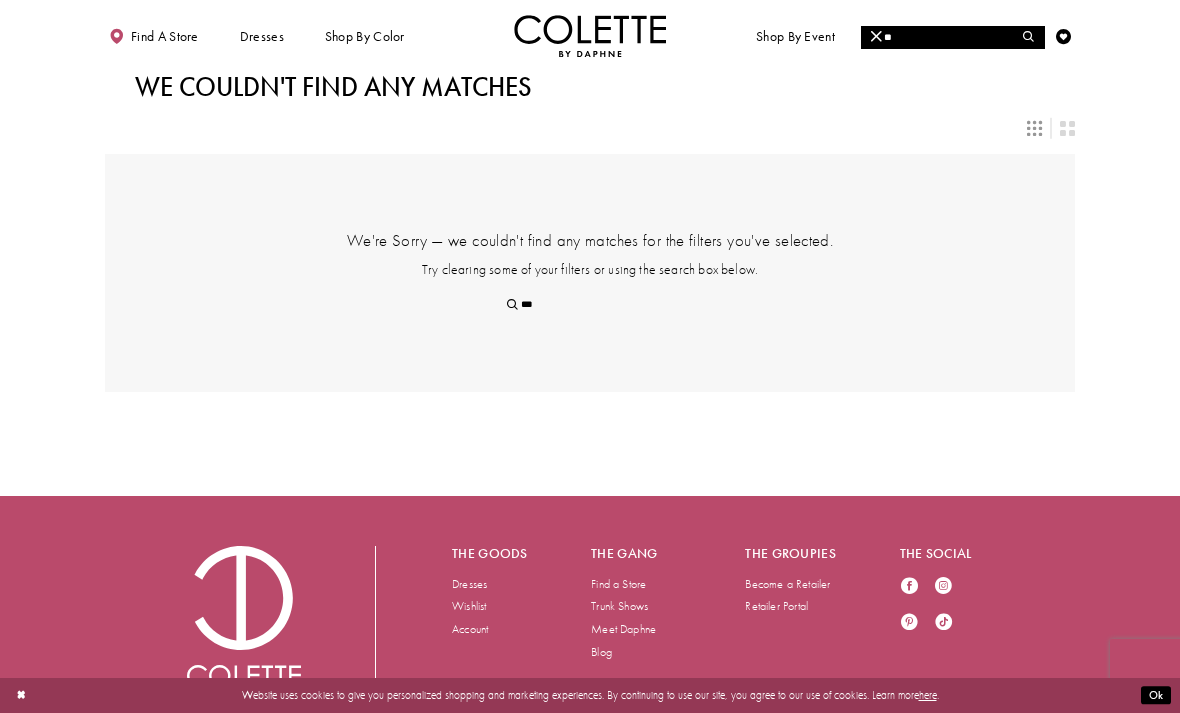 type on "**" 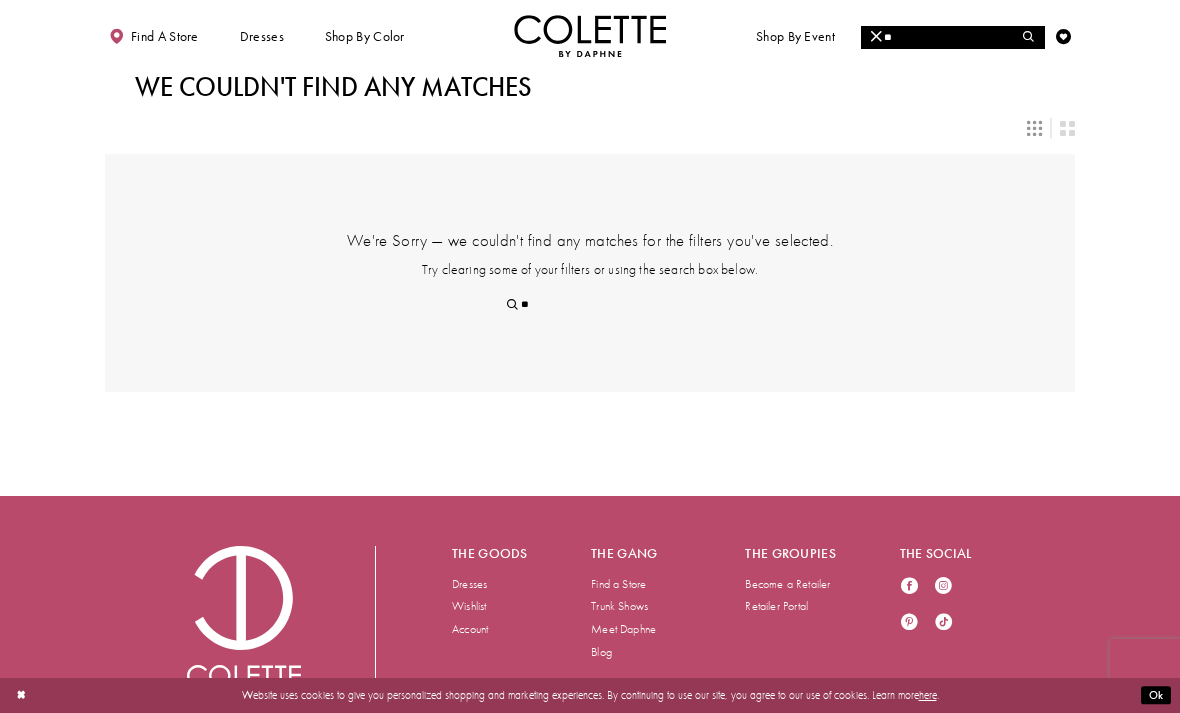 type on "*" 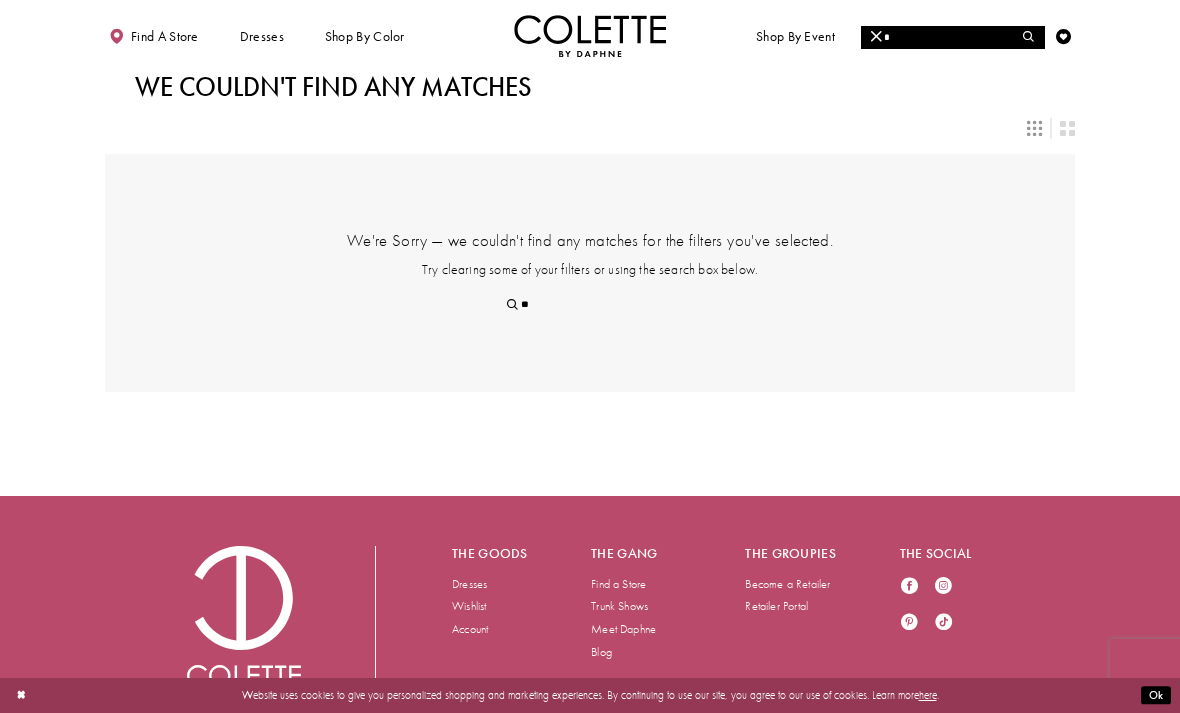 type on "*" 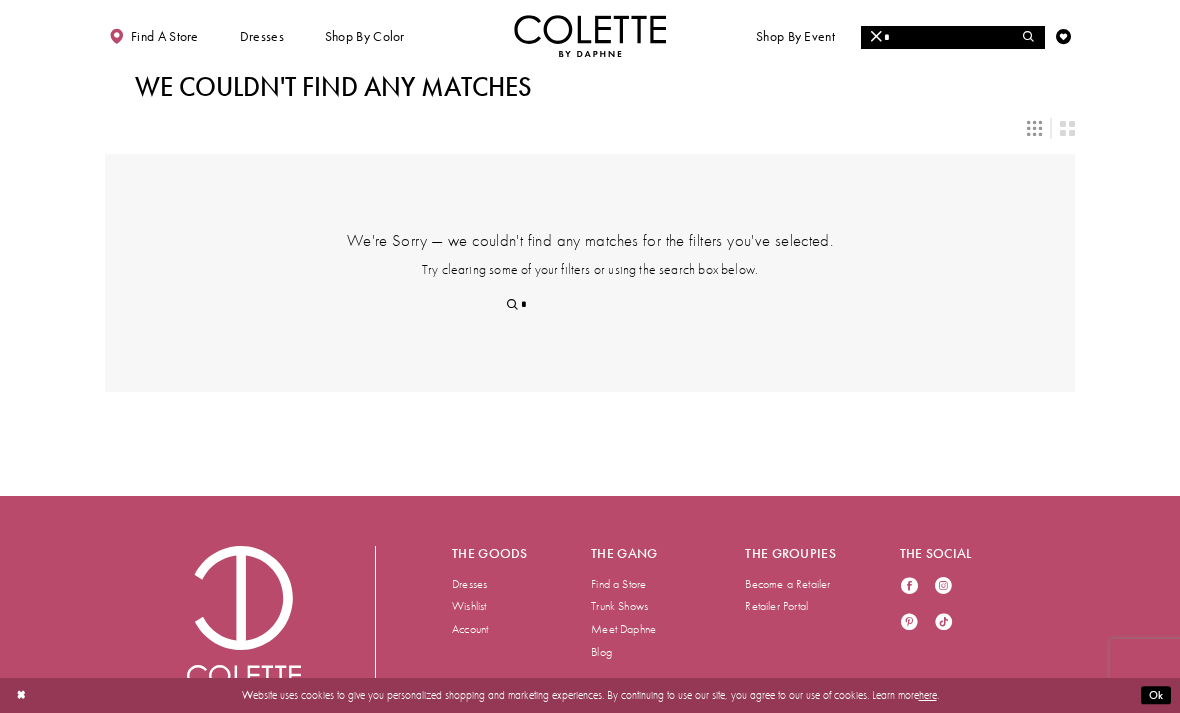 type 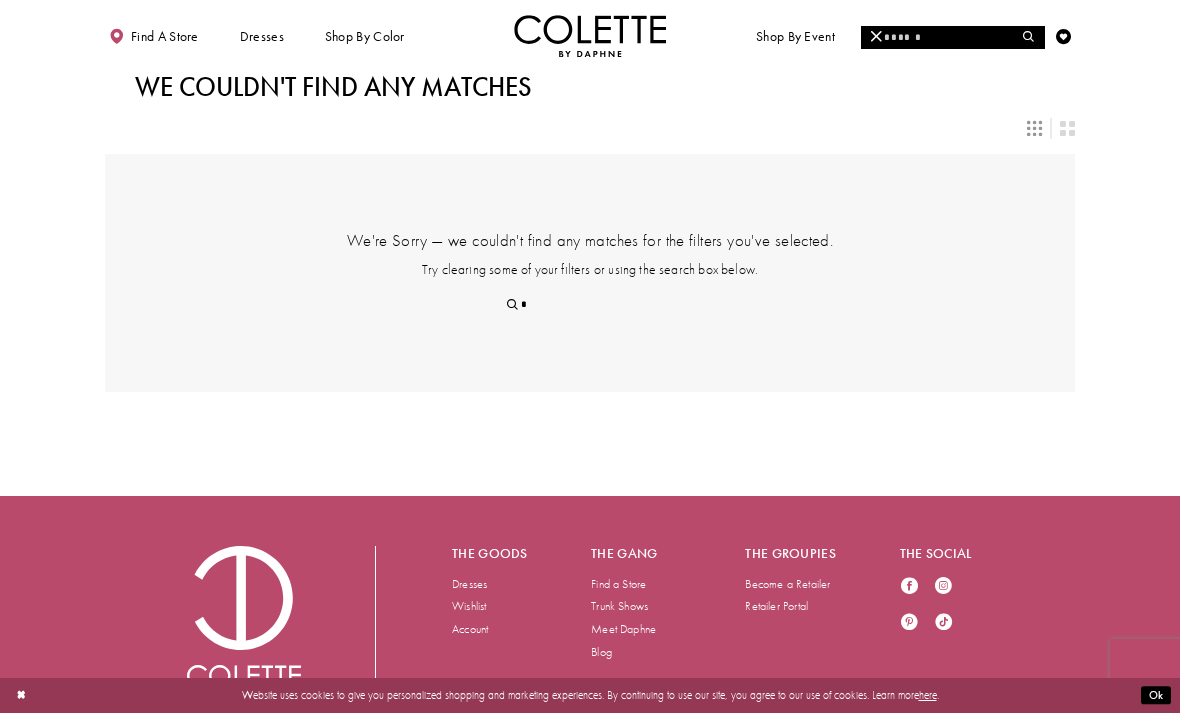 type 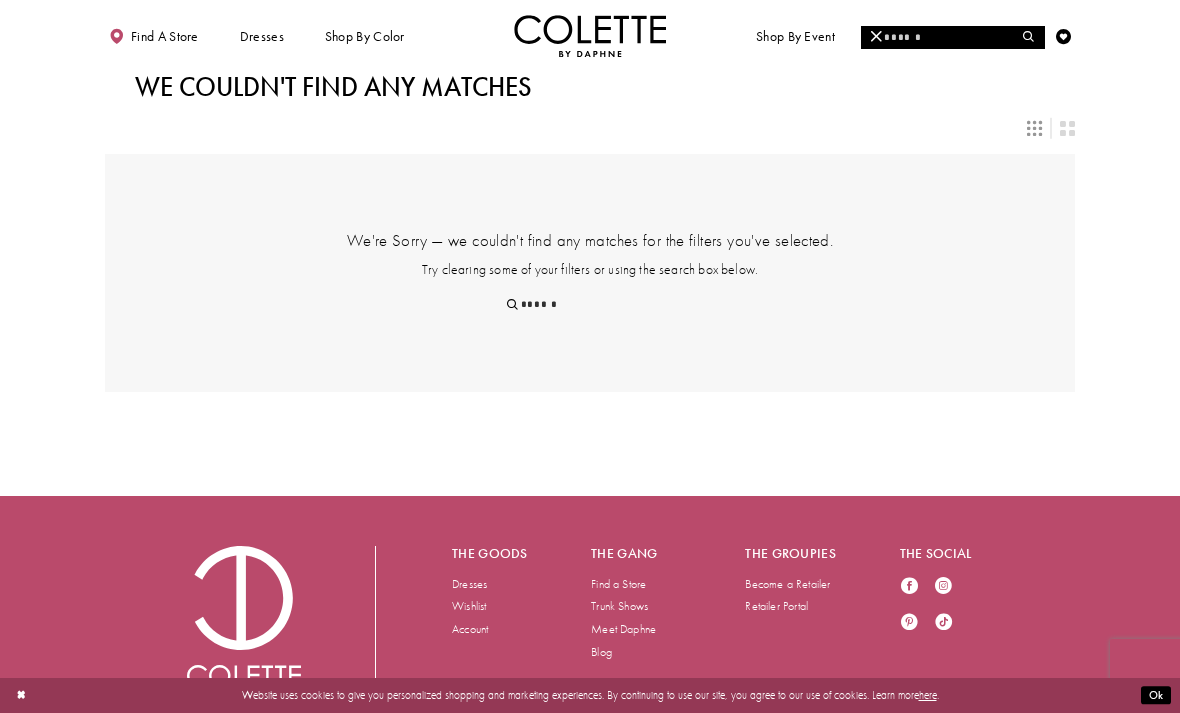 type on "*" 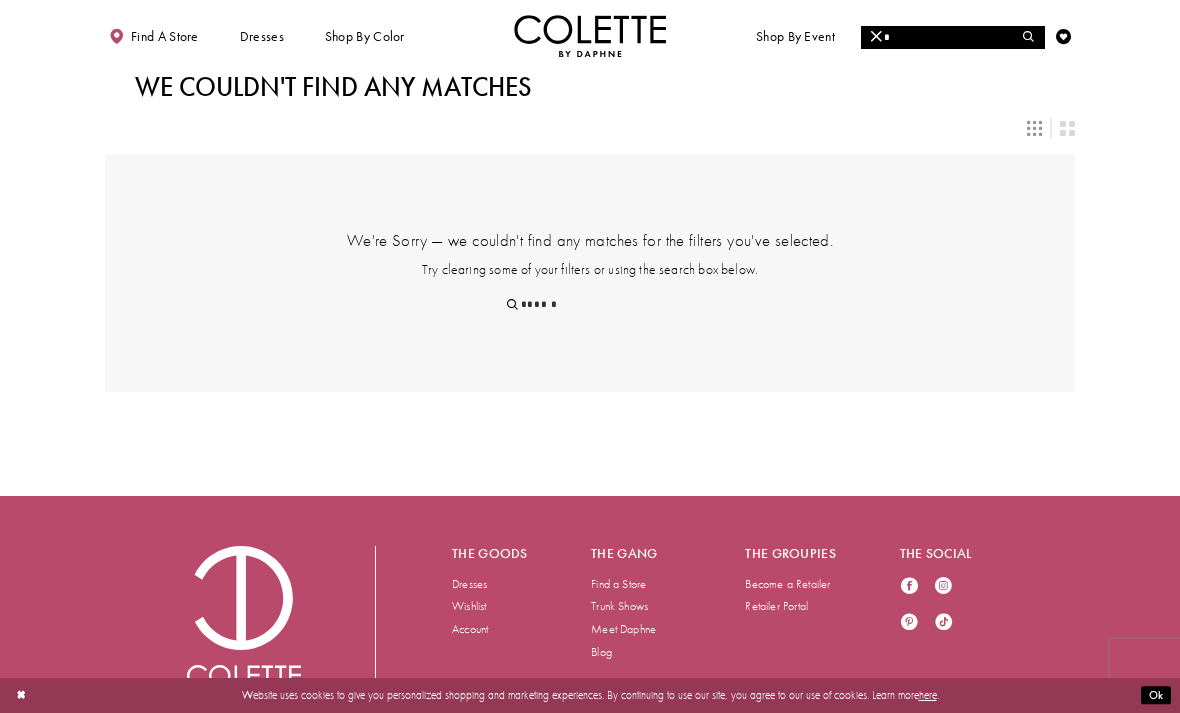 type on "*" 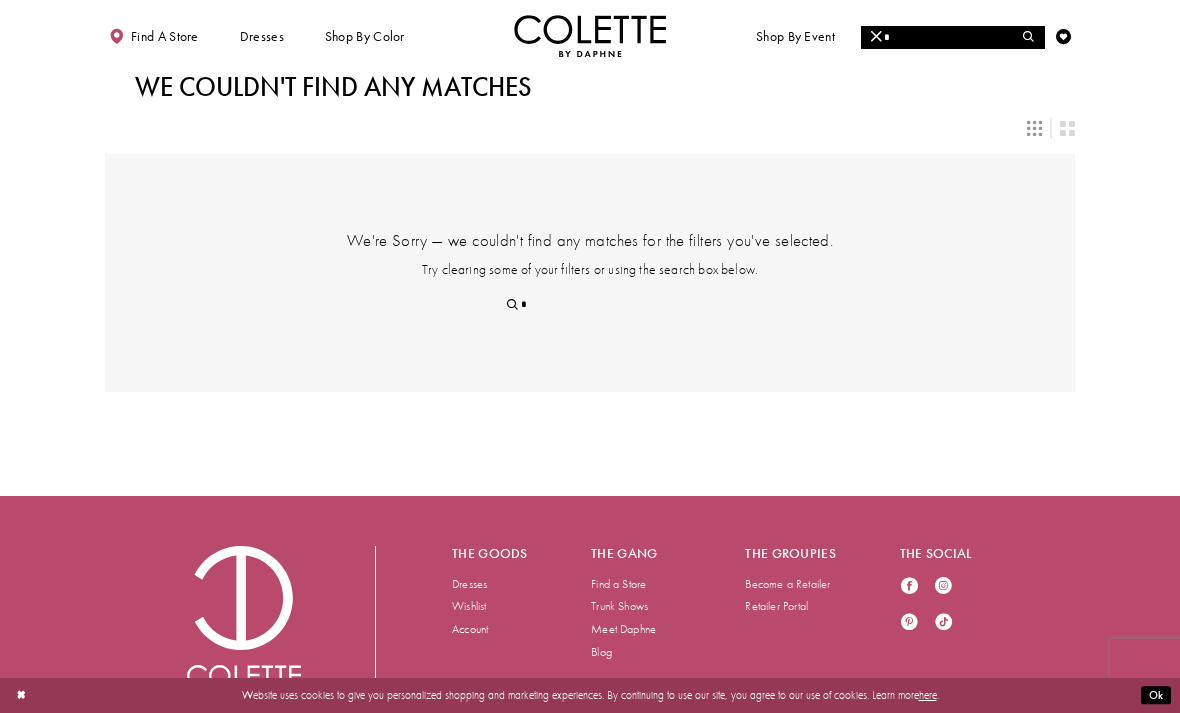 type on "**" 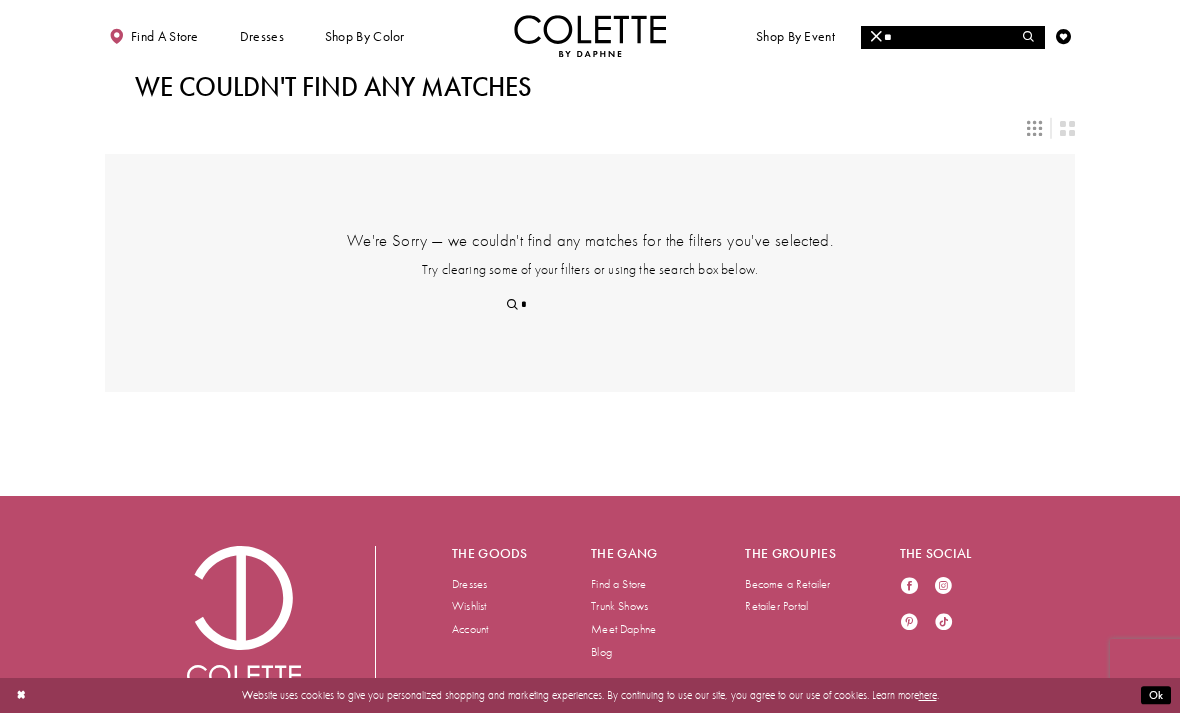 type on "**" 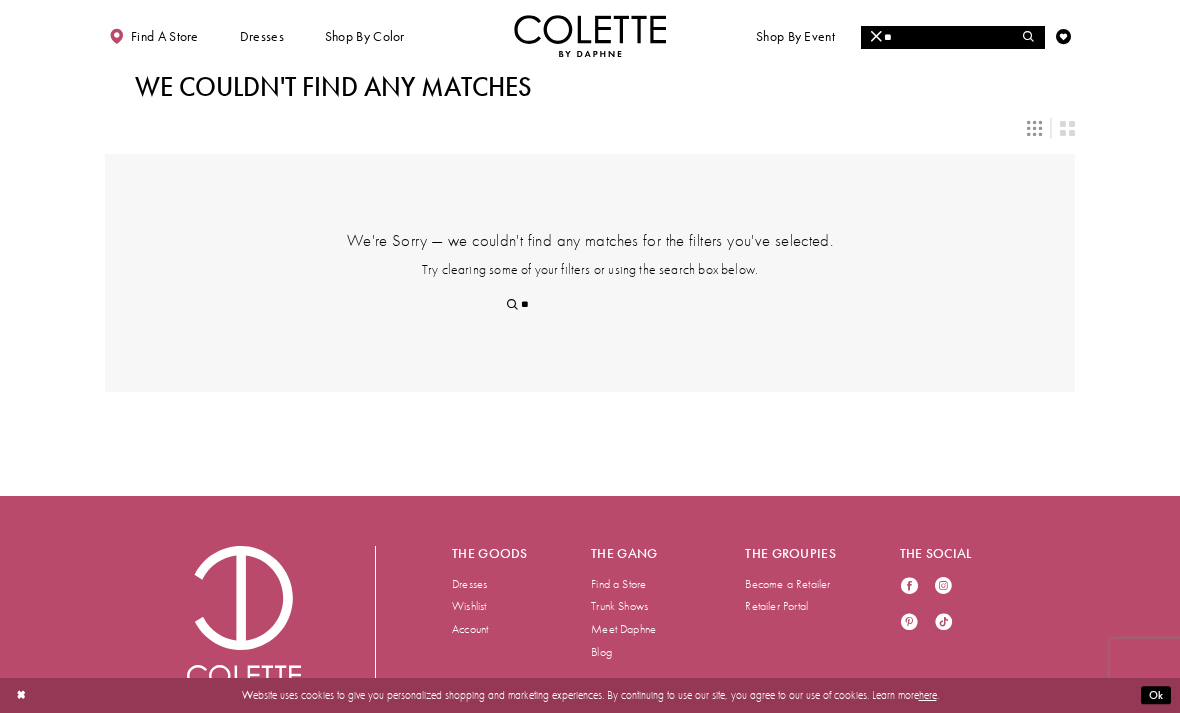type on "***" 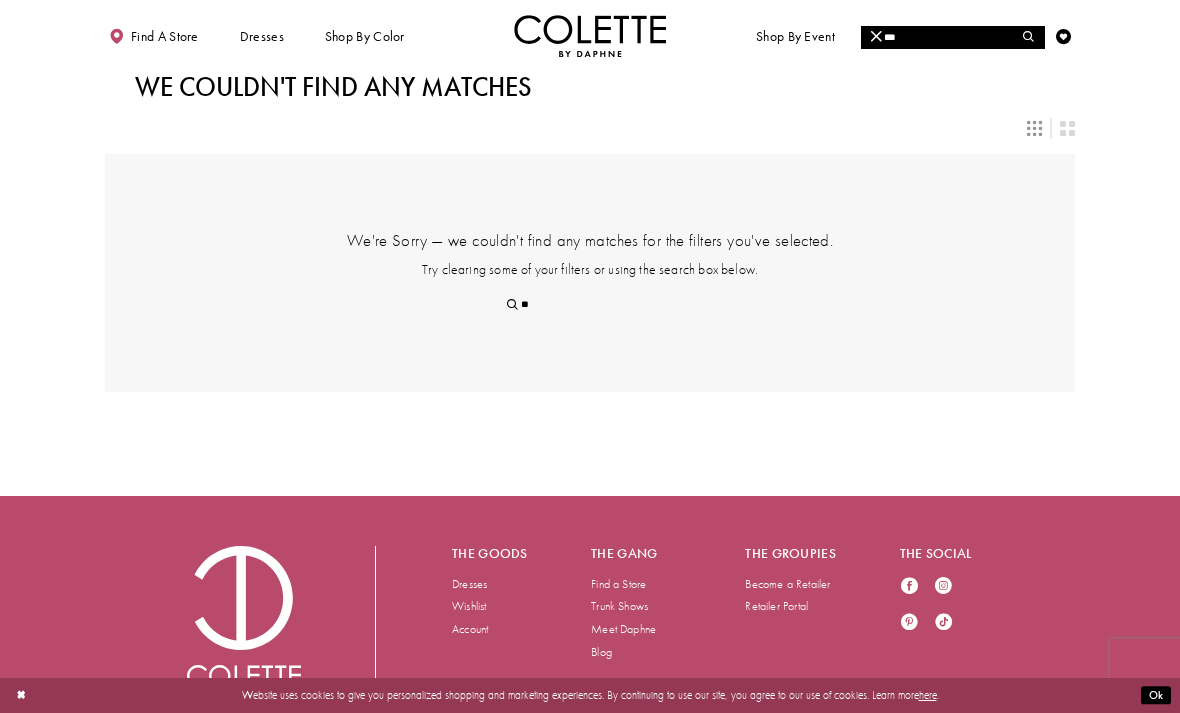 type on "***" 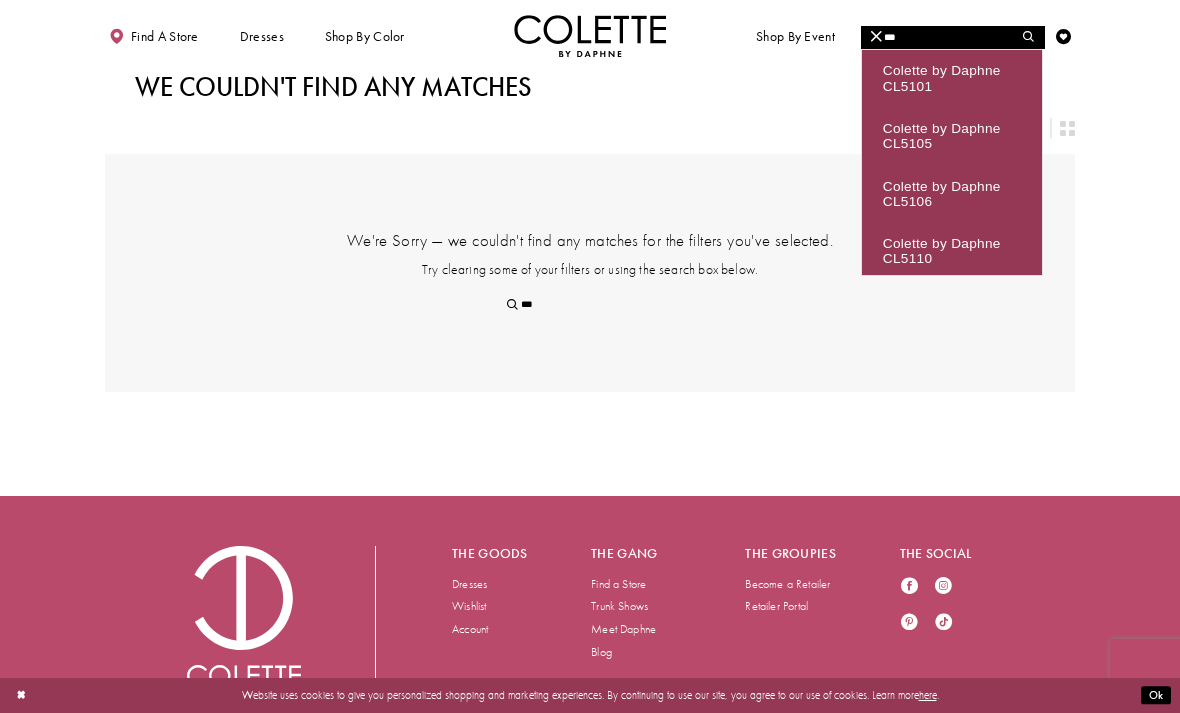 type on "****" 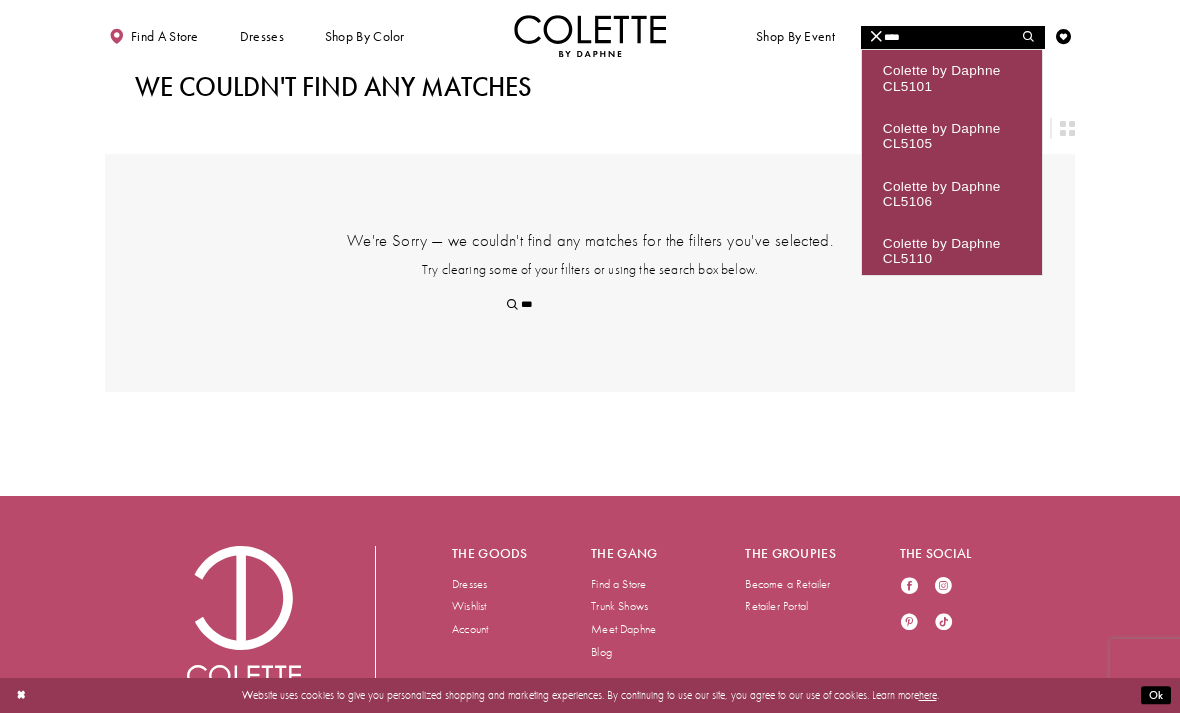 type on "****" 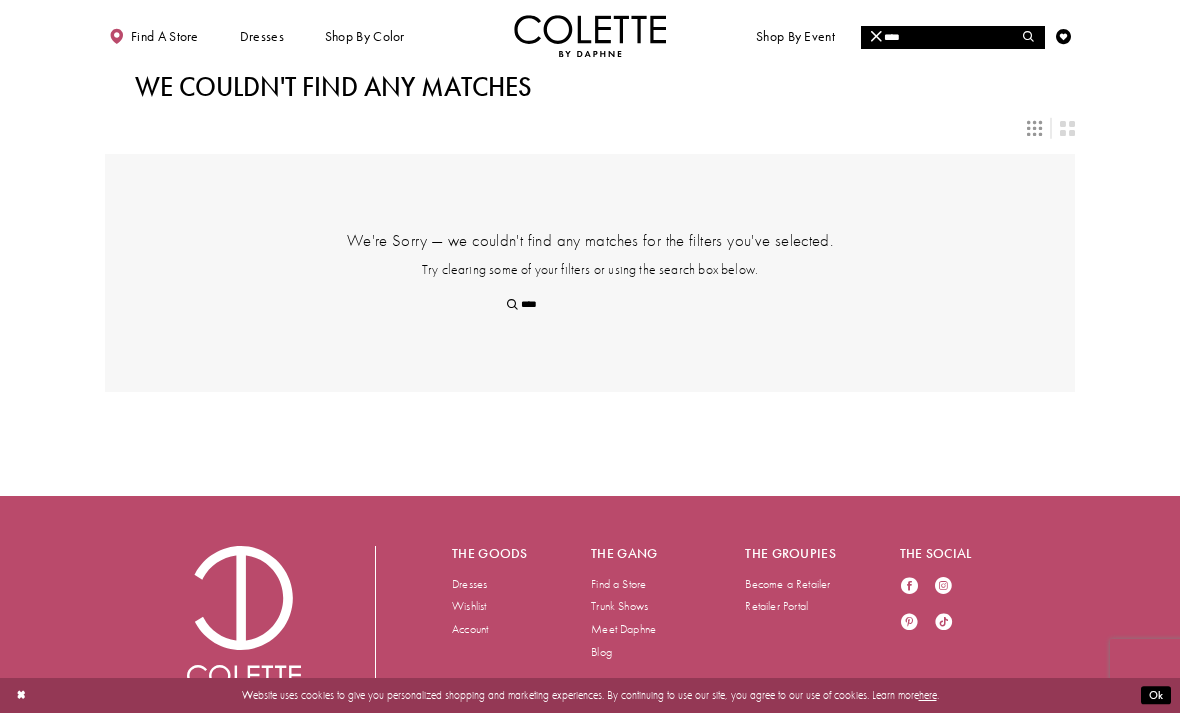 type on "***" 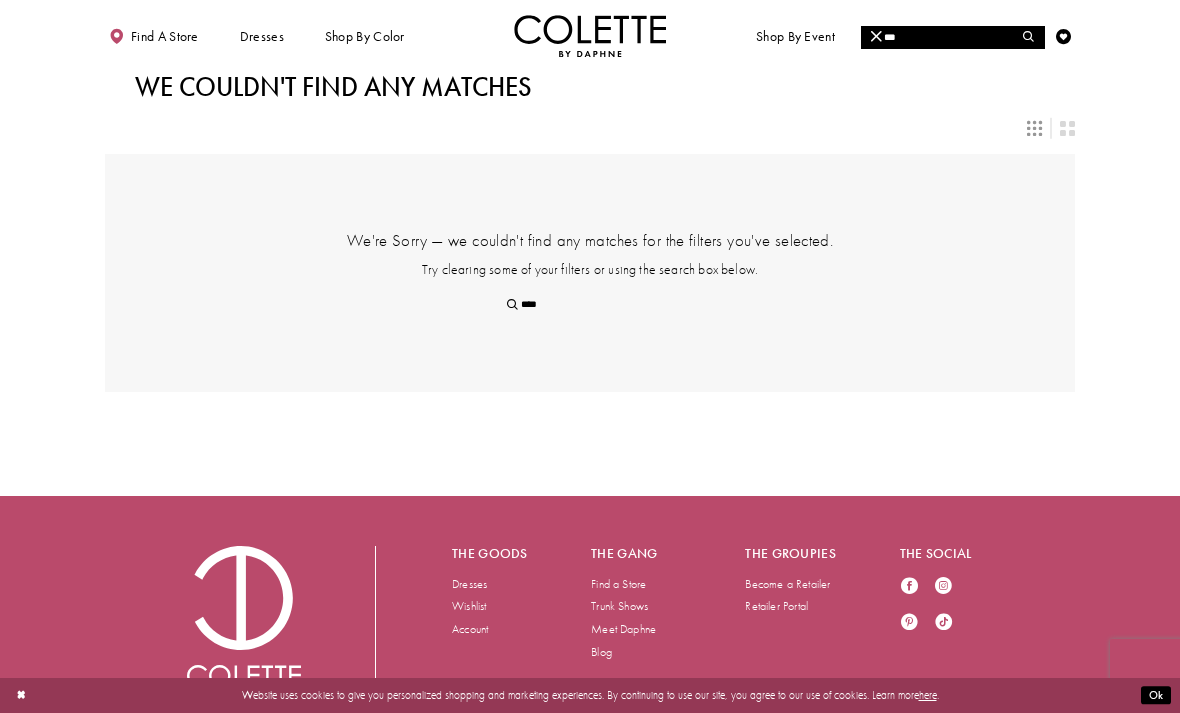 type on "***" 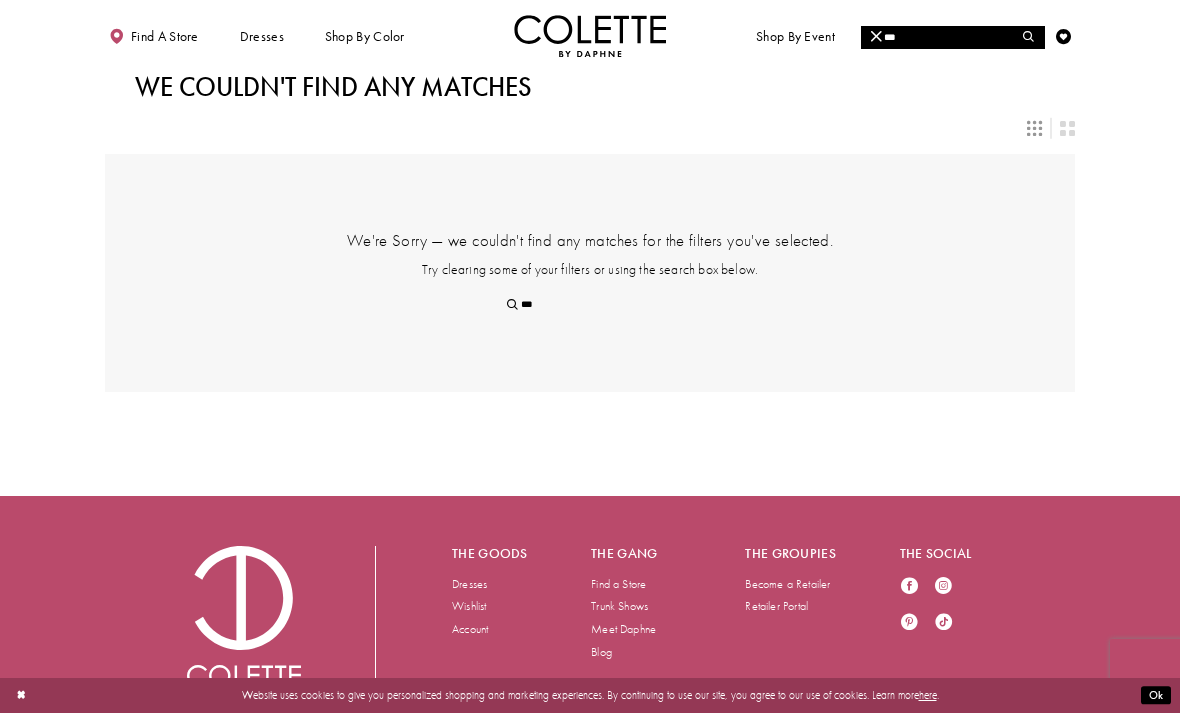 type on "**" 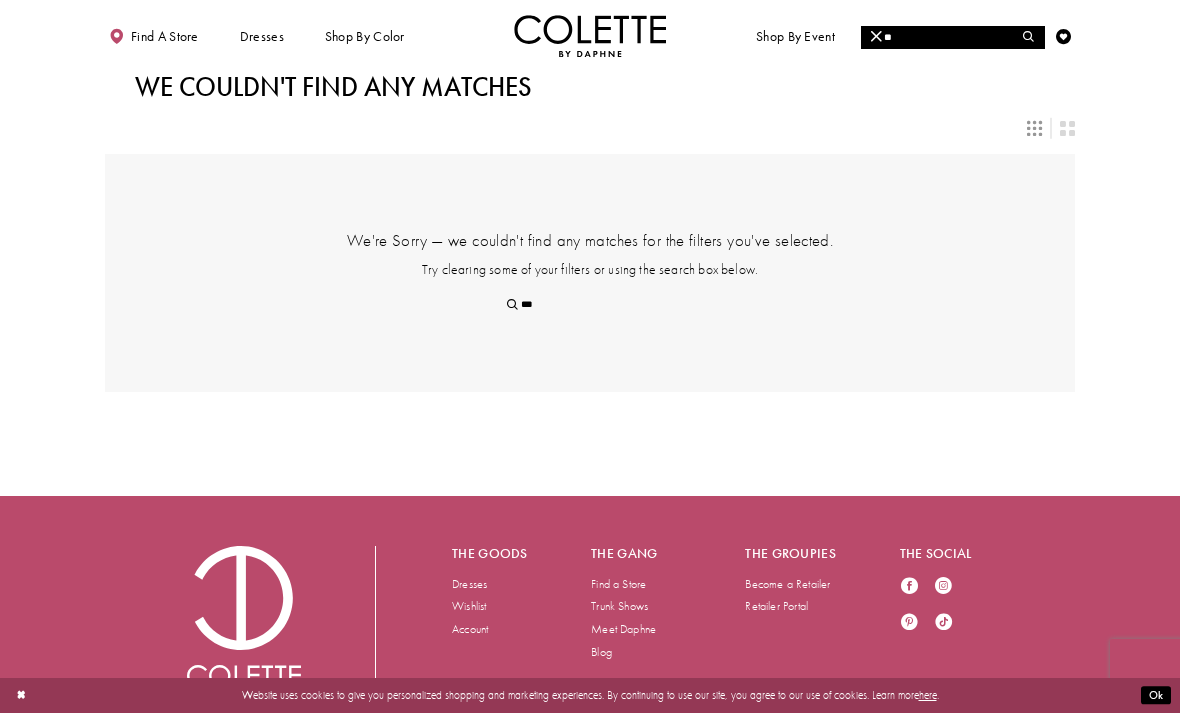 type on "**" 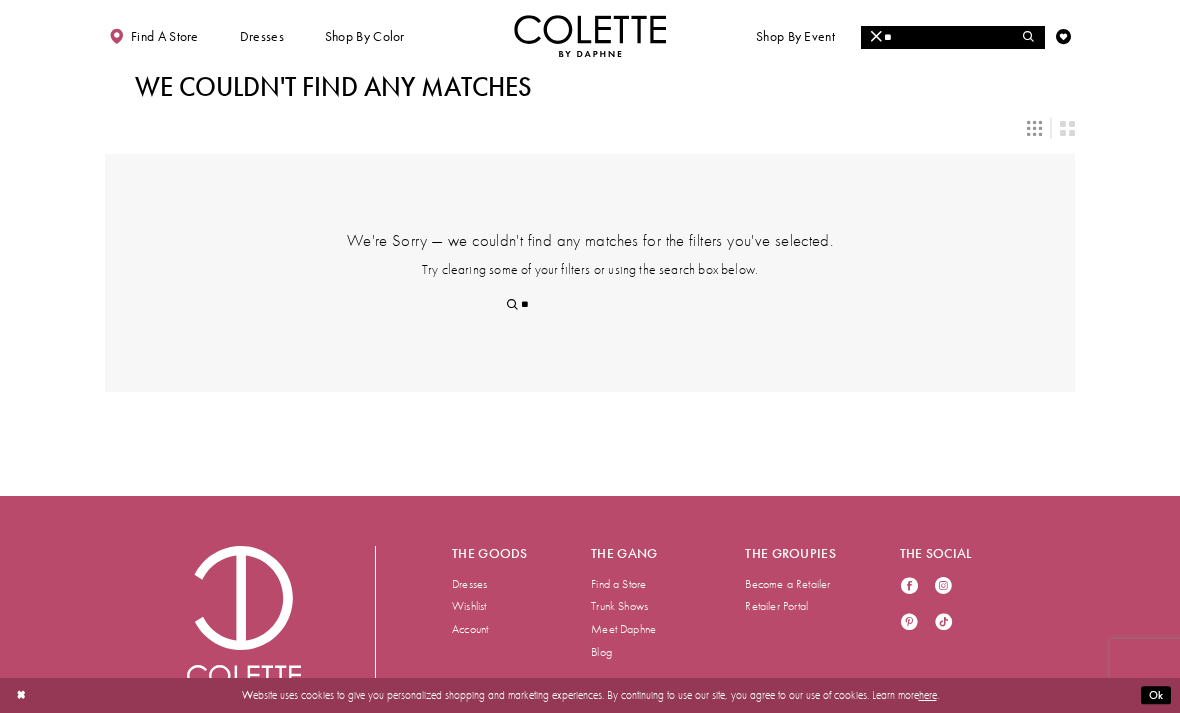 type on "*" 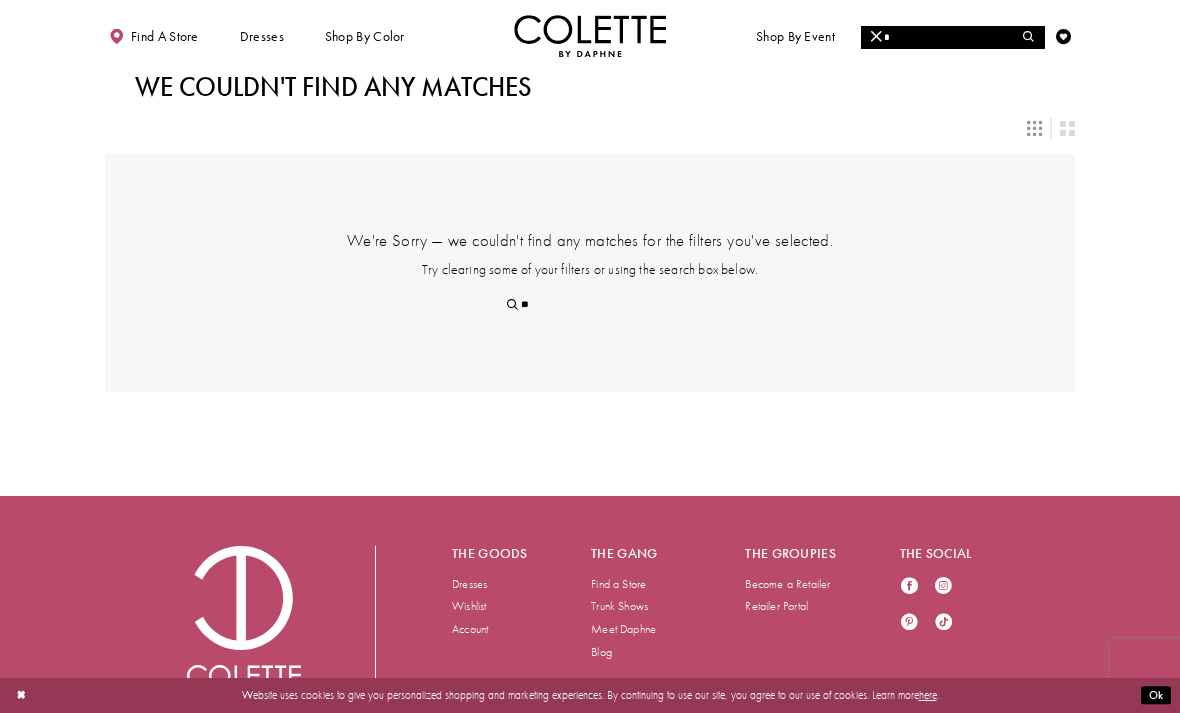 type on "*" 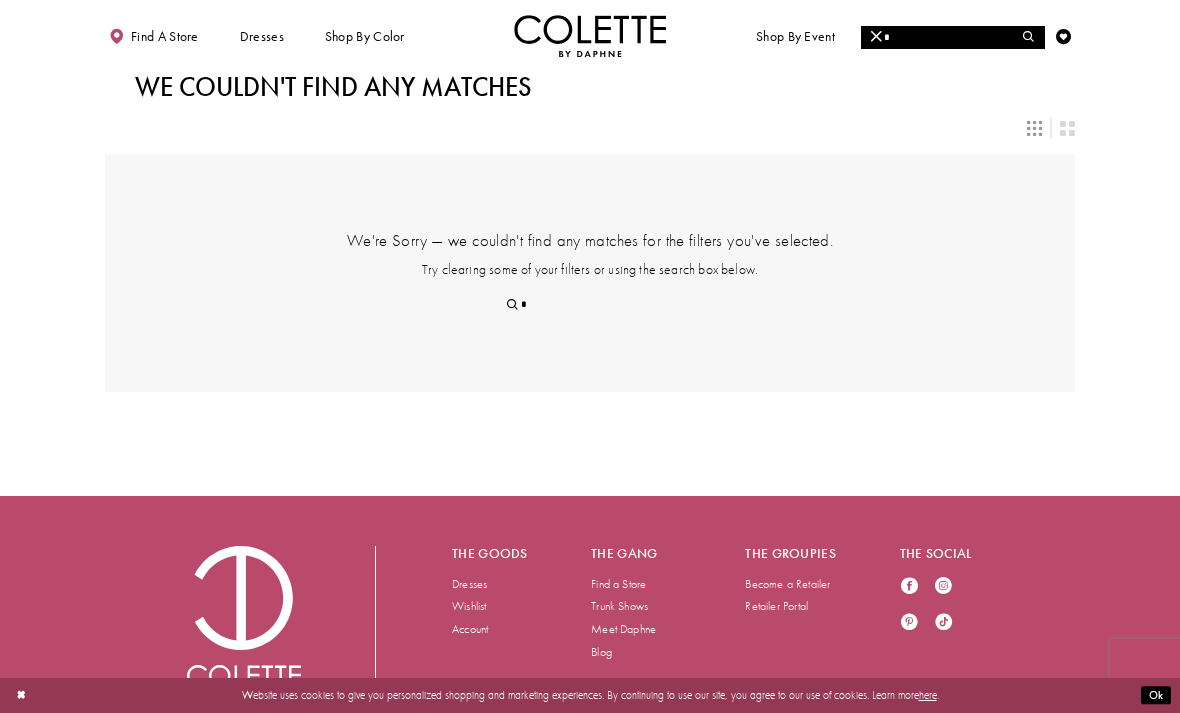 type 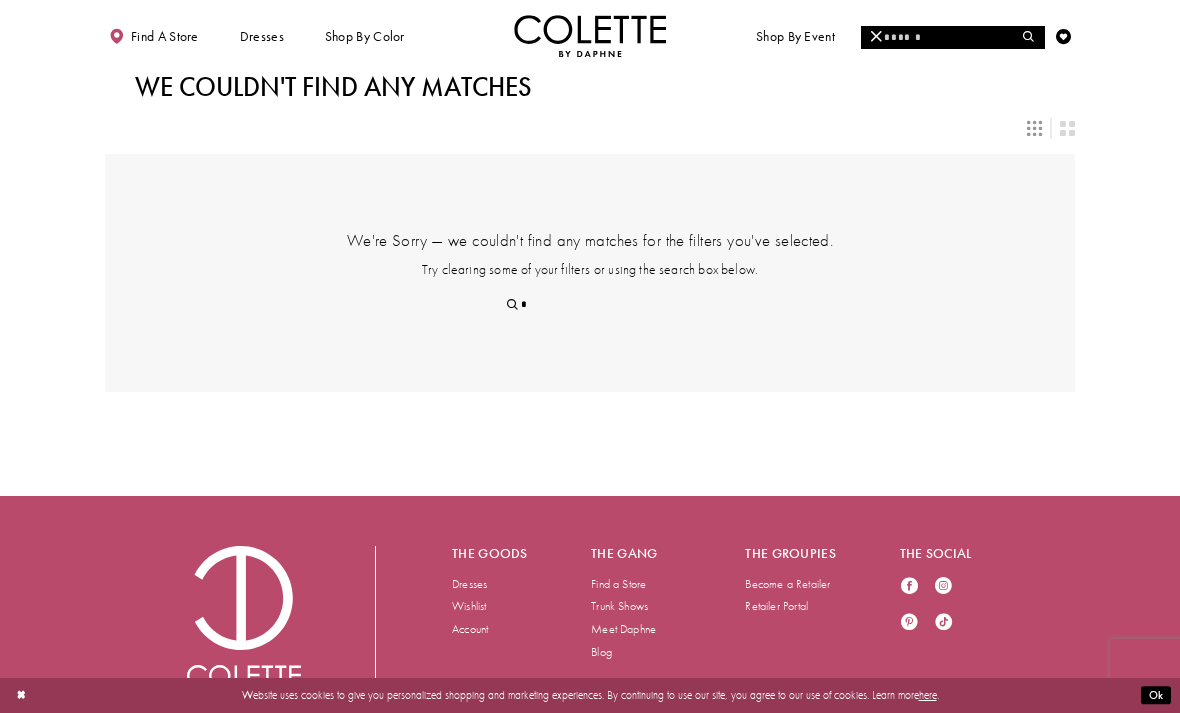 type 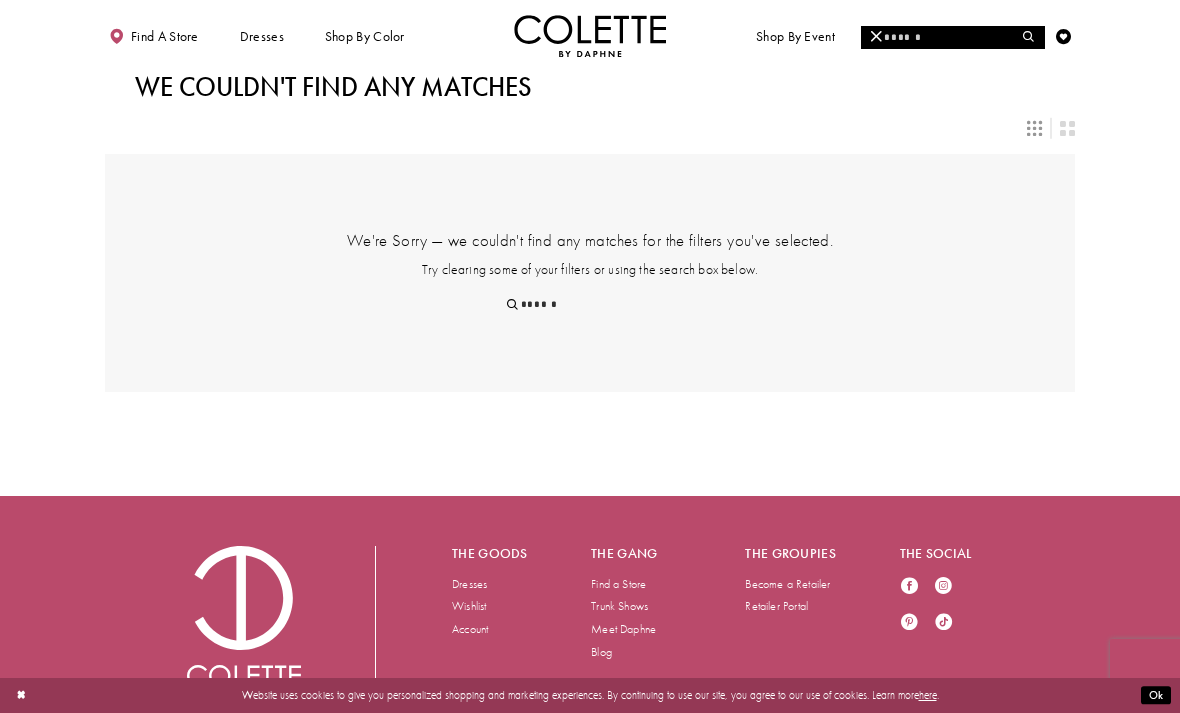 type on "*" 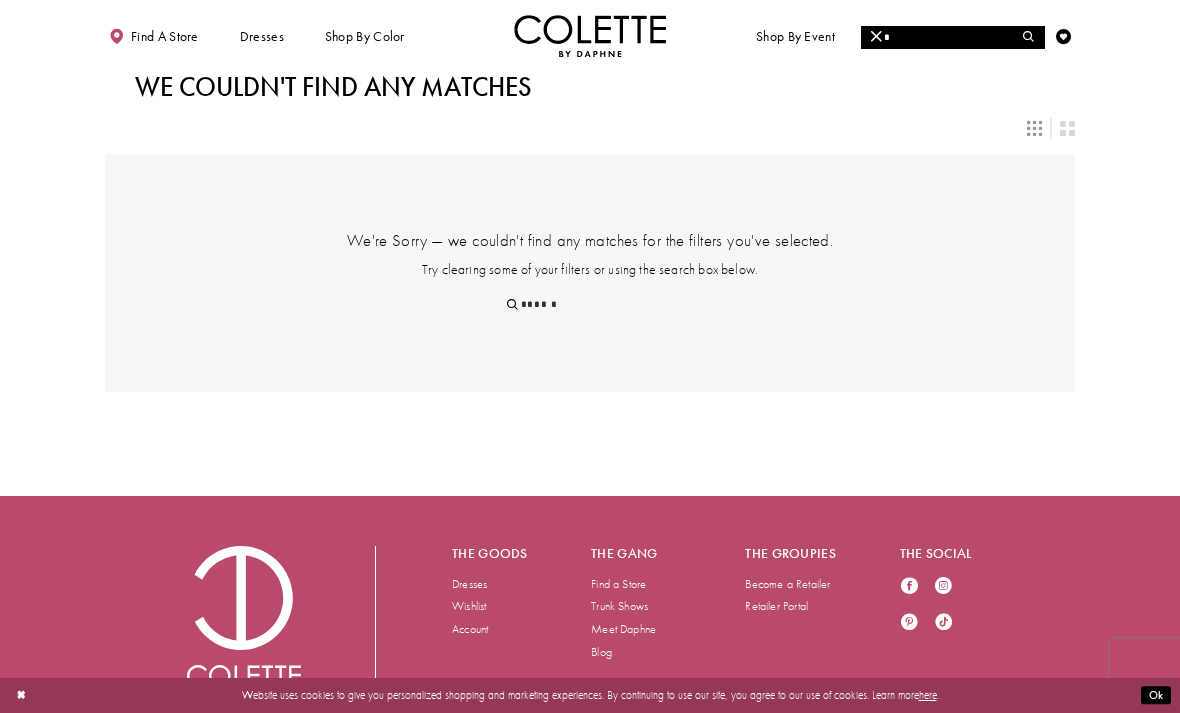type on "*" 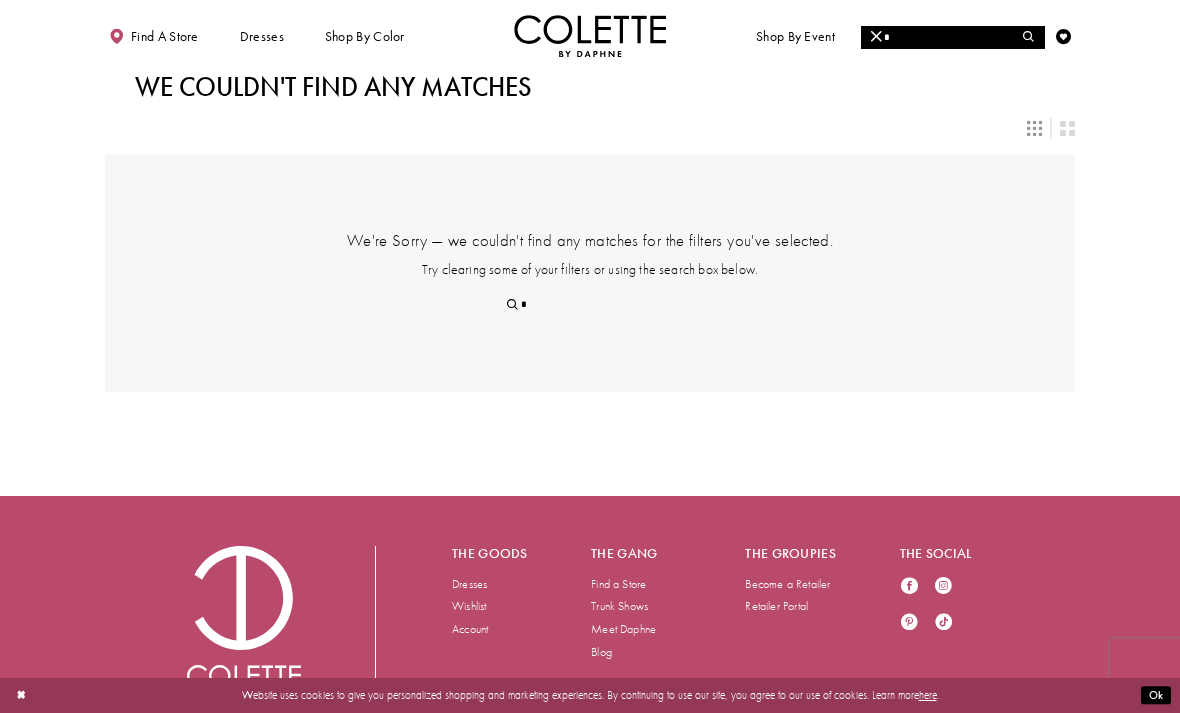 type on "**" 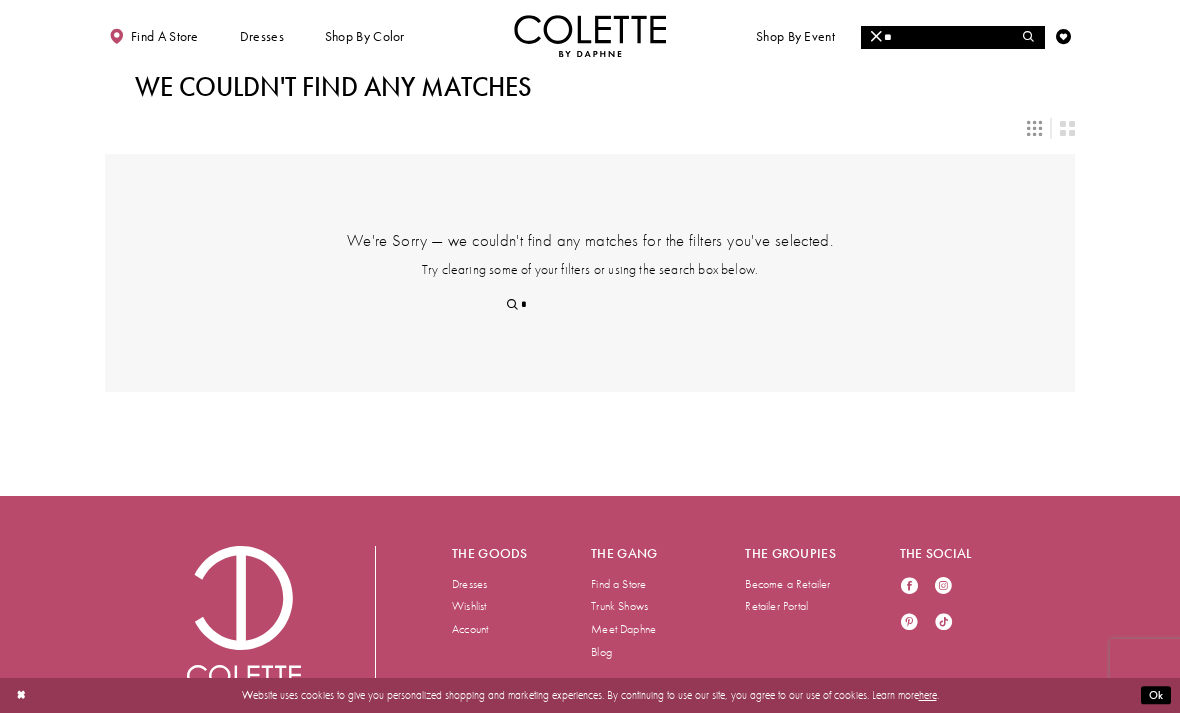 type on "**" 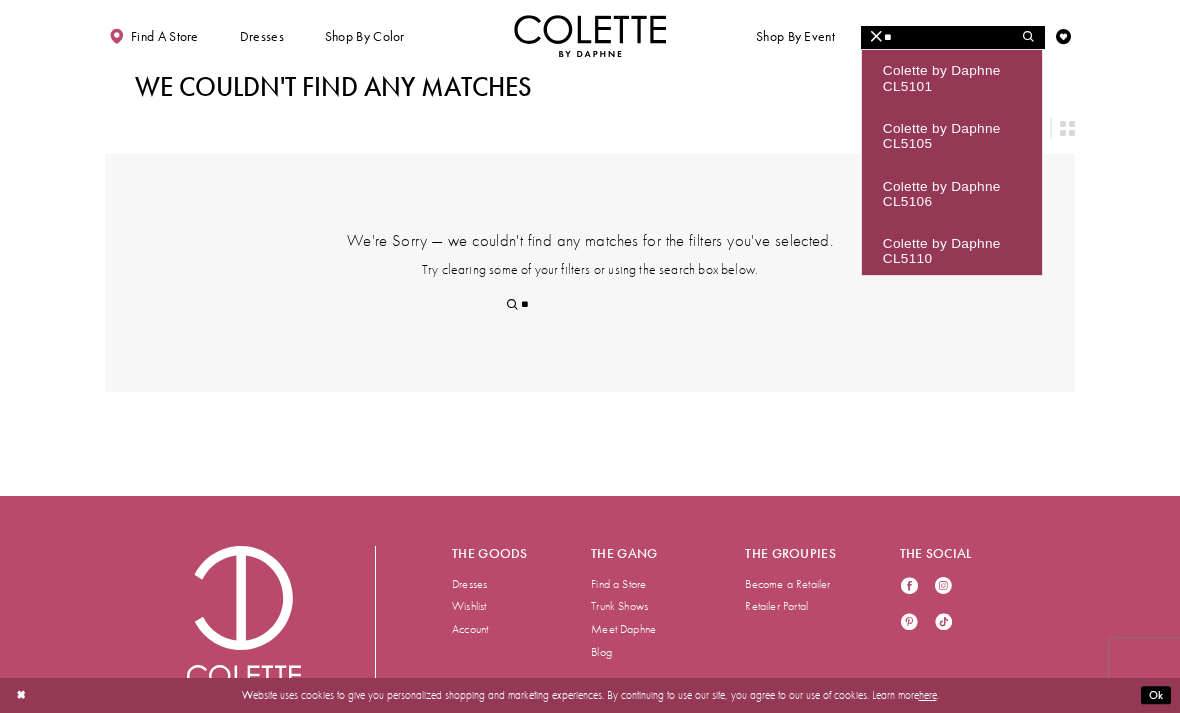 type on "***" 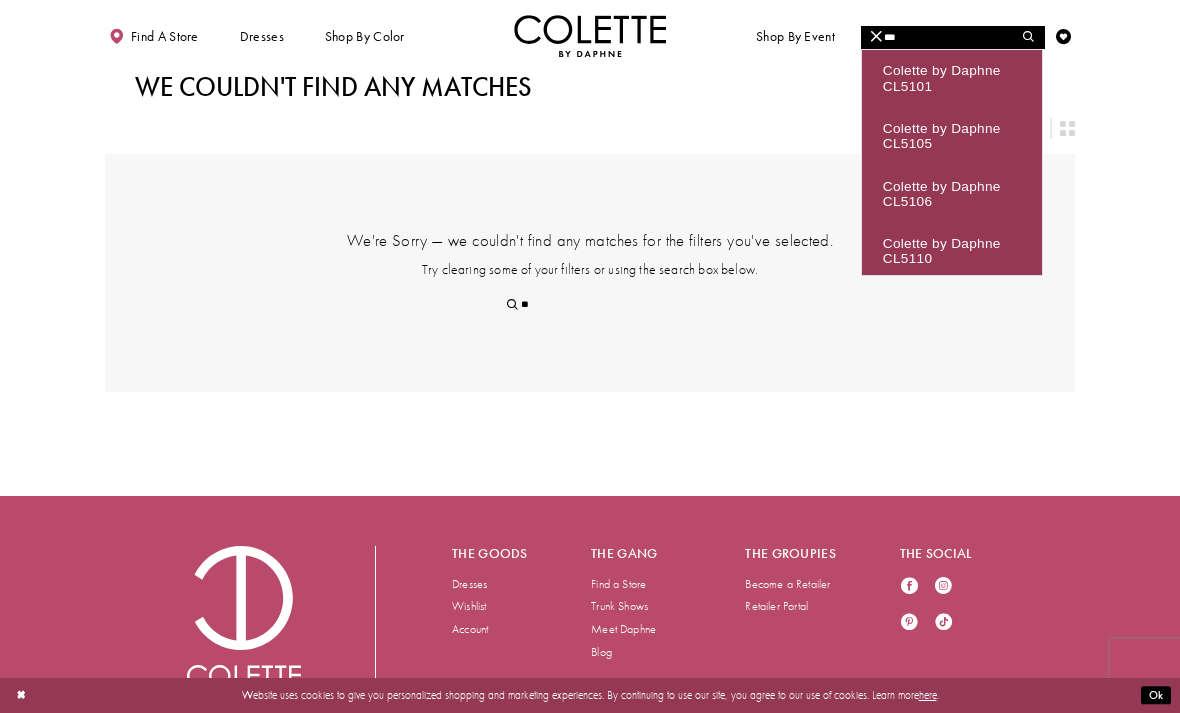 type on "***" 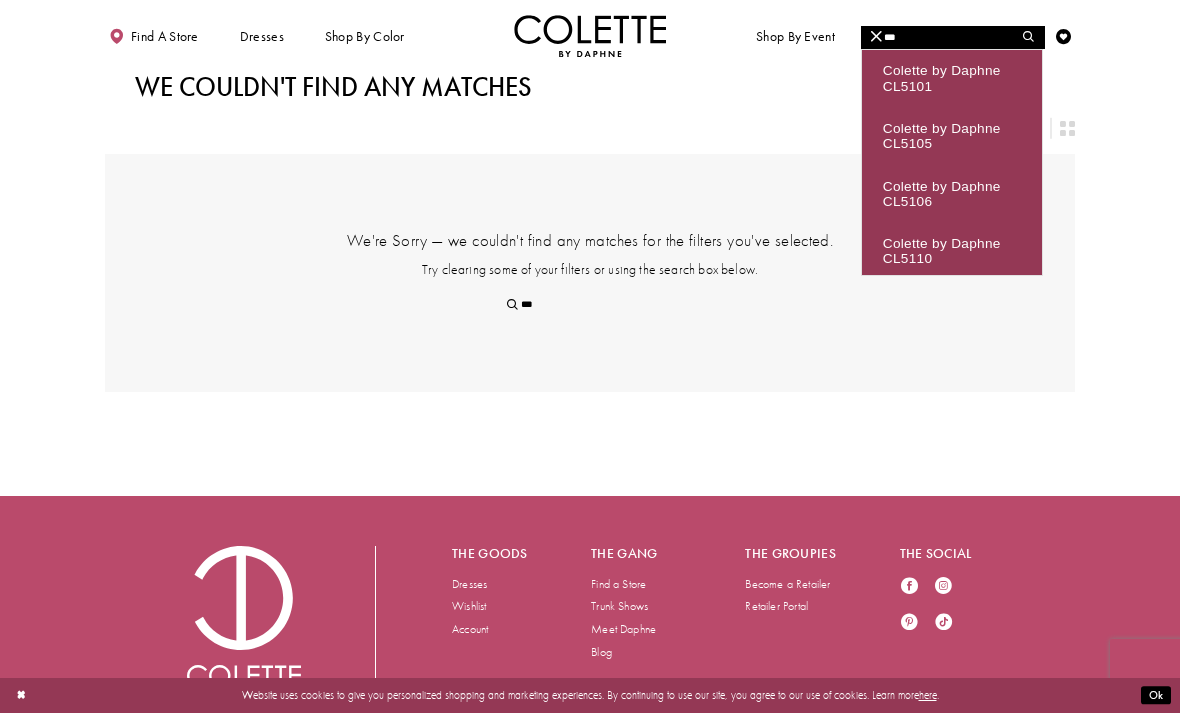 type on "****" 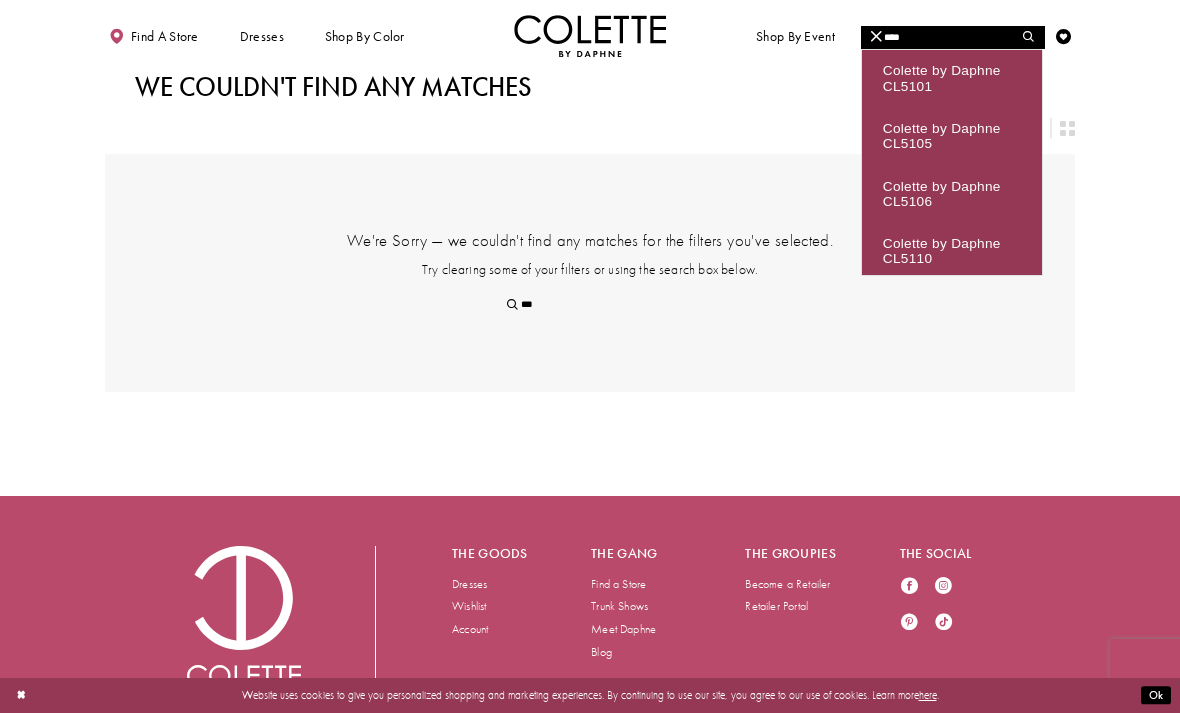 type on "****" 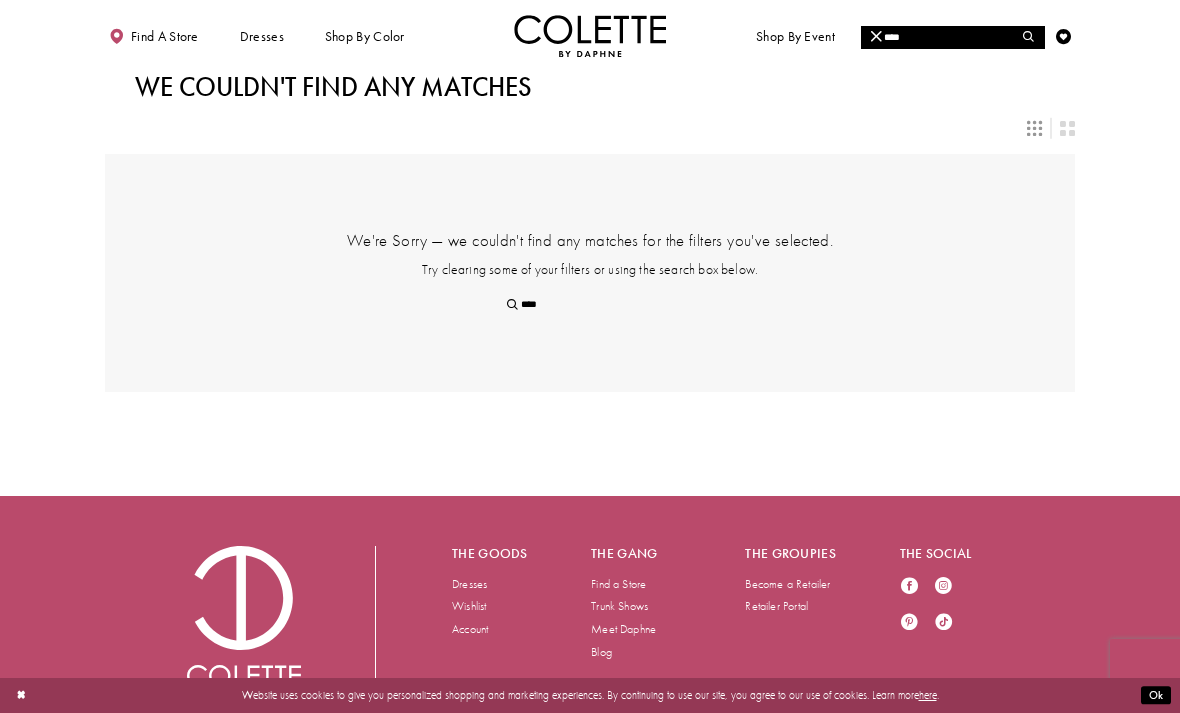type on "***" 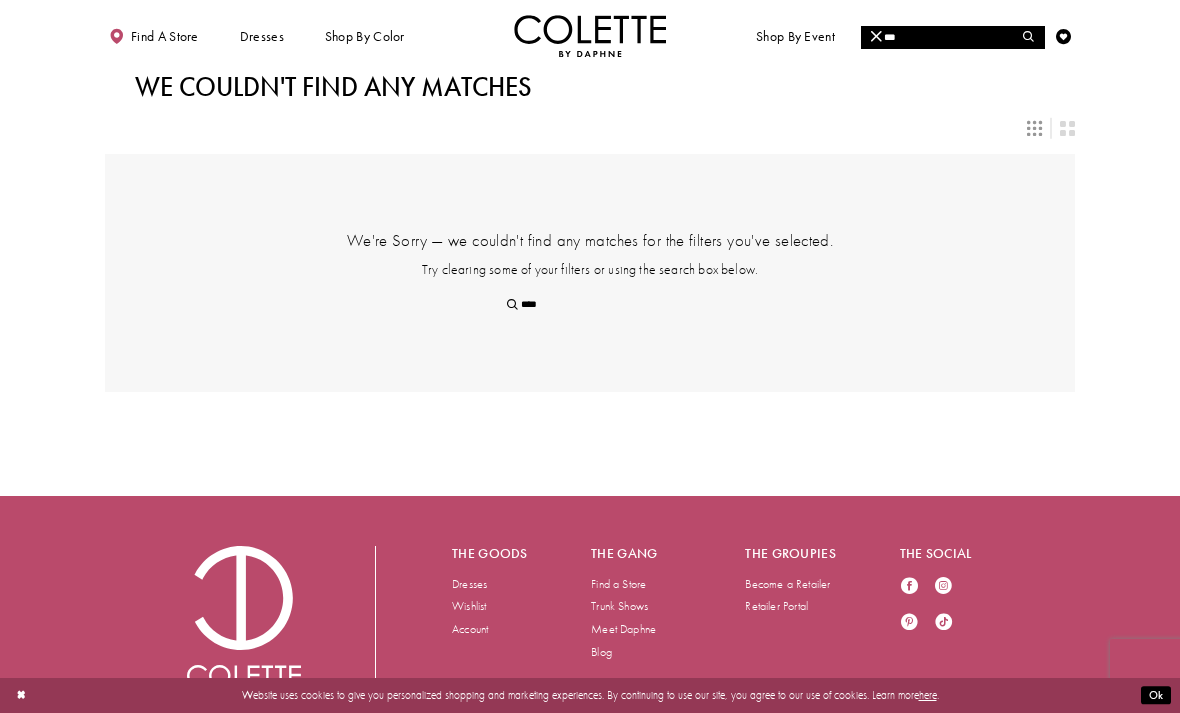 type on "***" 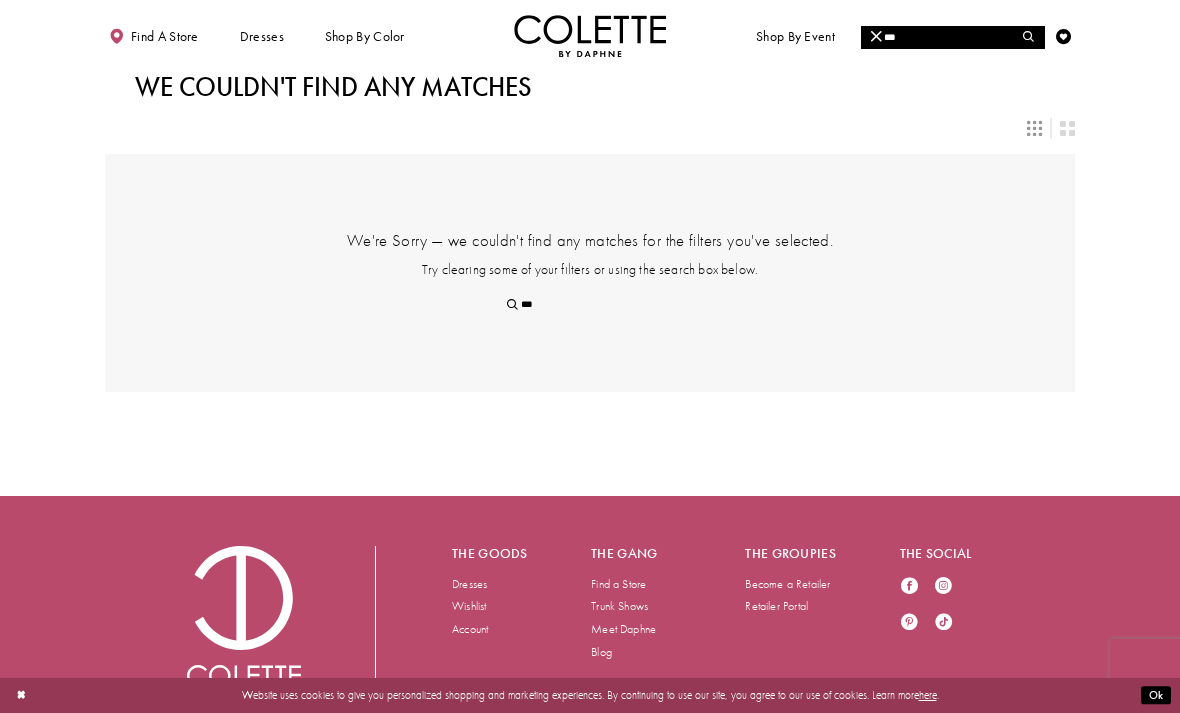 type on "**" 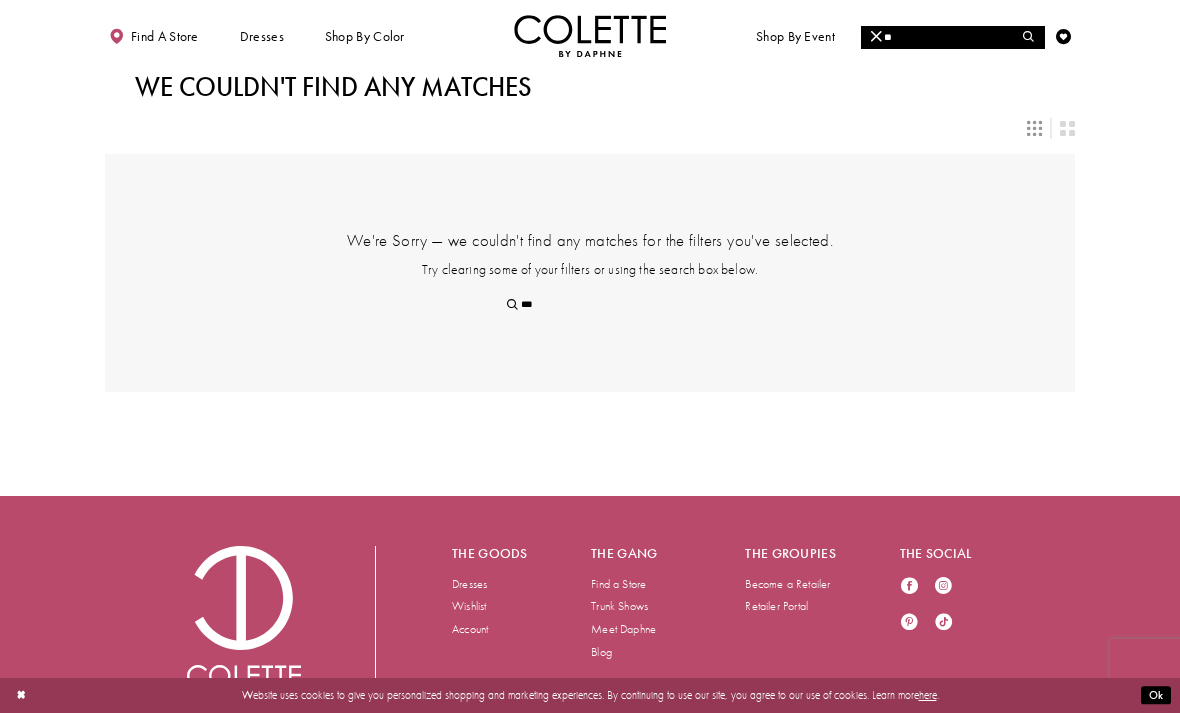 type on "**" 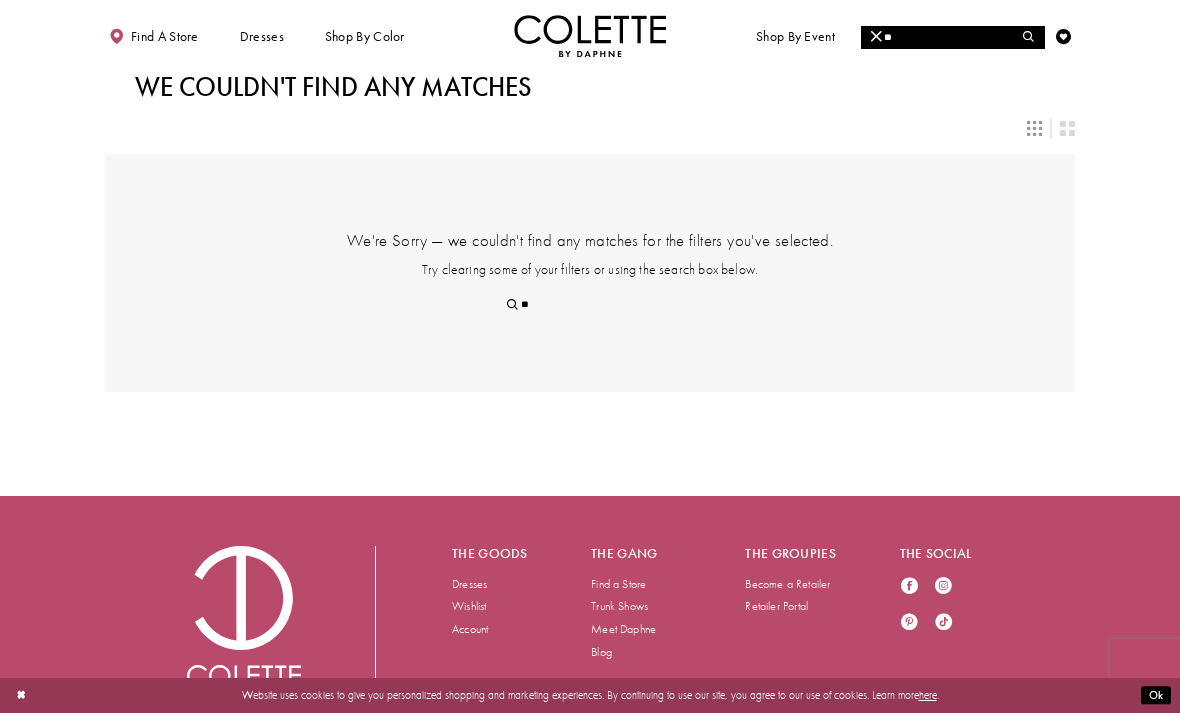 type on "*" 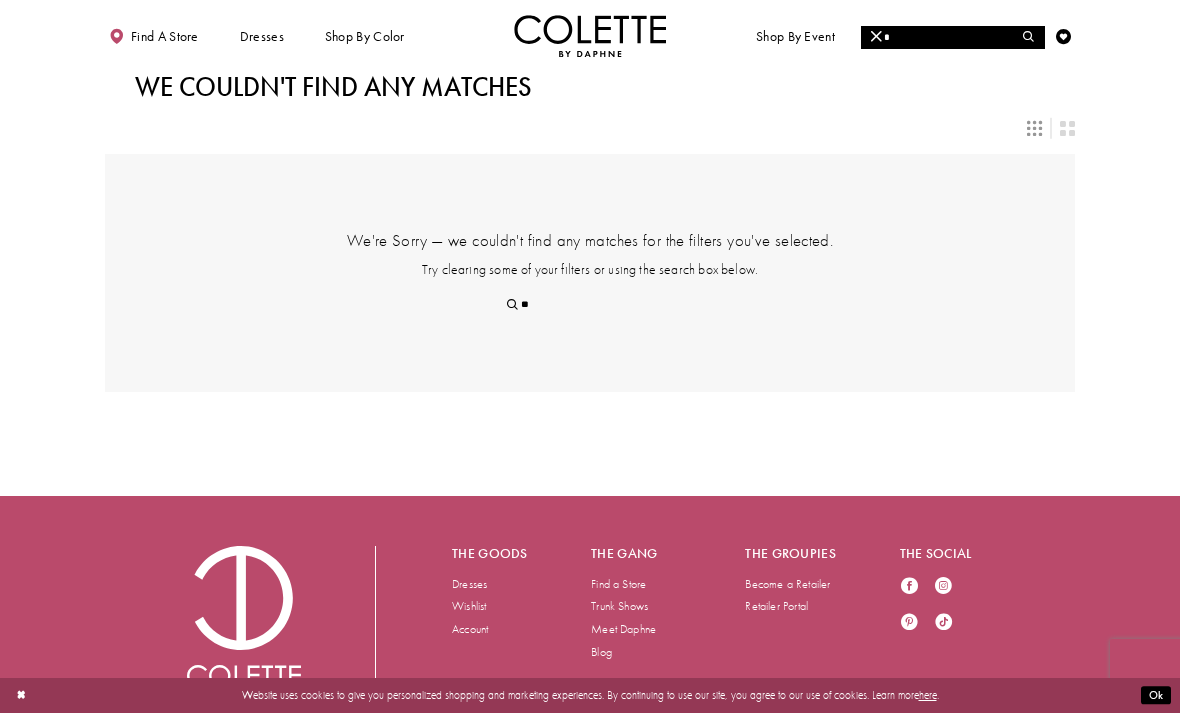 type on "*" 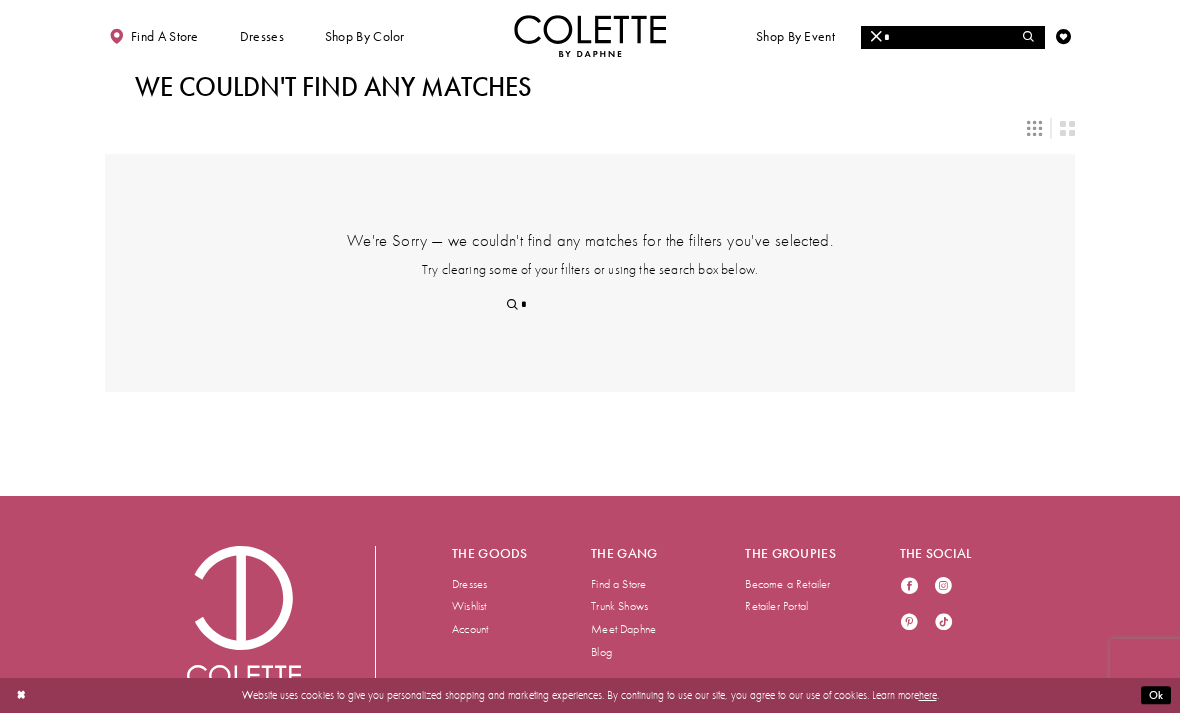 type 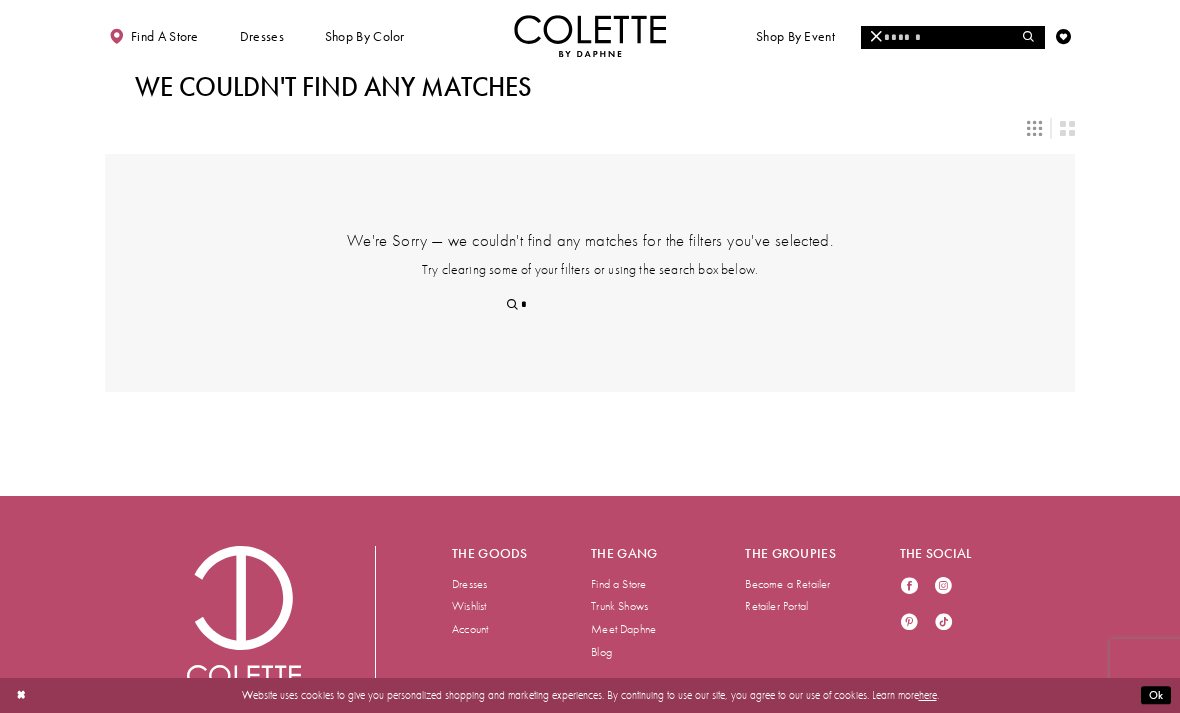 type 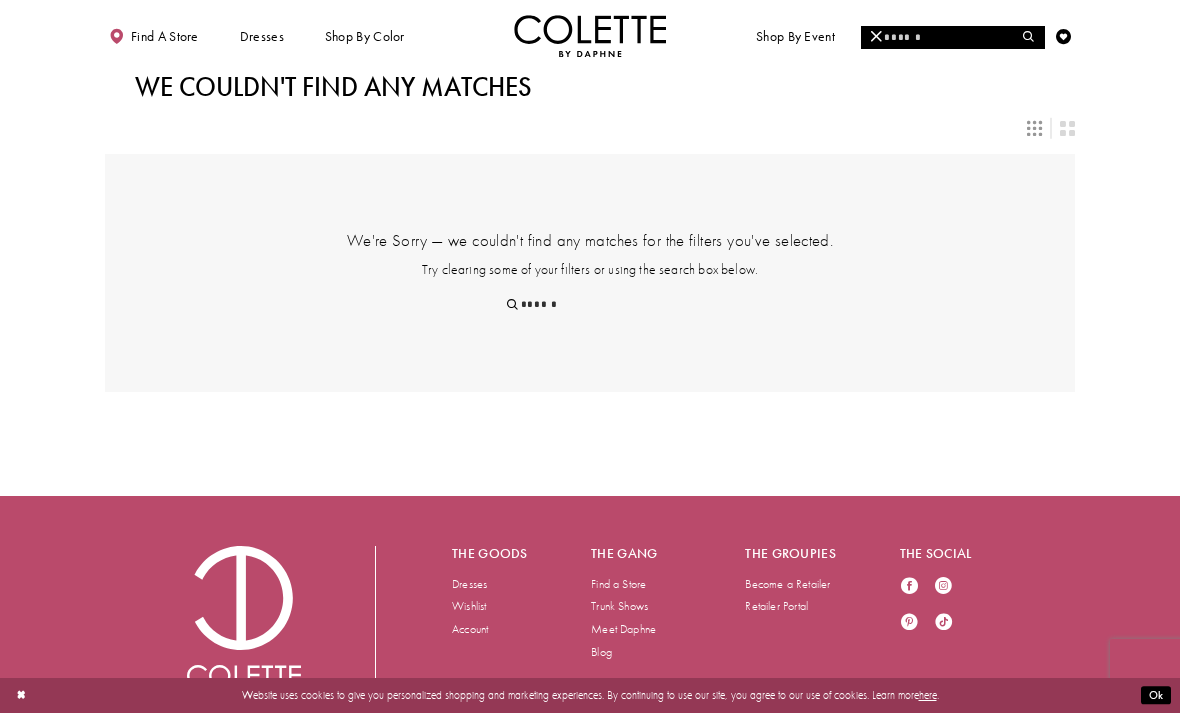 type on "*" 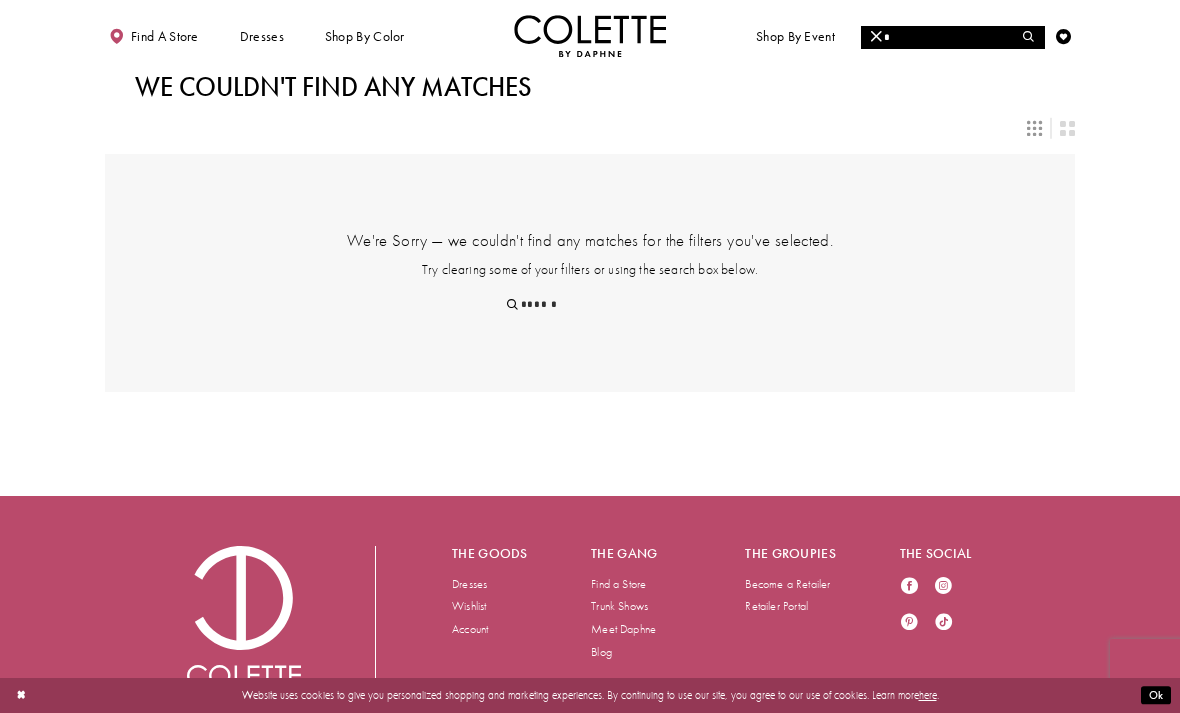 type on "*" 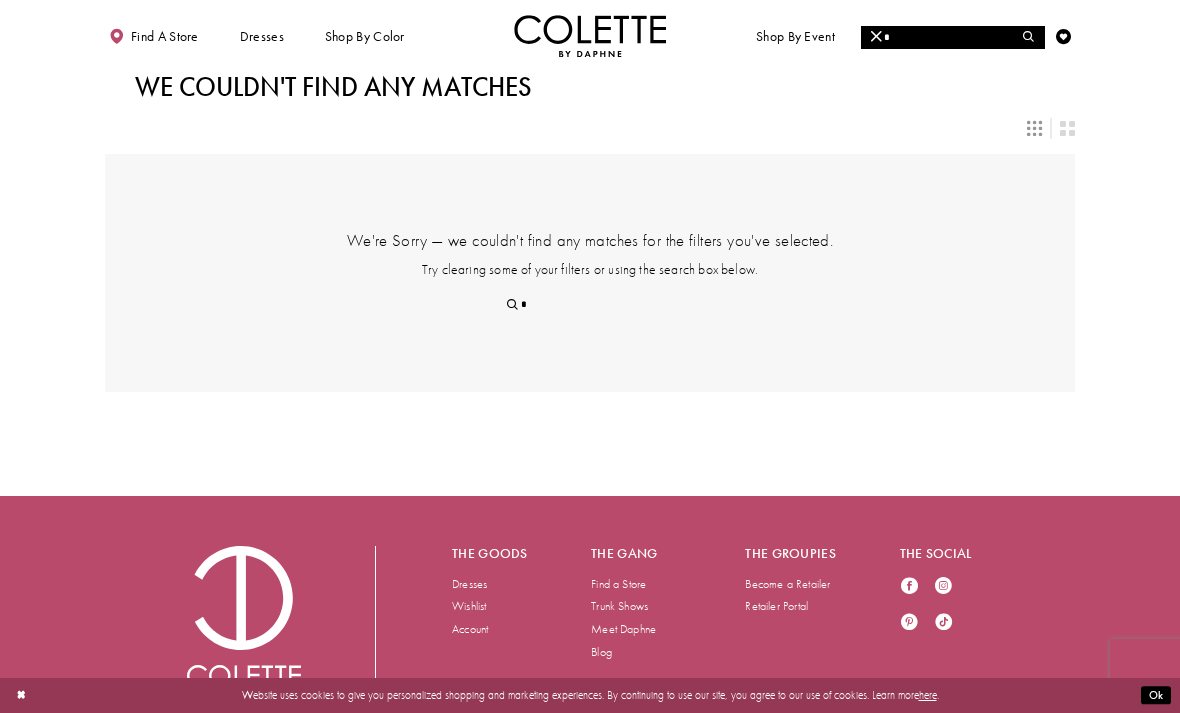 type on "**" 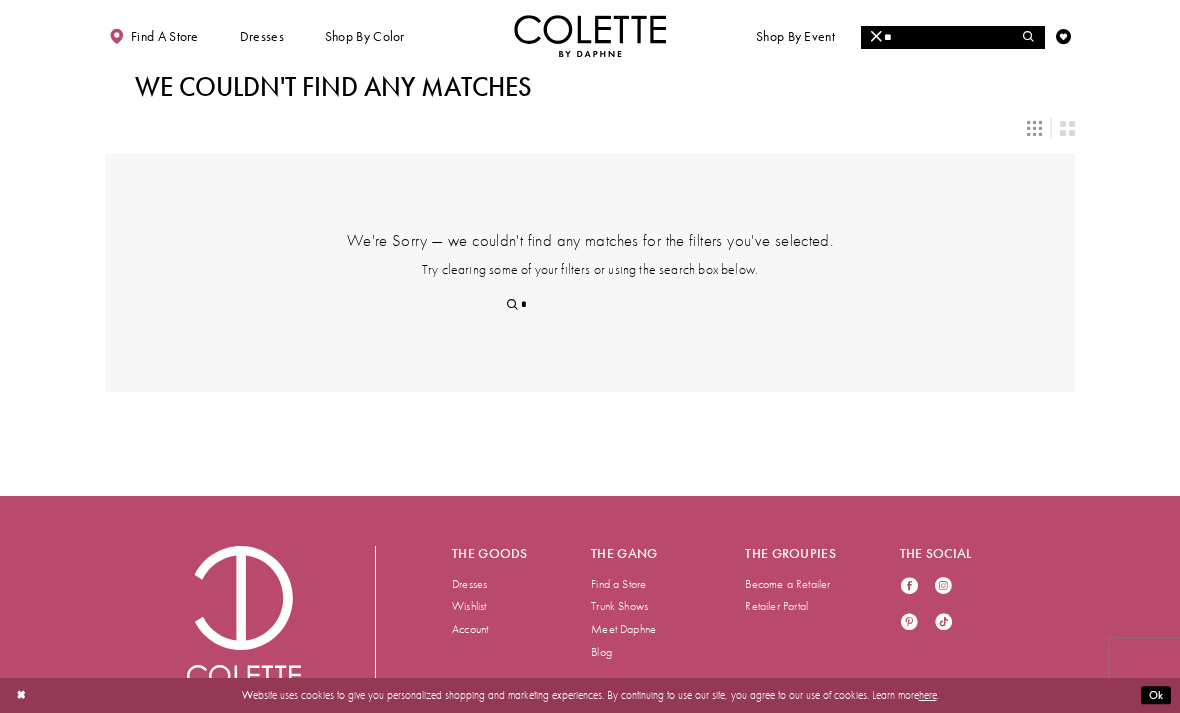 type on "**" 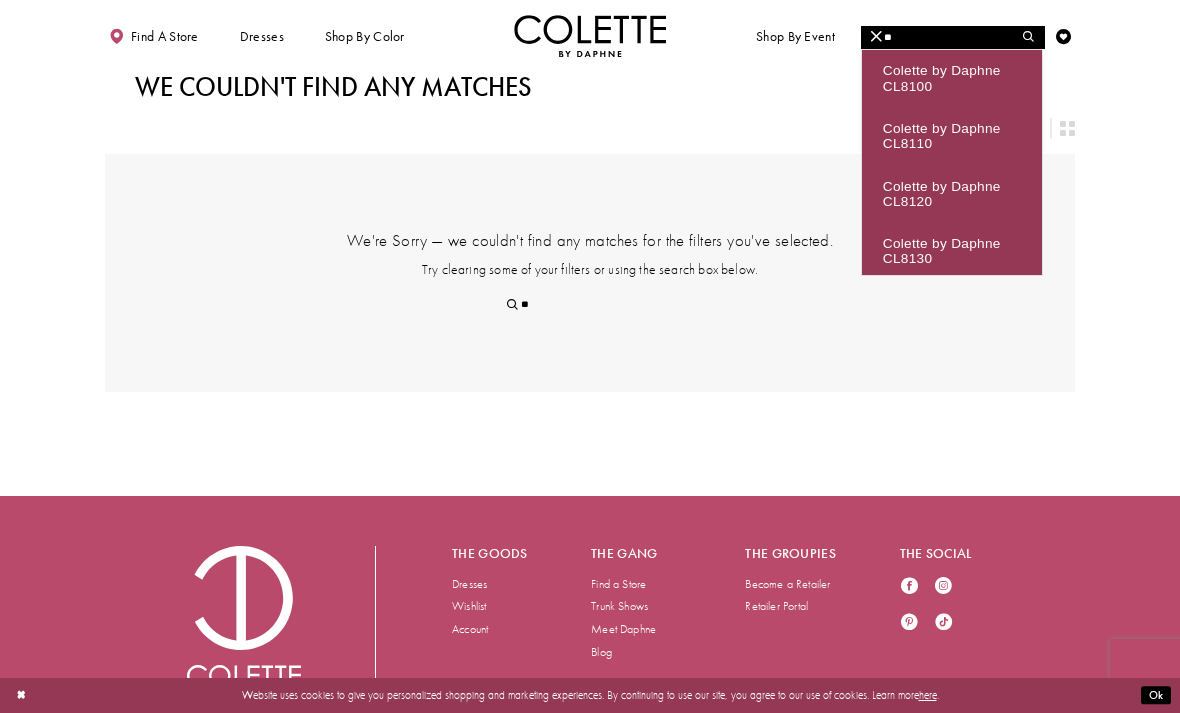type on "***" 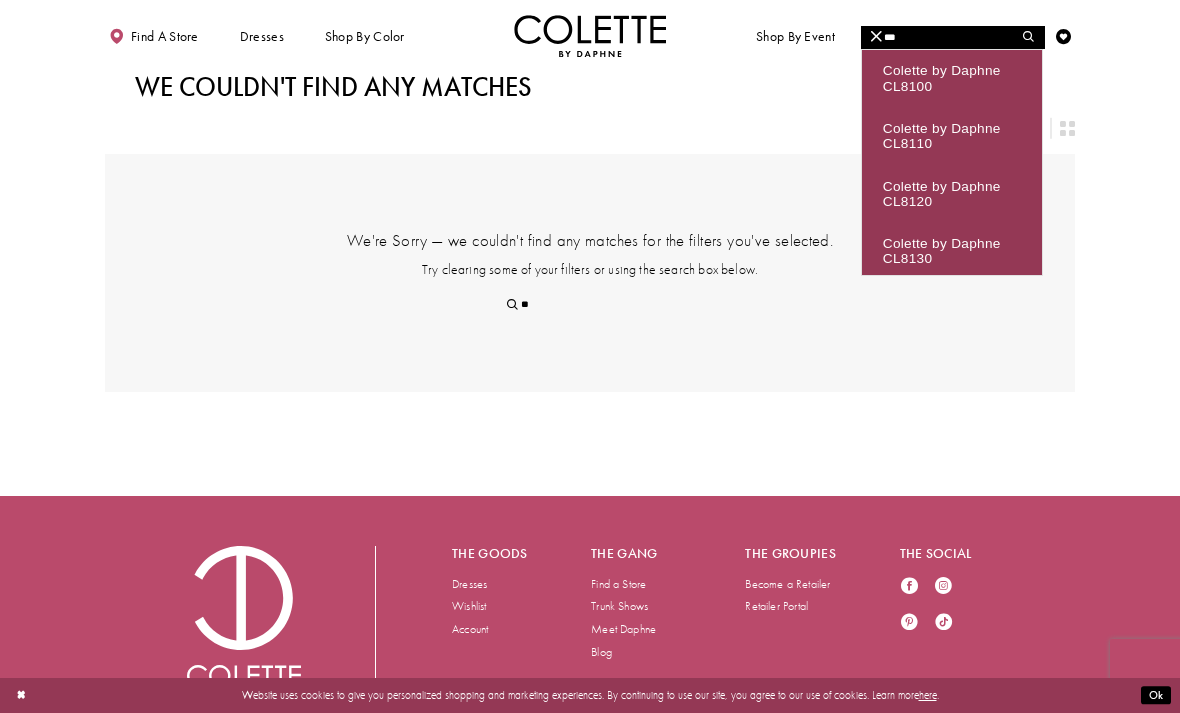 type on "***" 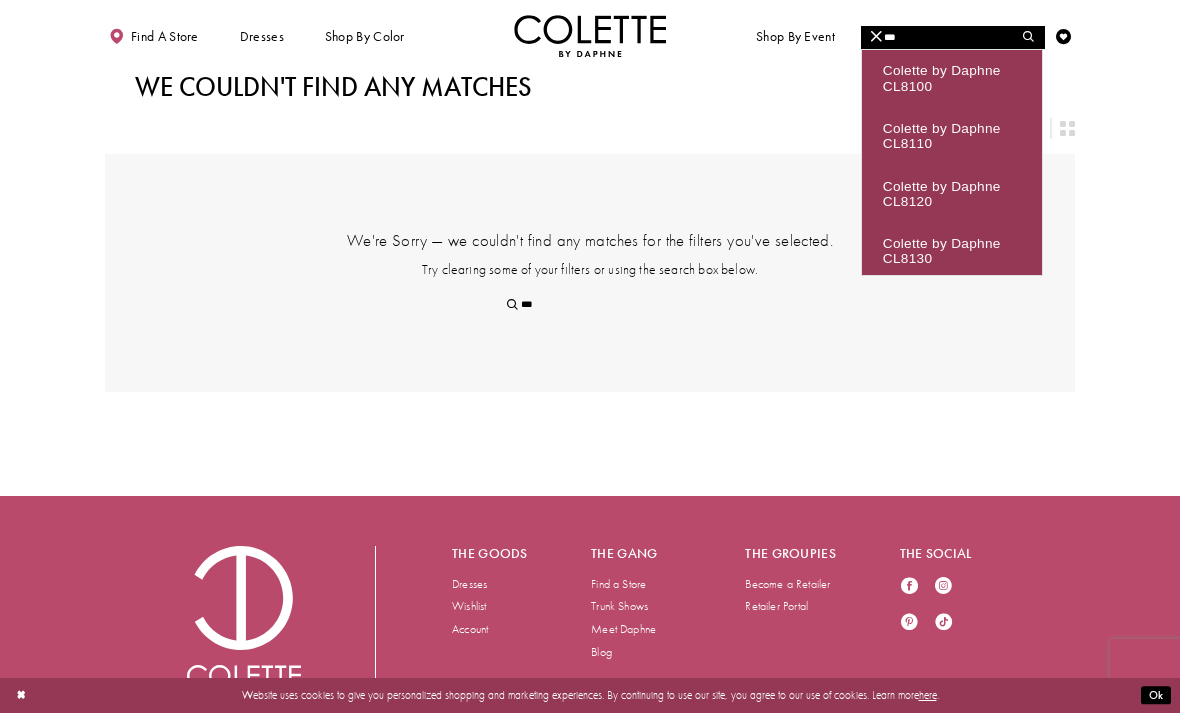 type on "****" 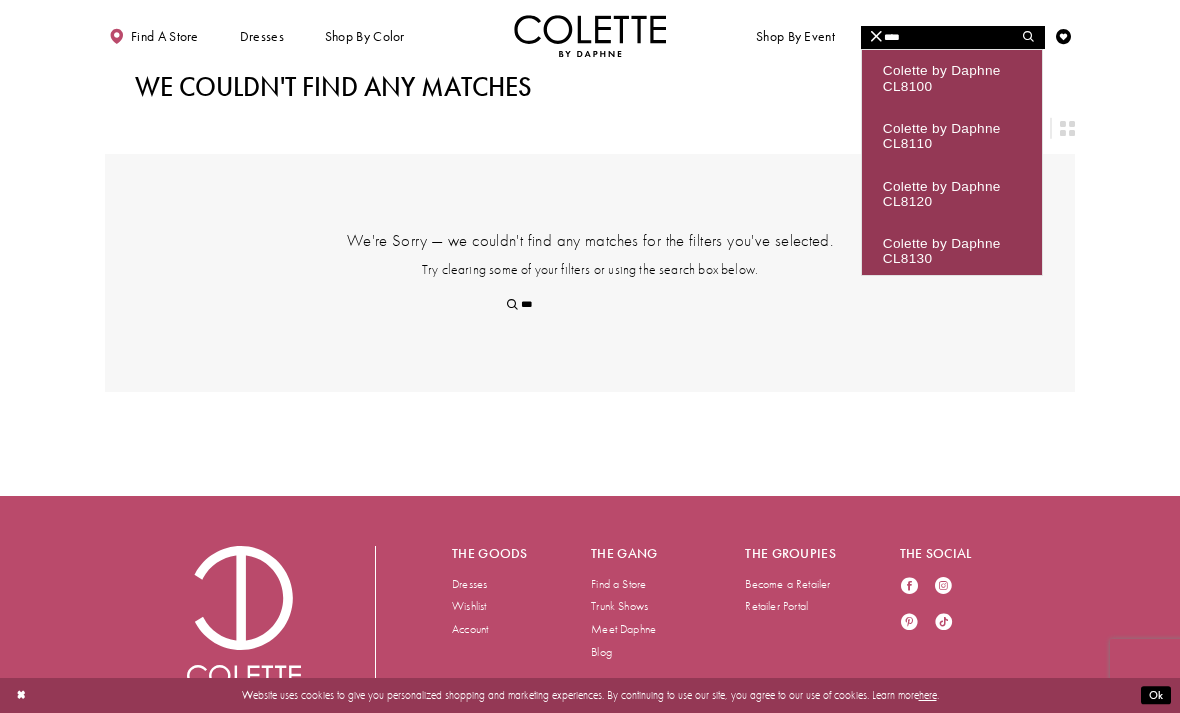 type on "****" 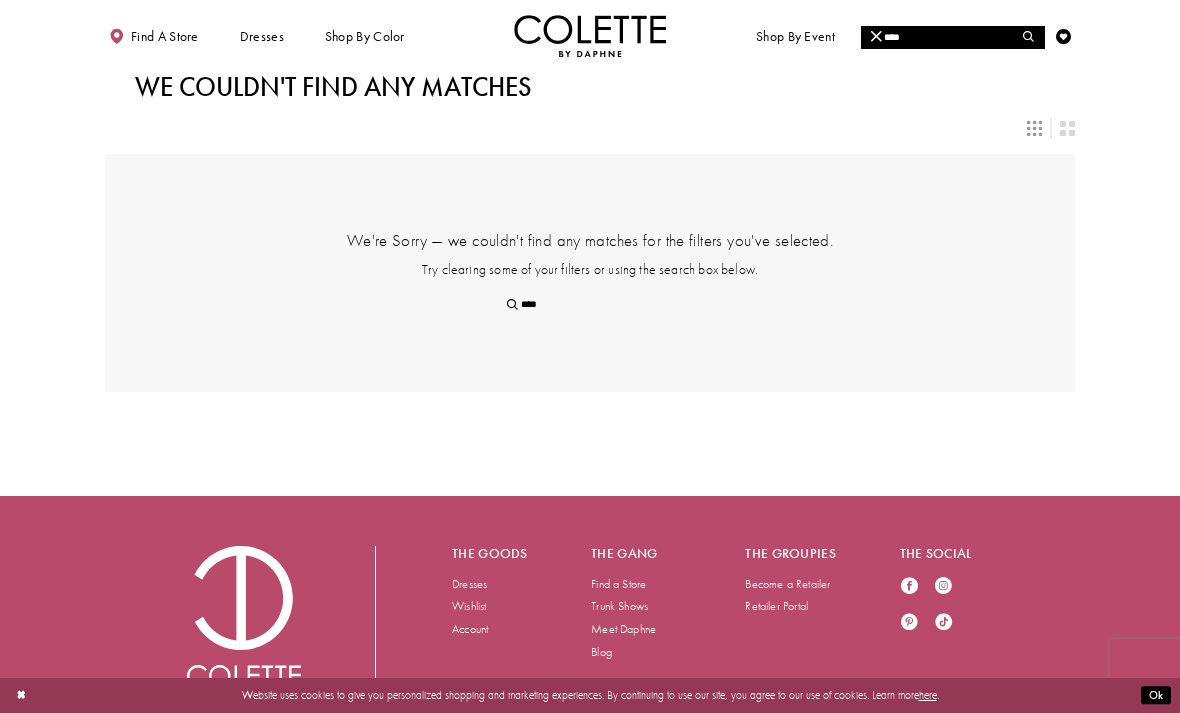 type on "***" 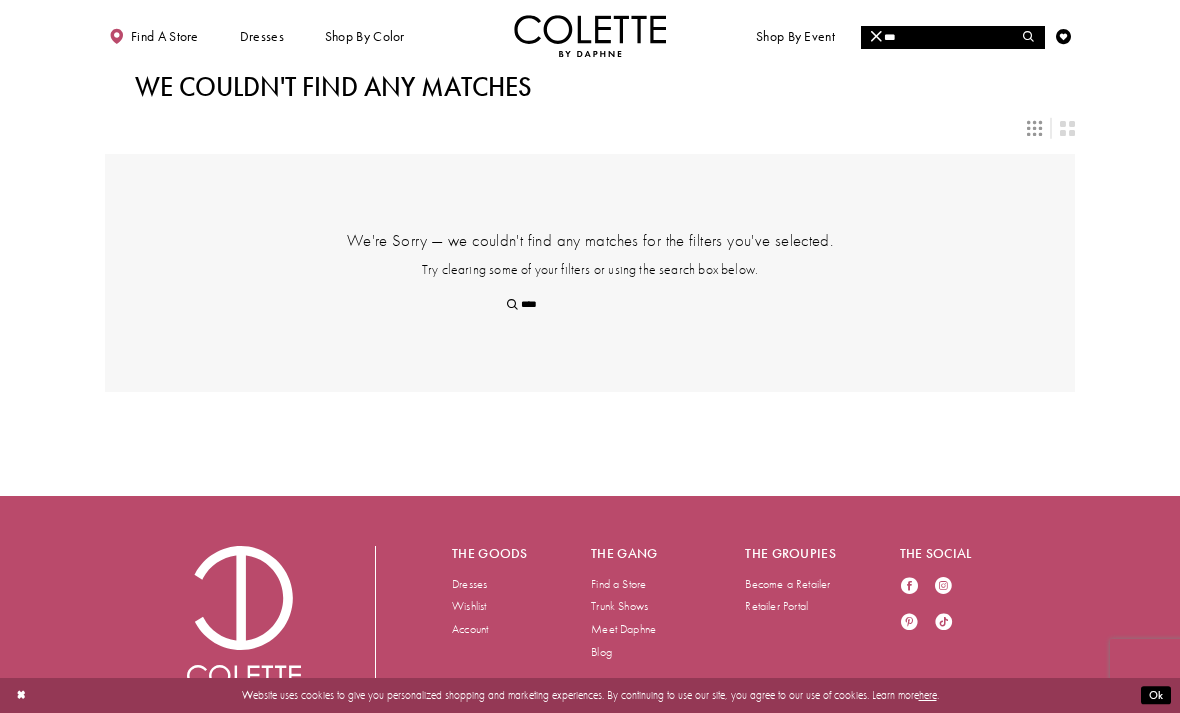 type on "***" 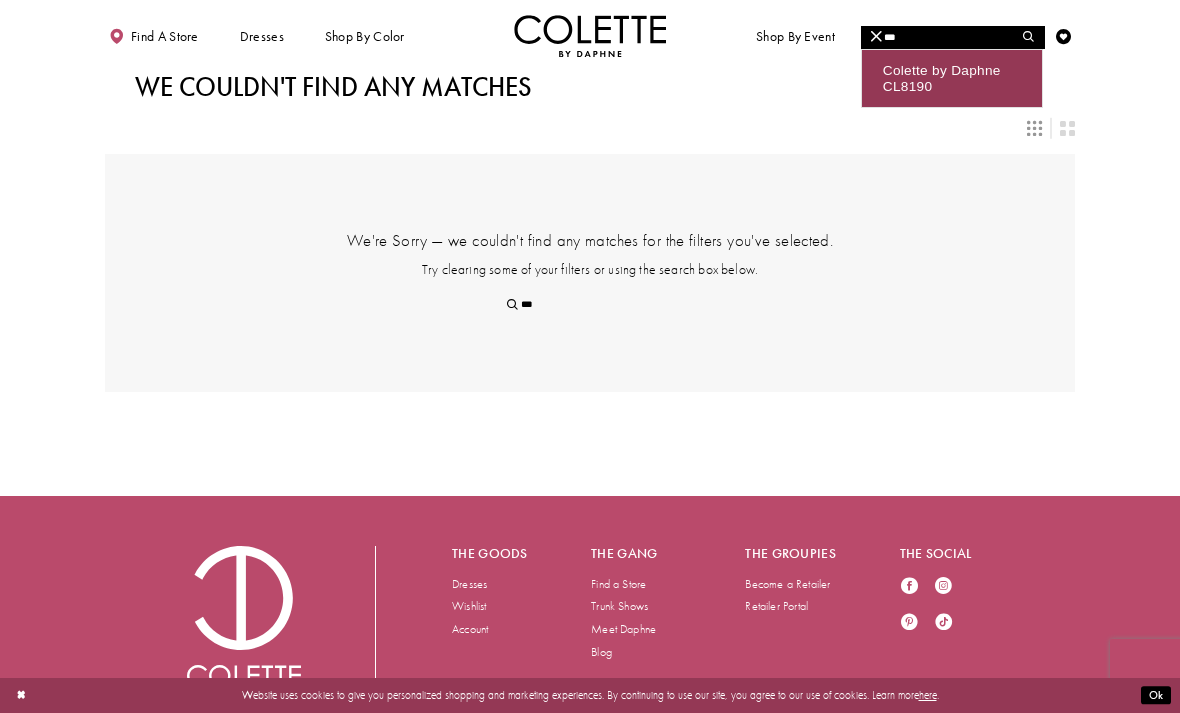 type on "**" 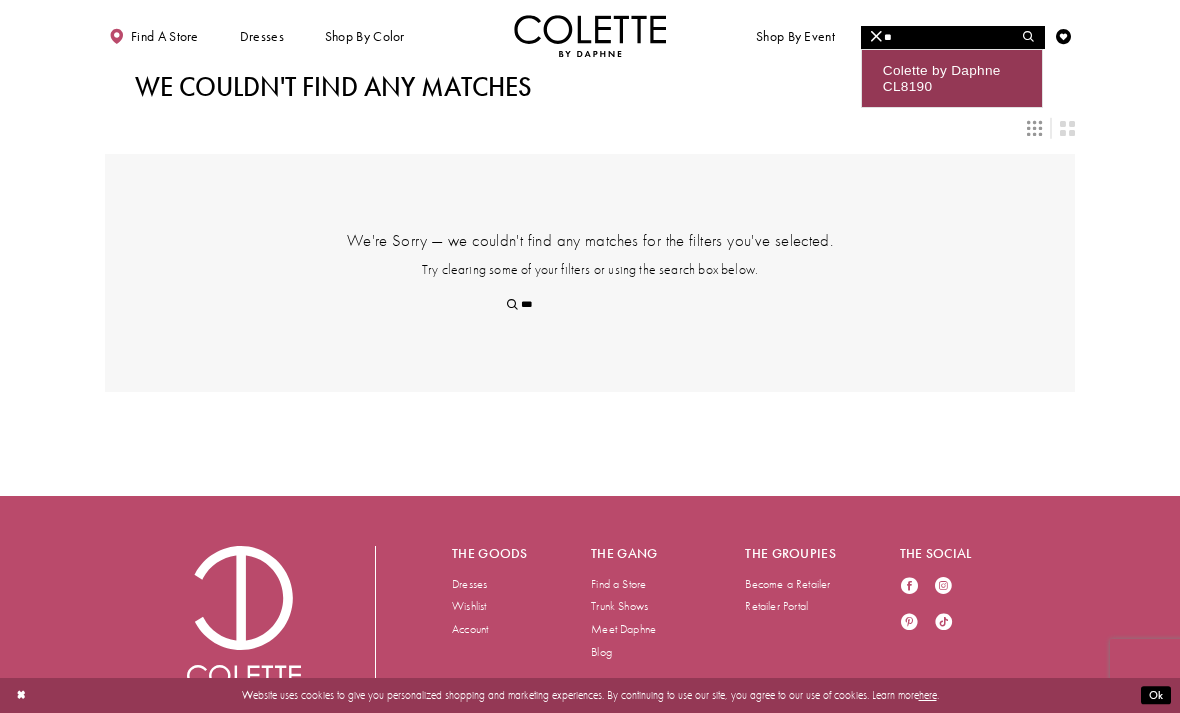 type on "**" 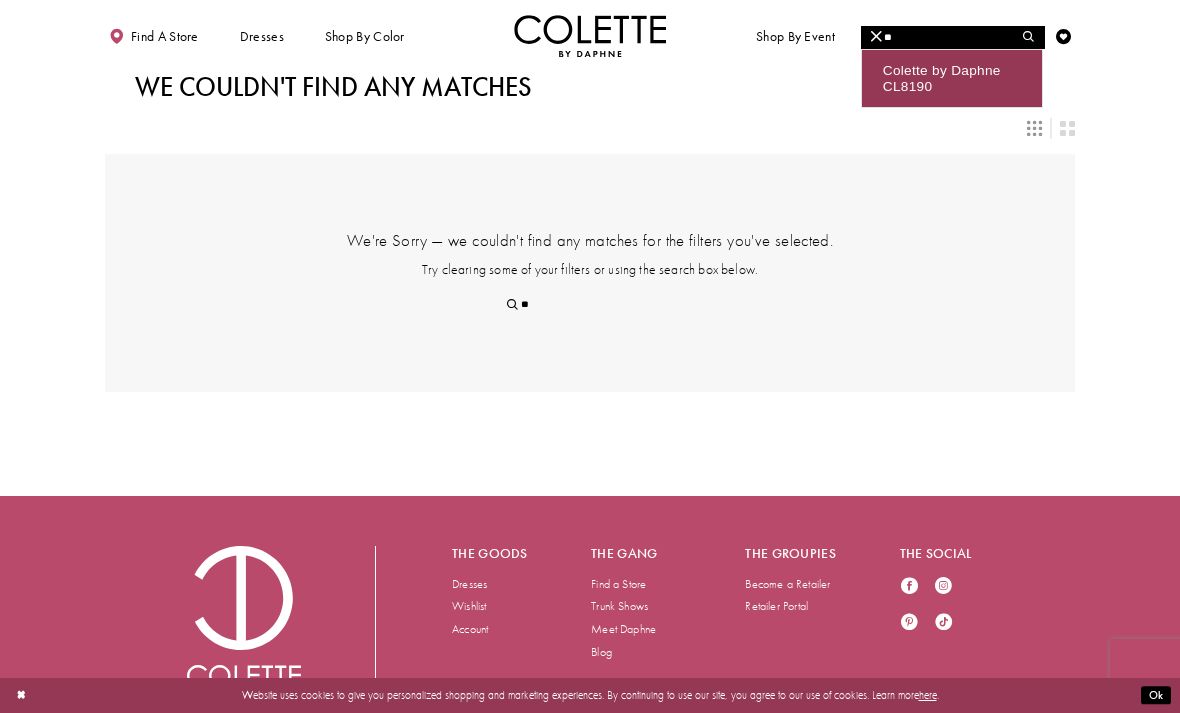 type on "***" 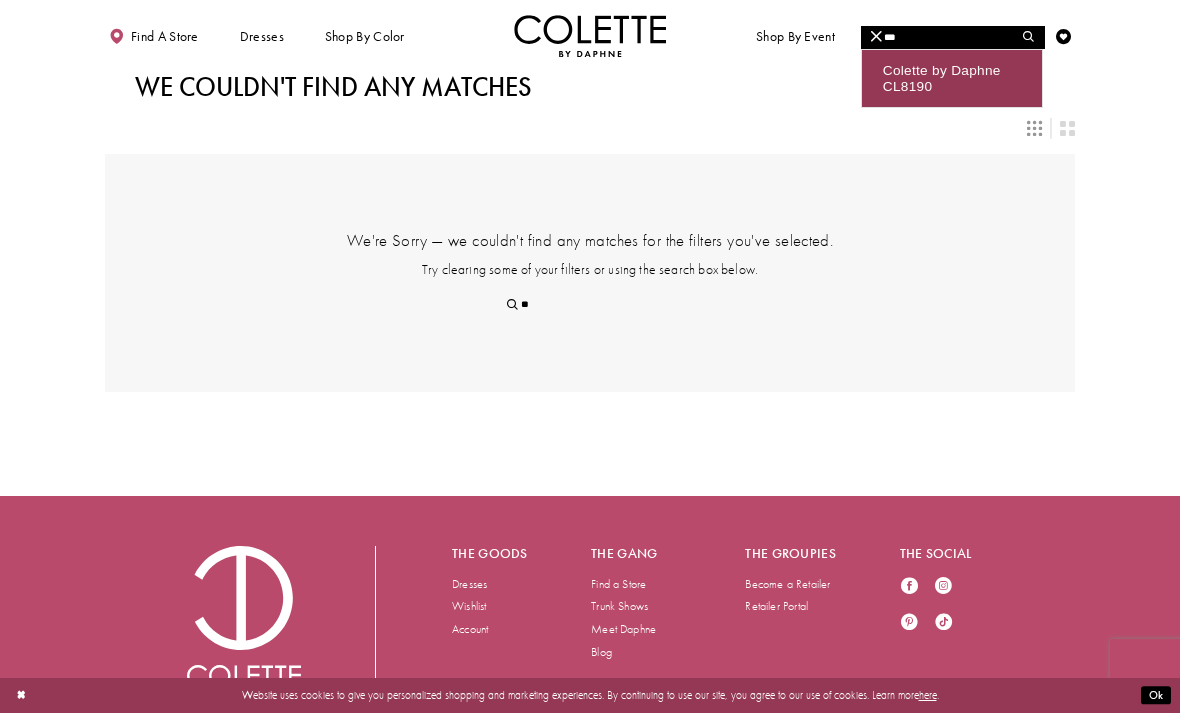 type on "***" 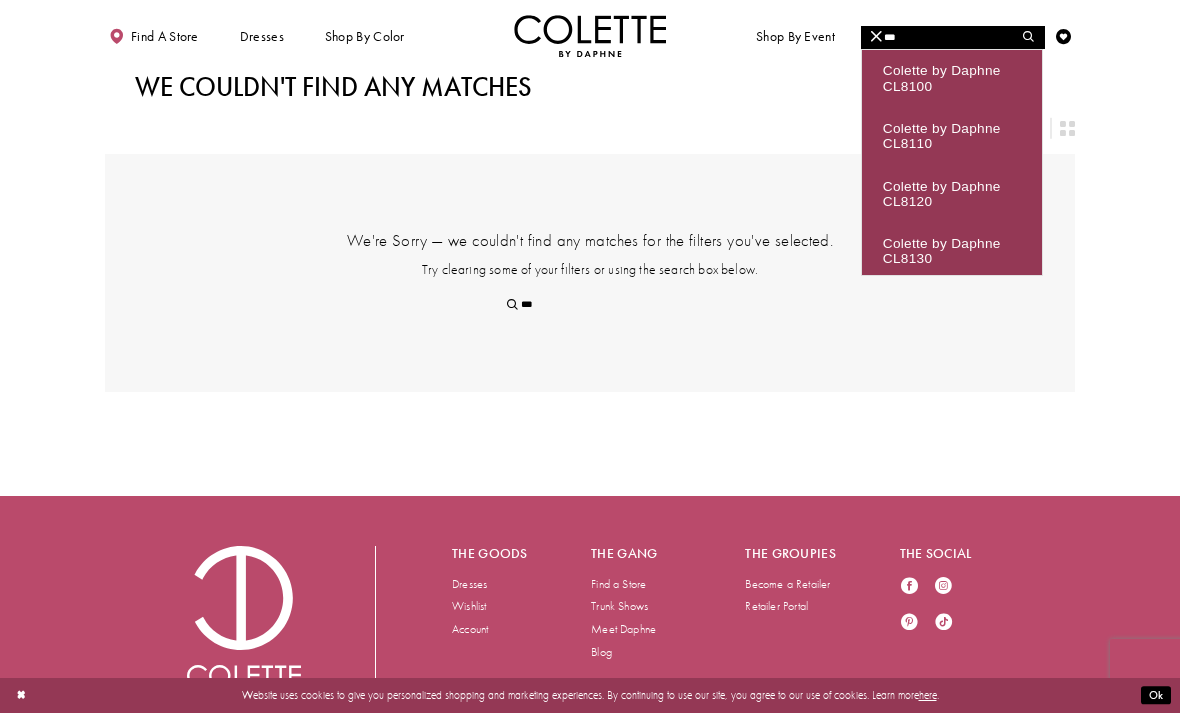 type on "****" 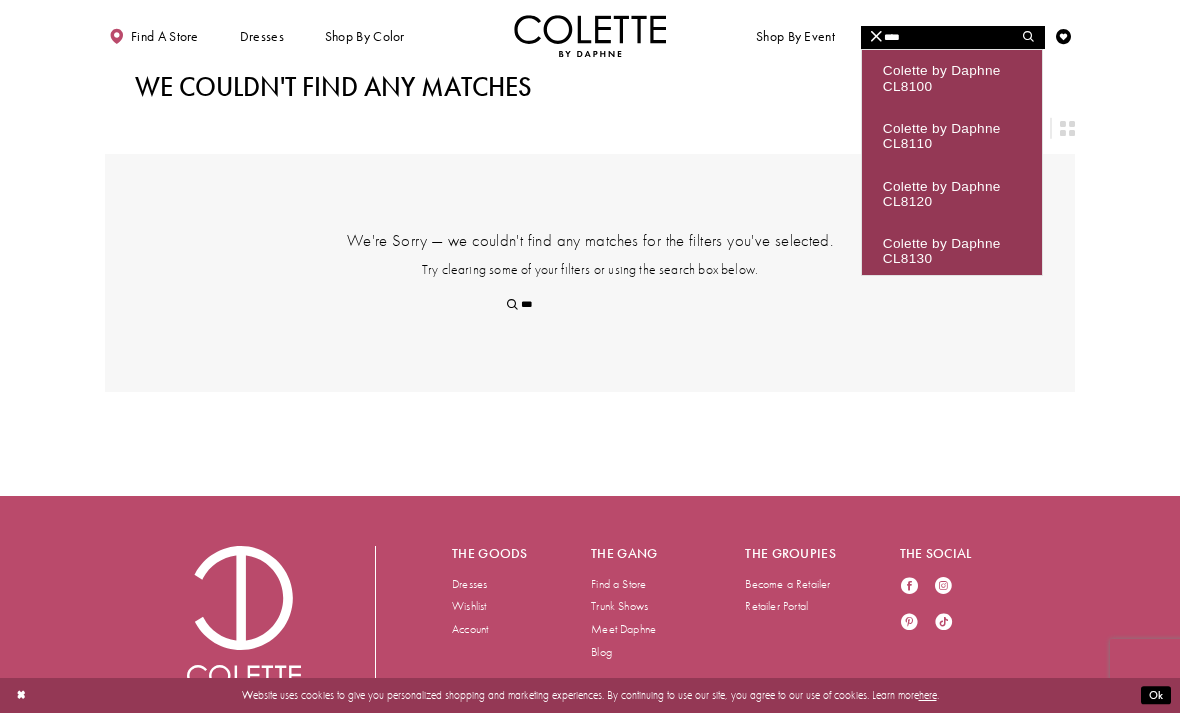type on "****" 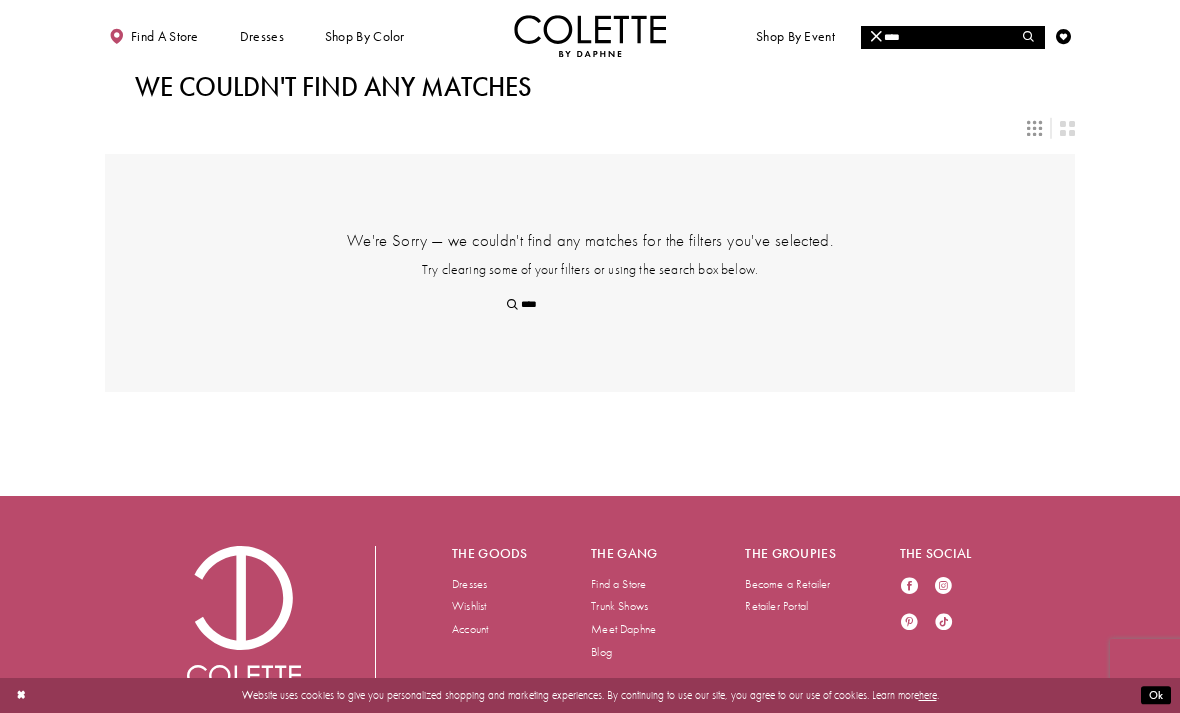 type on "***" 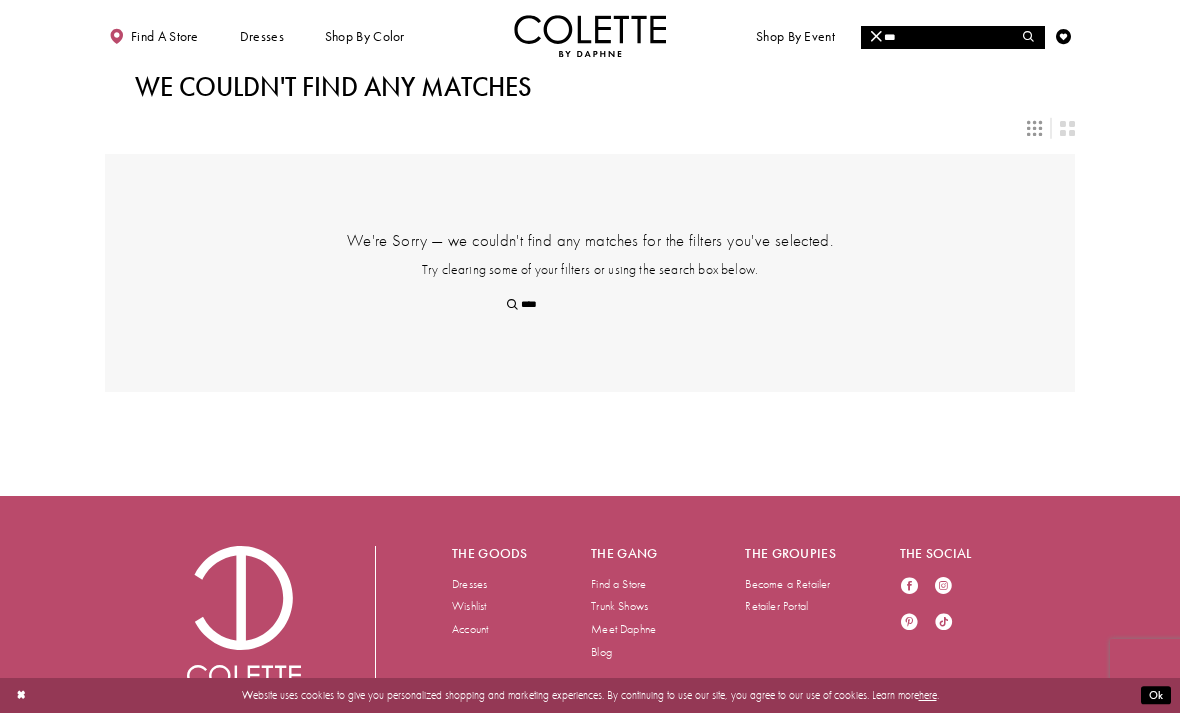 type on "***" 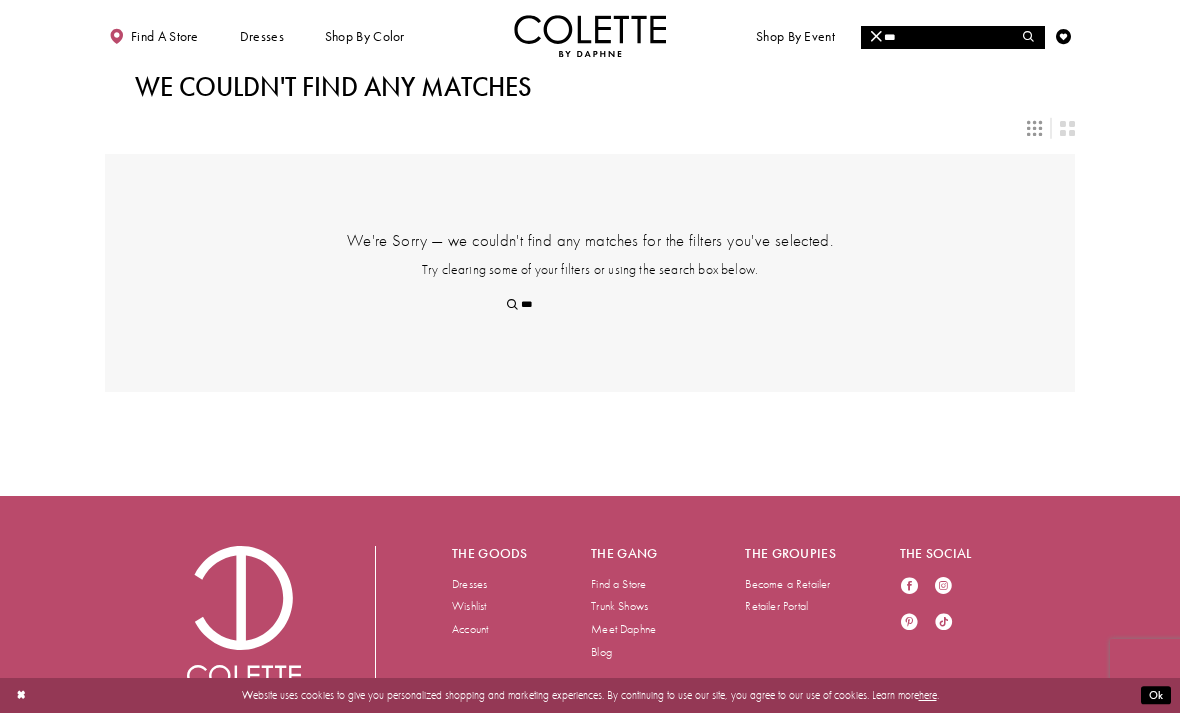 type on "**" 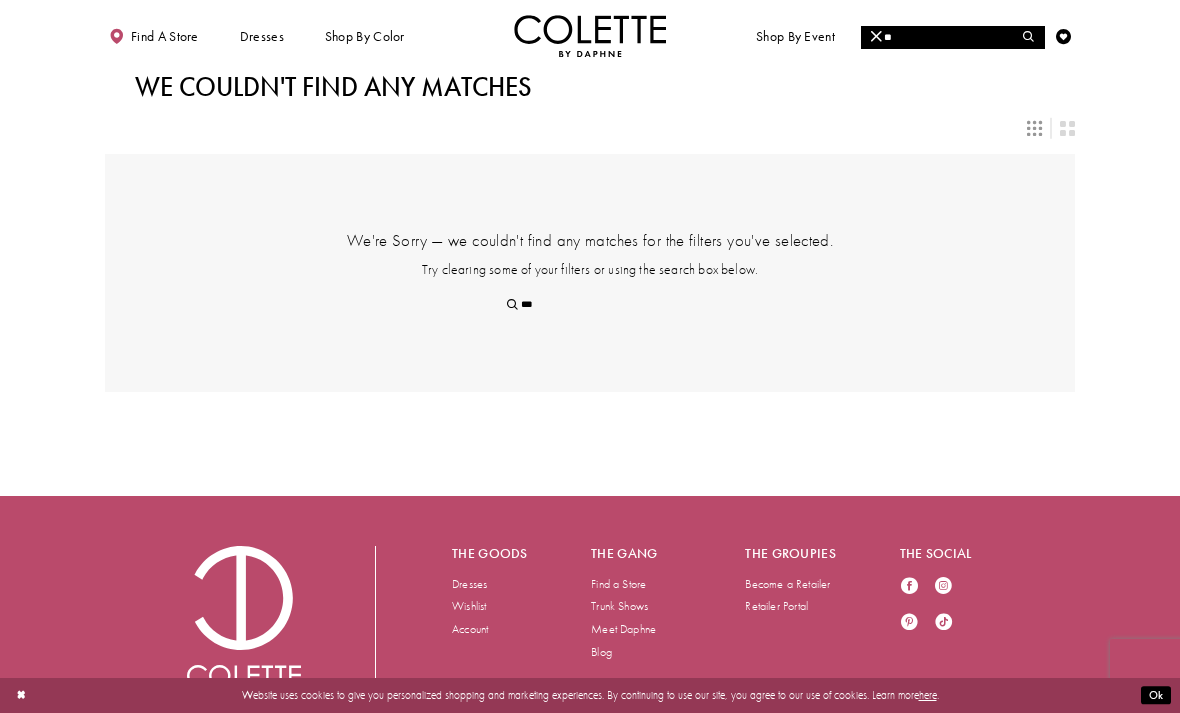 type on "**" 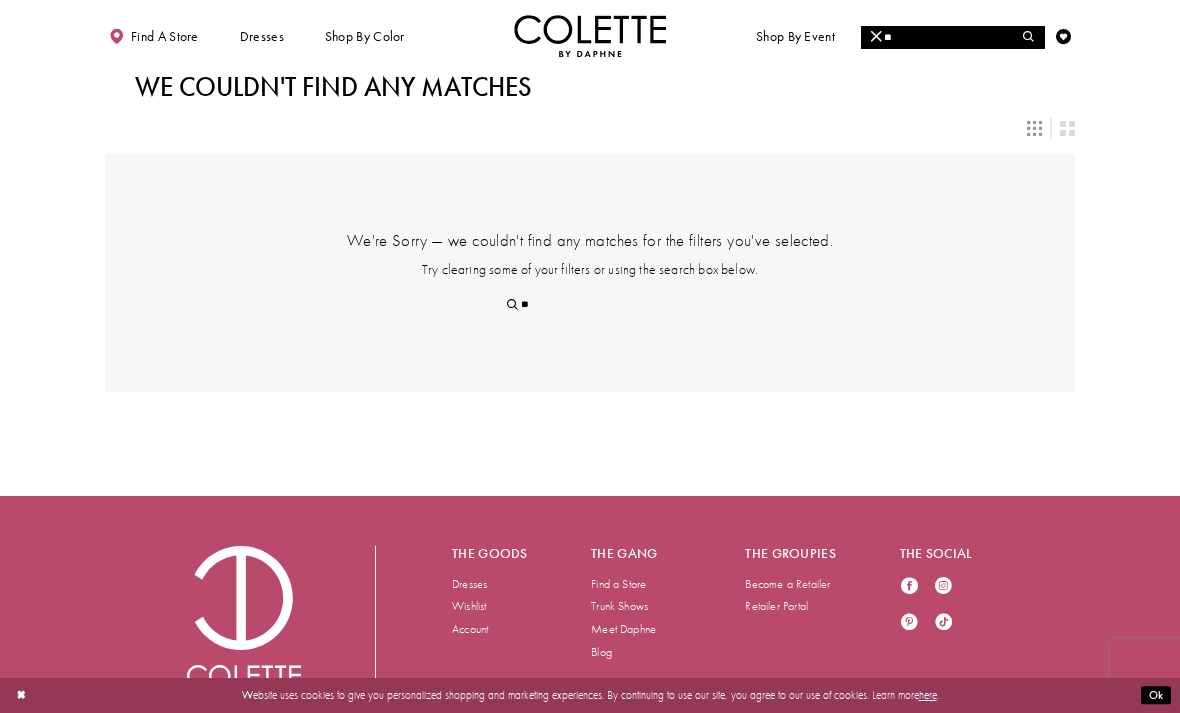 type on "*" 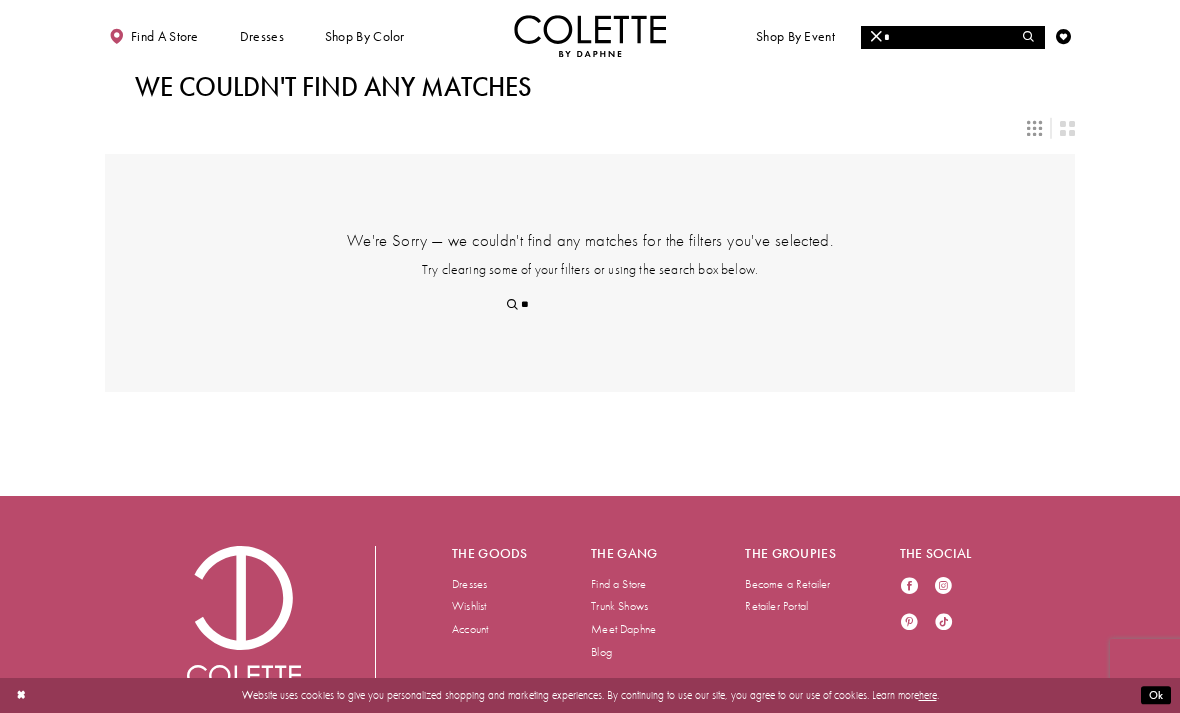 type on "*" 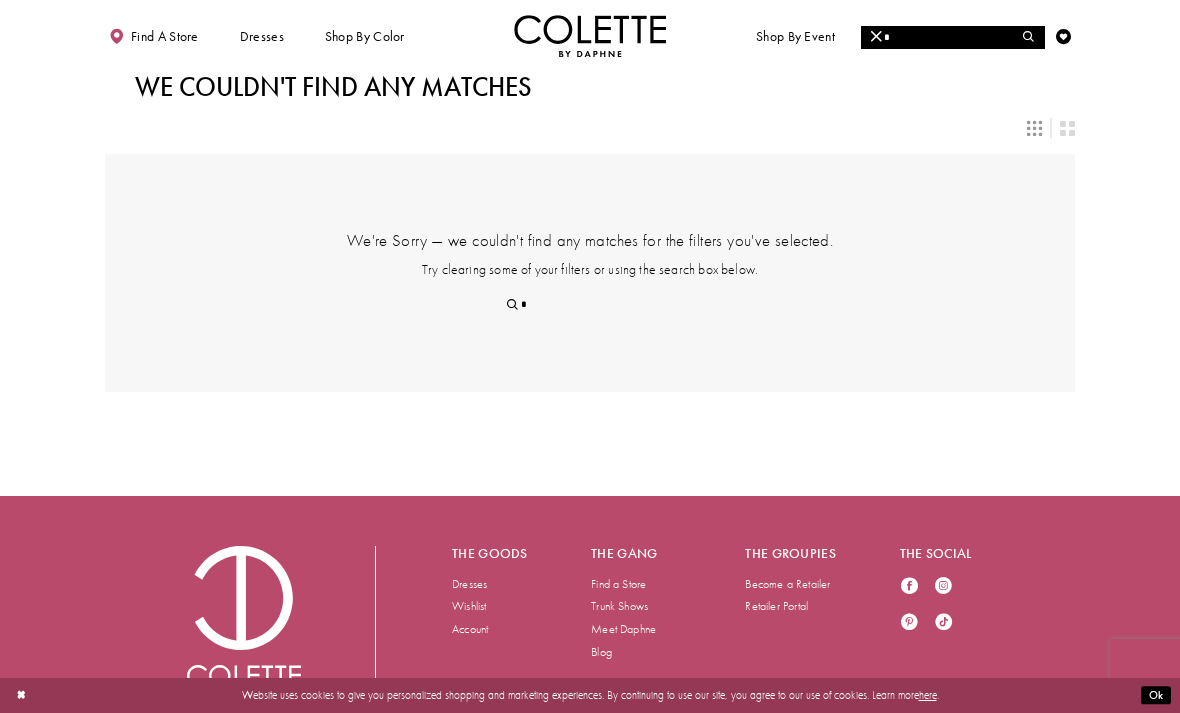 type 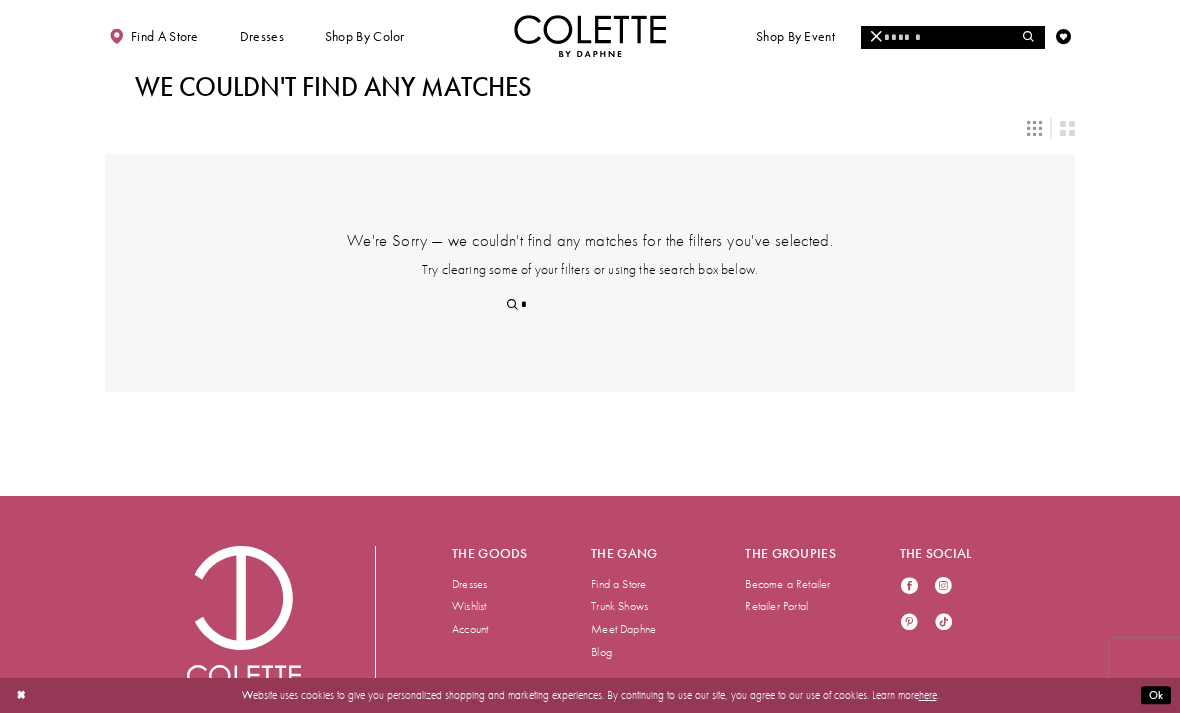 type 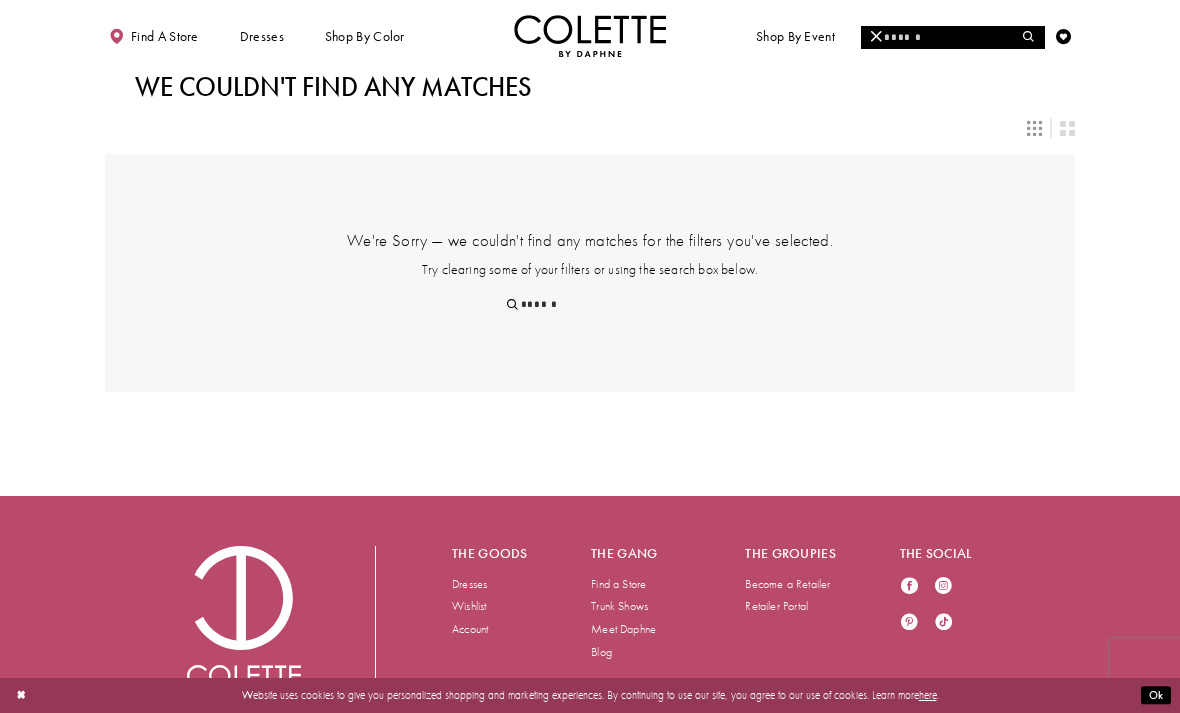 type on "*" 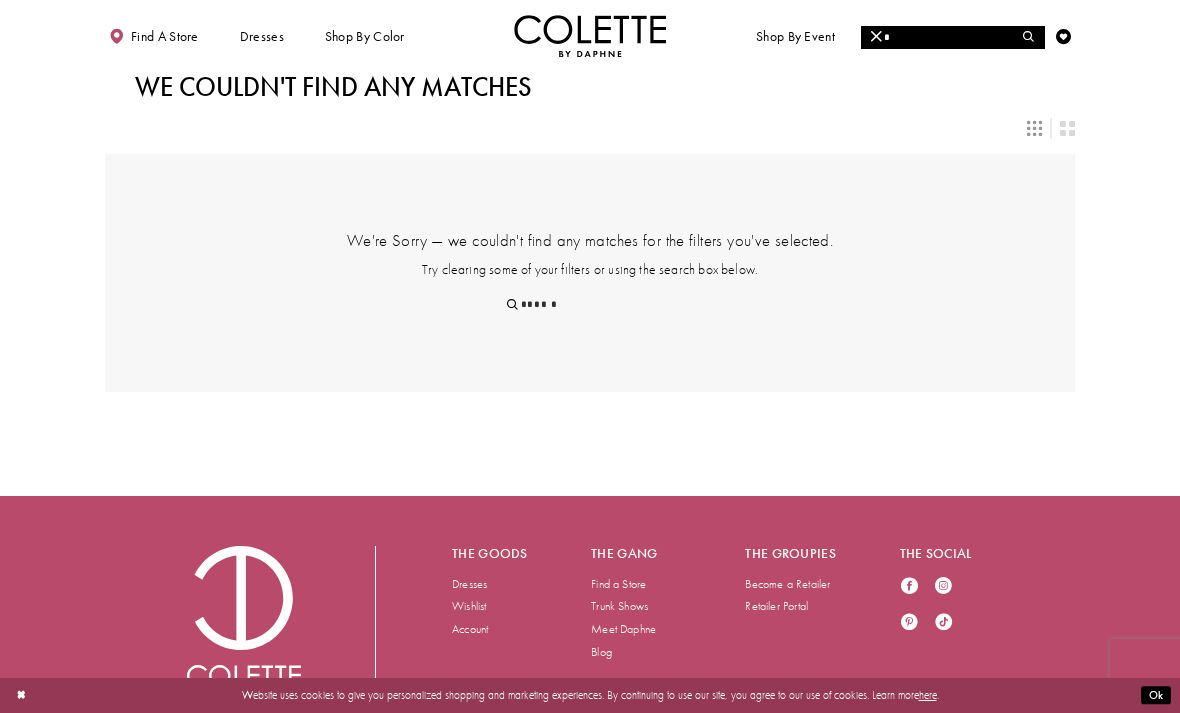 type on "*" 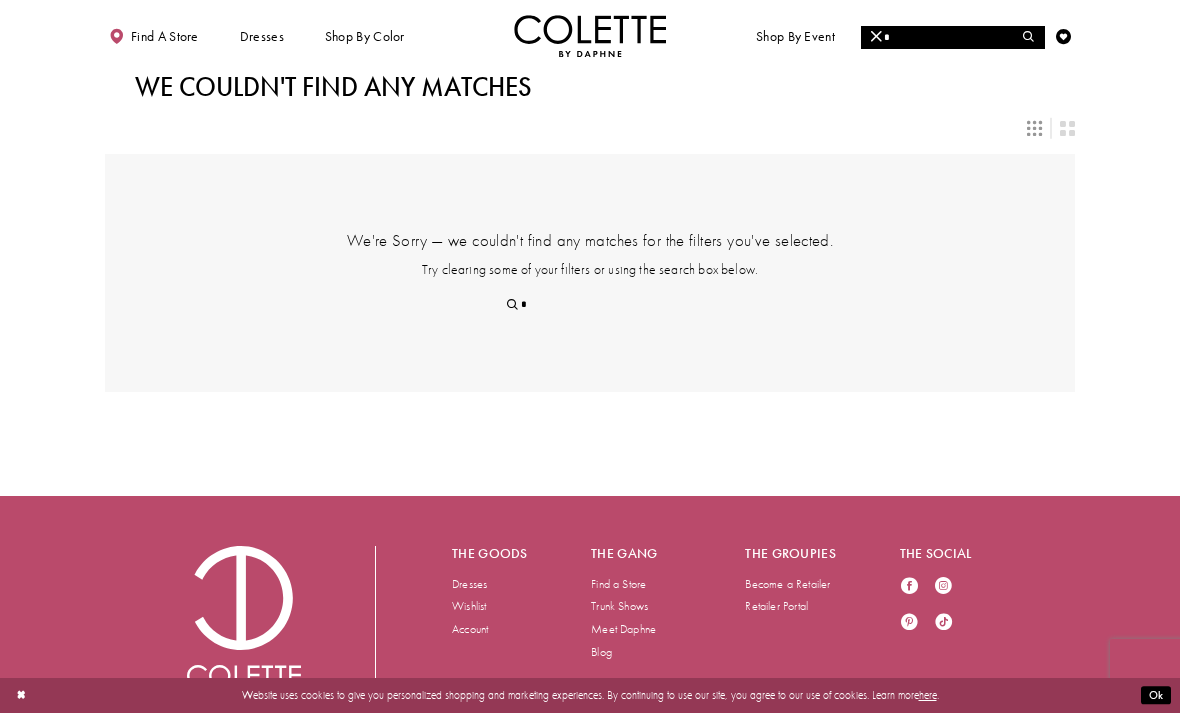 type on "**" 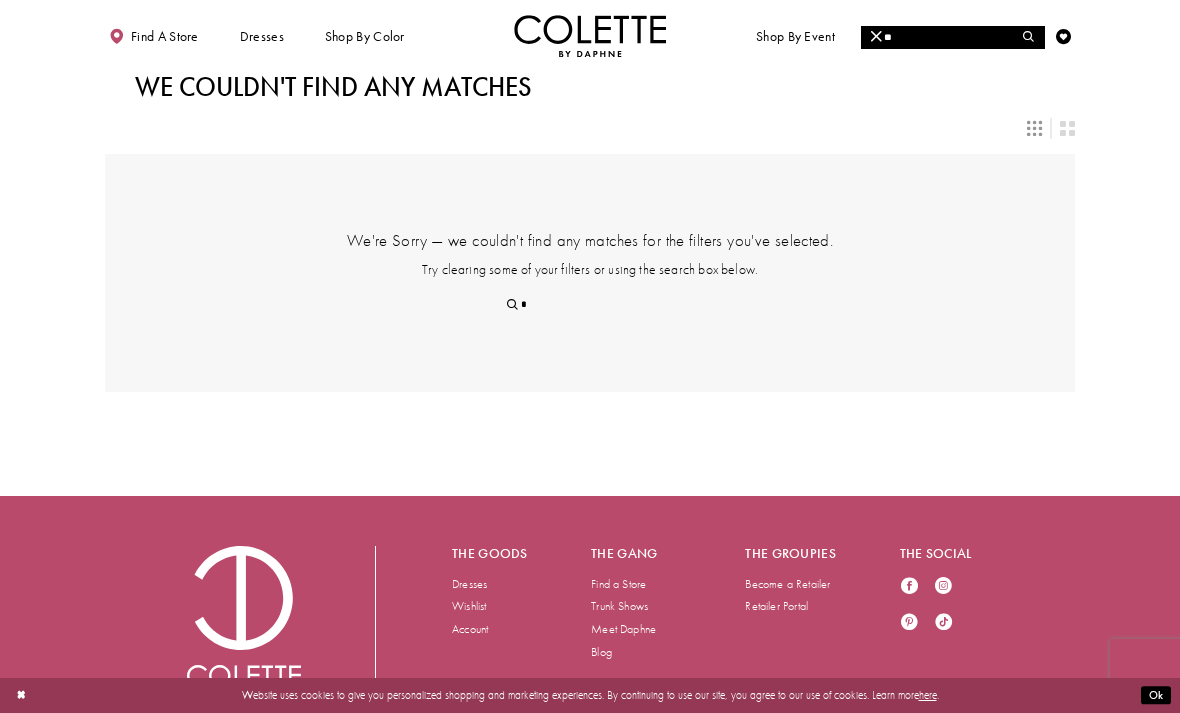 type on "**" 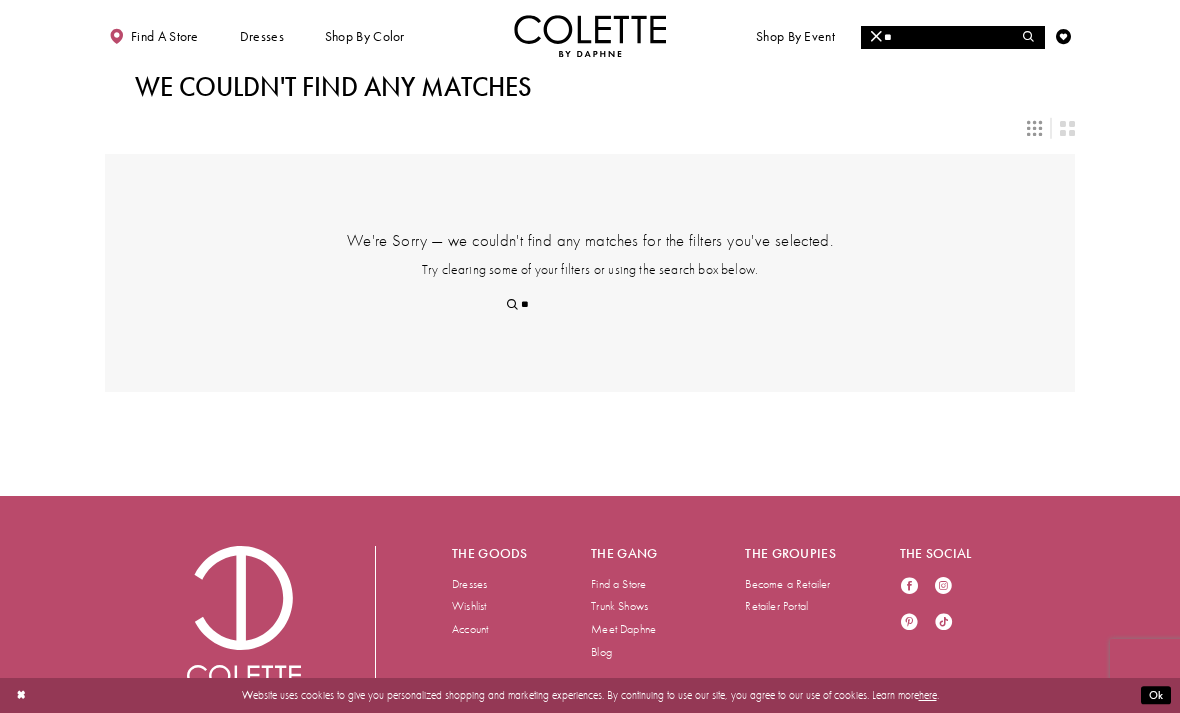 type on "***" 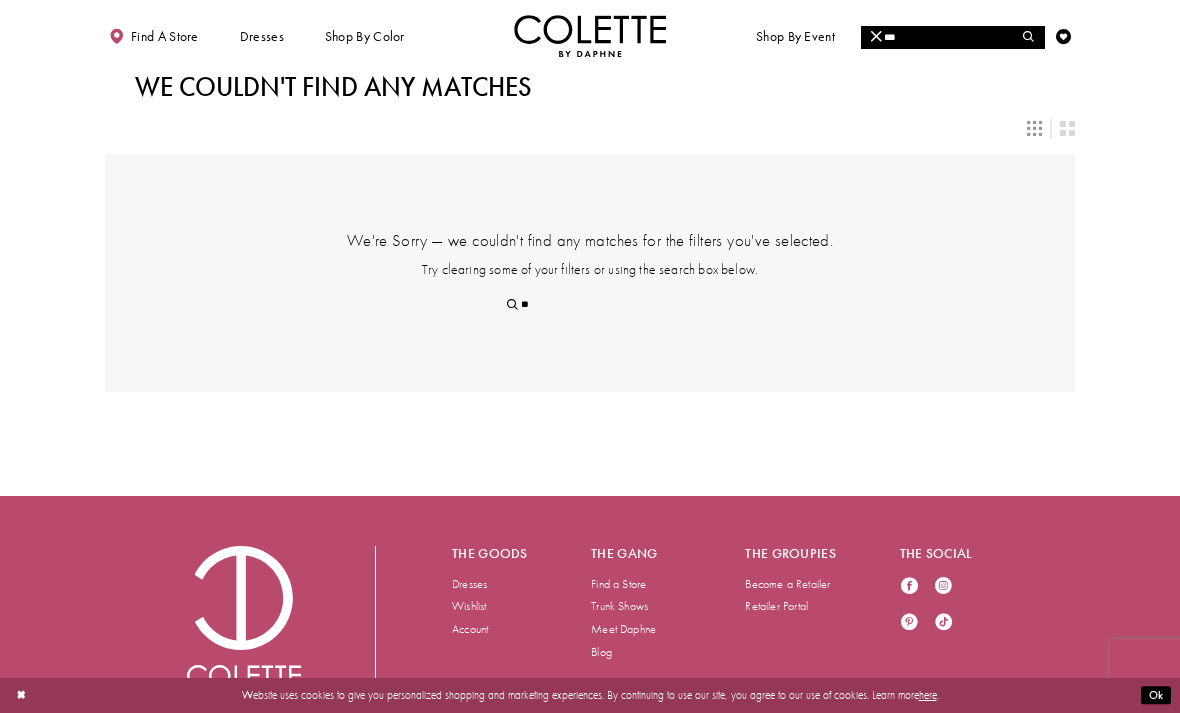 type on "***" 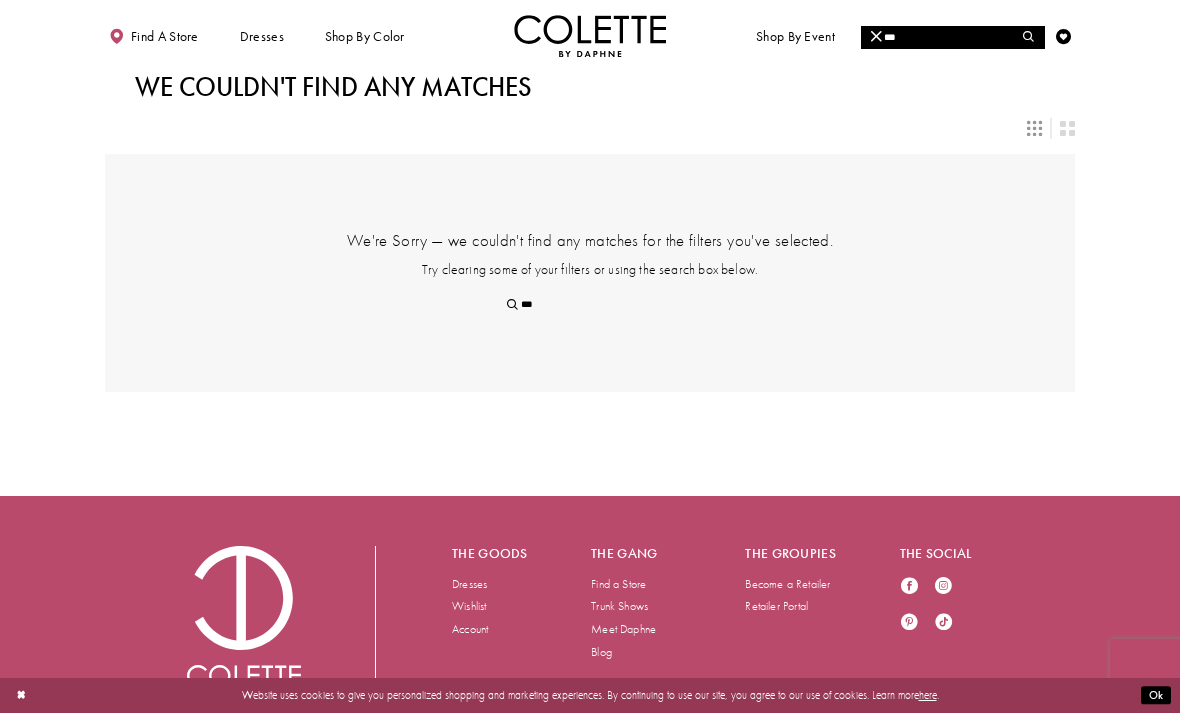 type on "****" 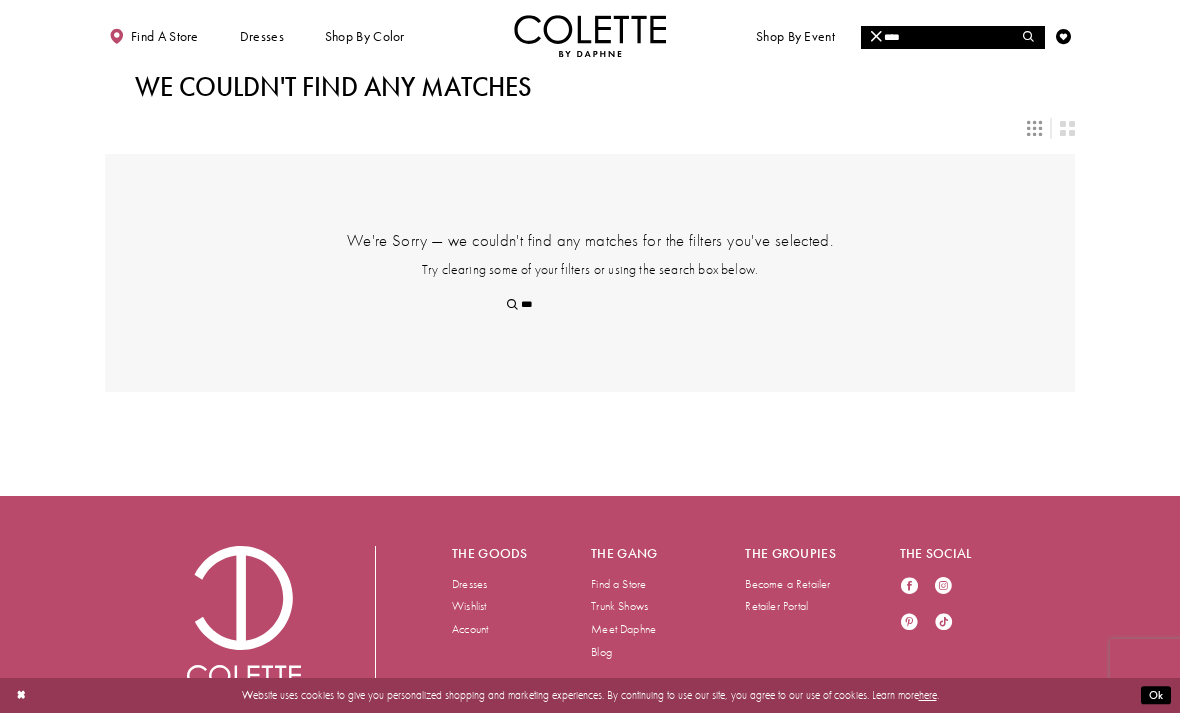 type on "****" 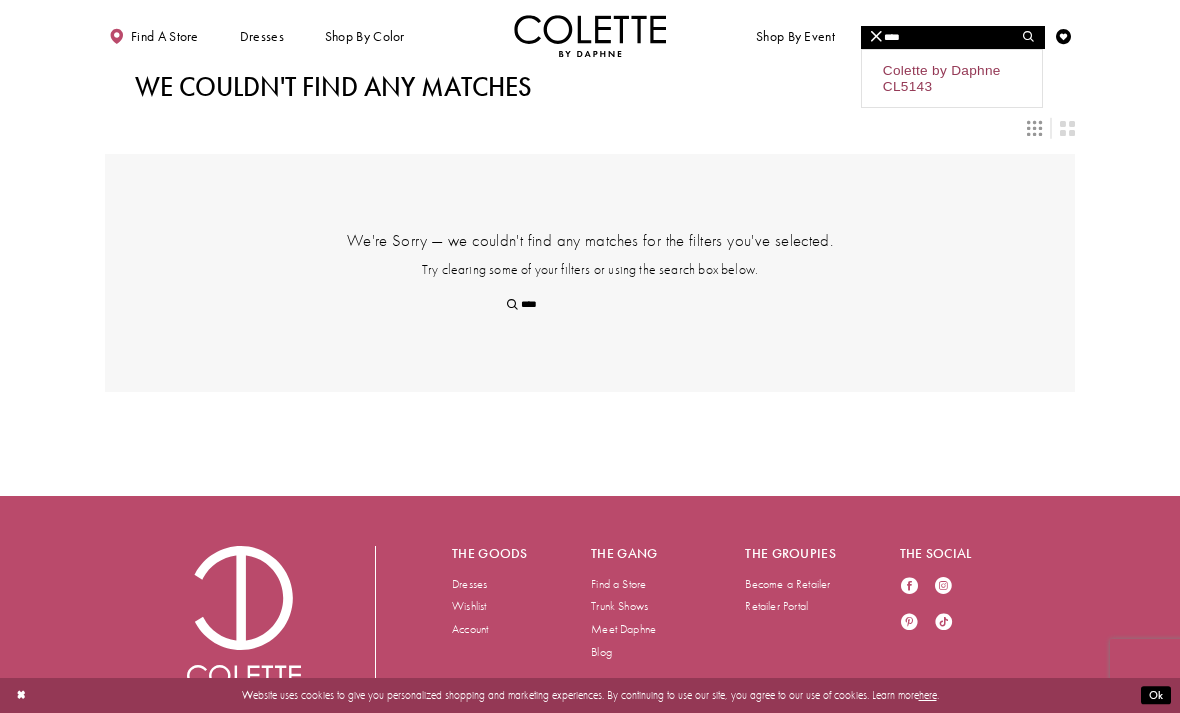 click on "Colette by Daphne CL5143" at bounding box center [952, 79] 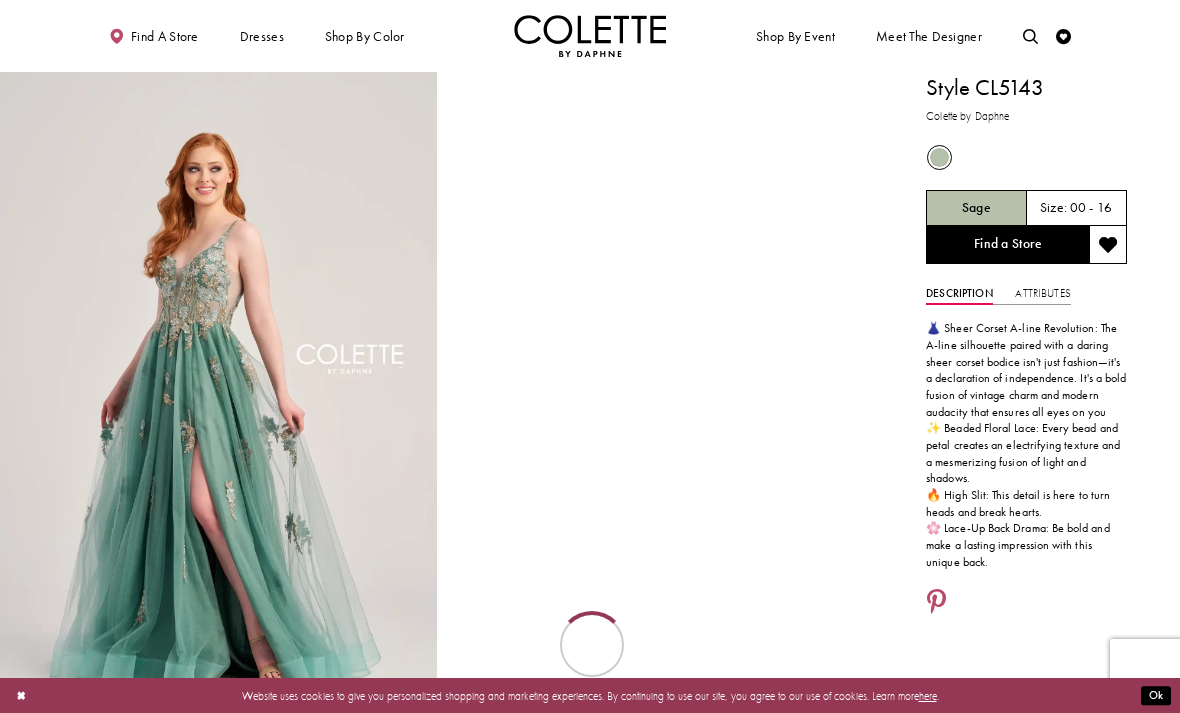 scroll, scrollTop: 0, scrollLeft: 0, axis: both 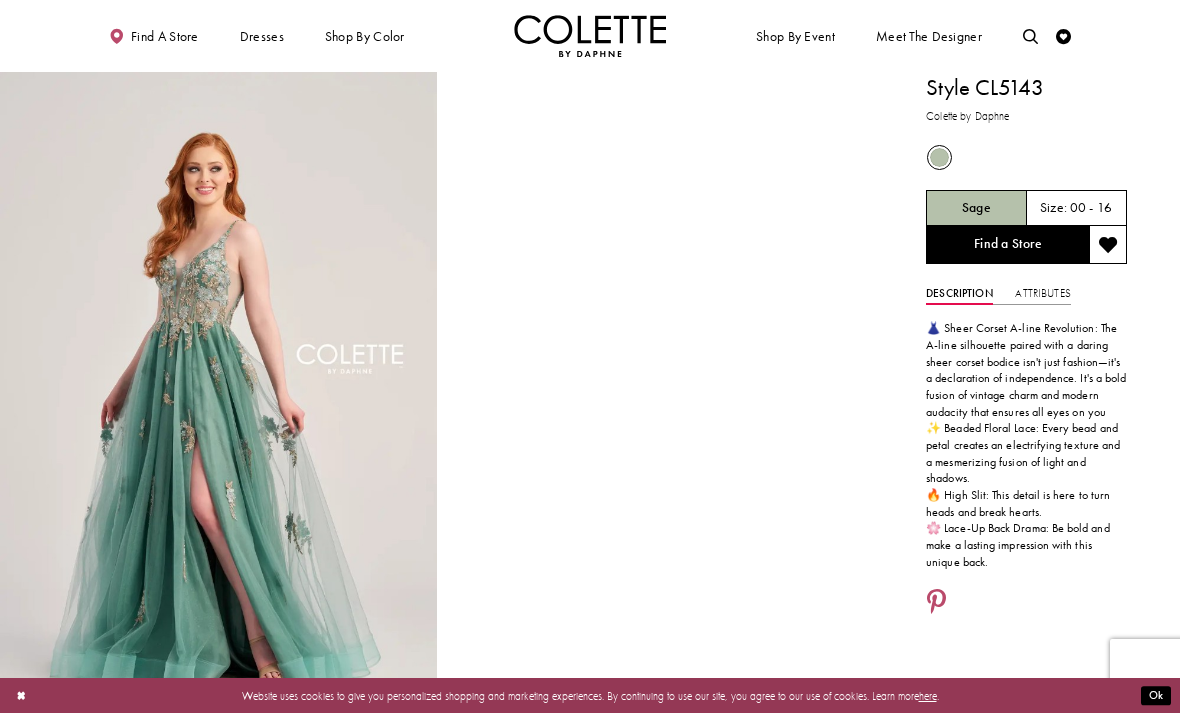 click at bounding box center [1030, 36] 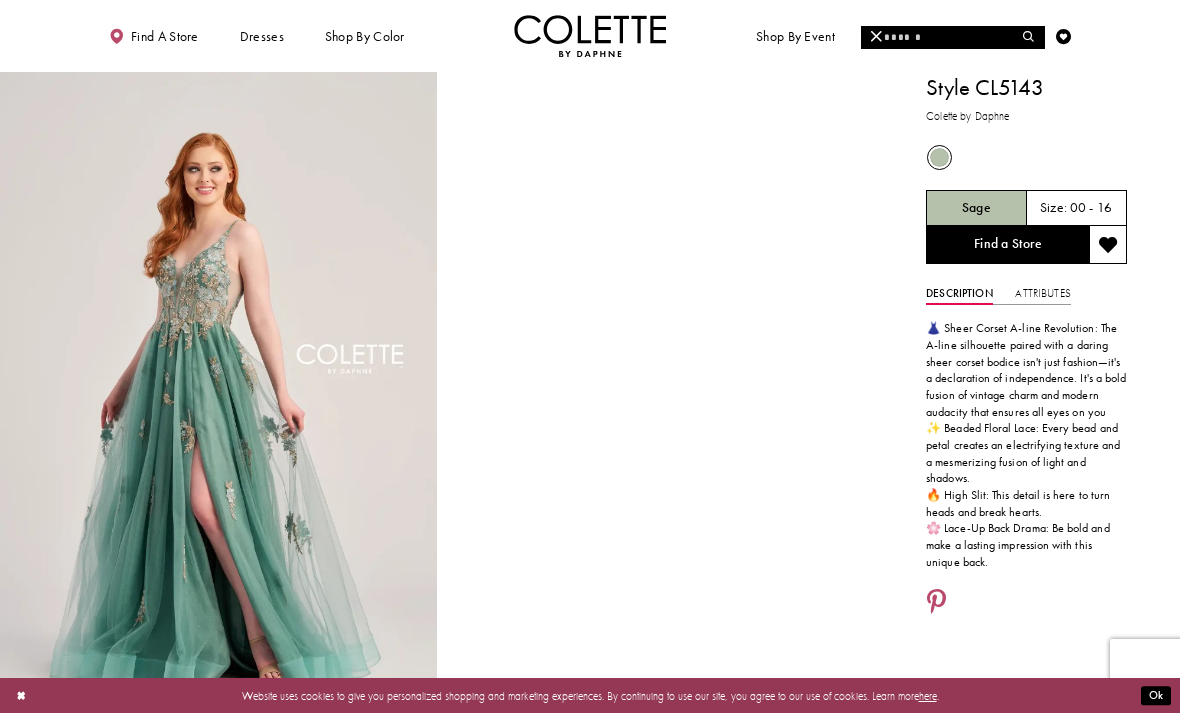 click at bounding box center [1029, 37] 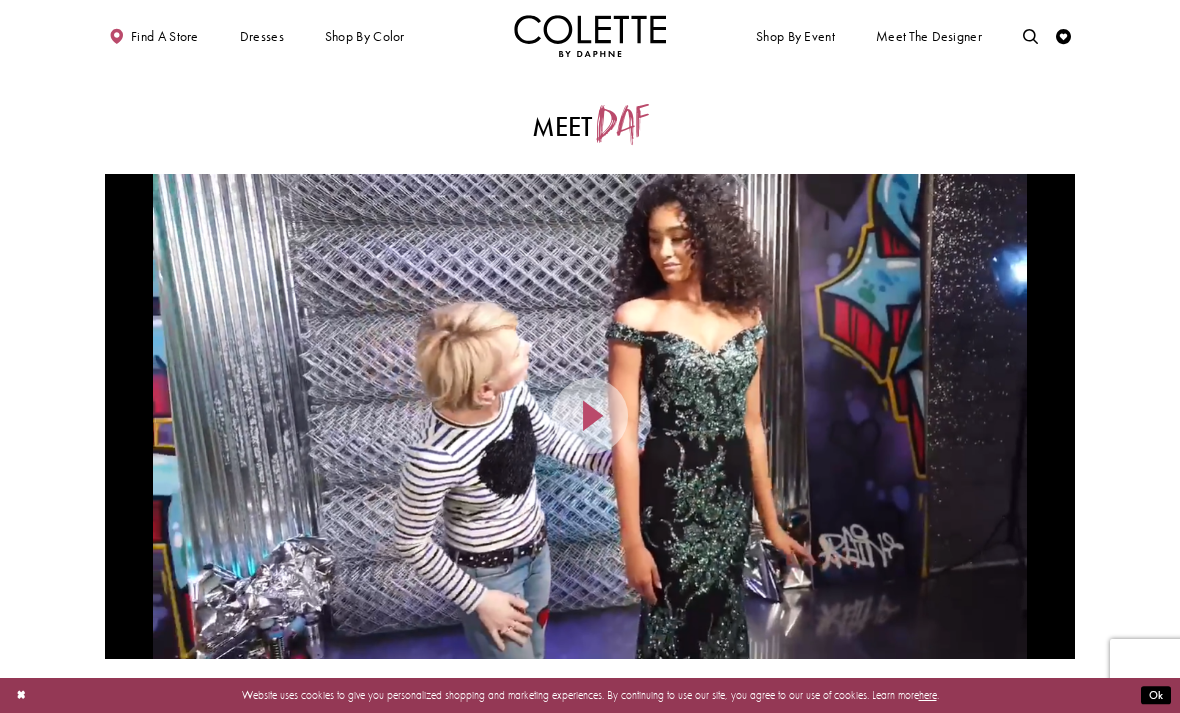 scroll, scrollTop: 0, scrollLeft: 0, axis: both 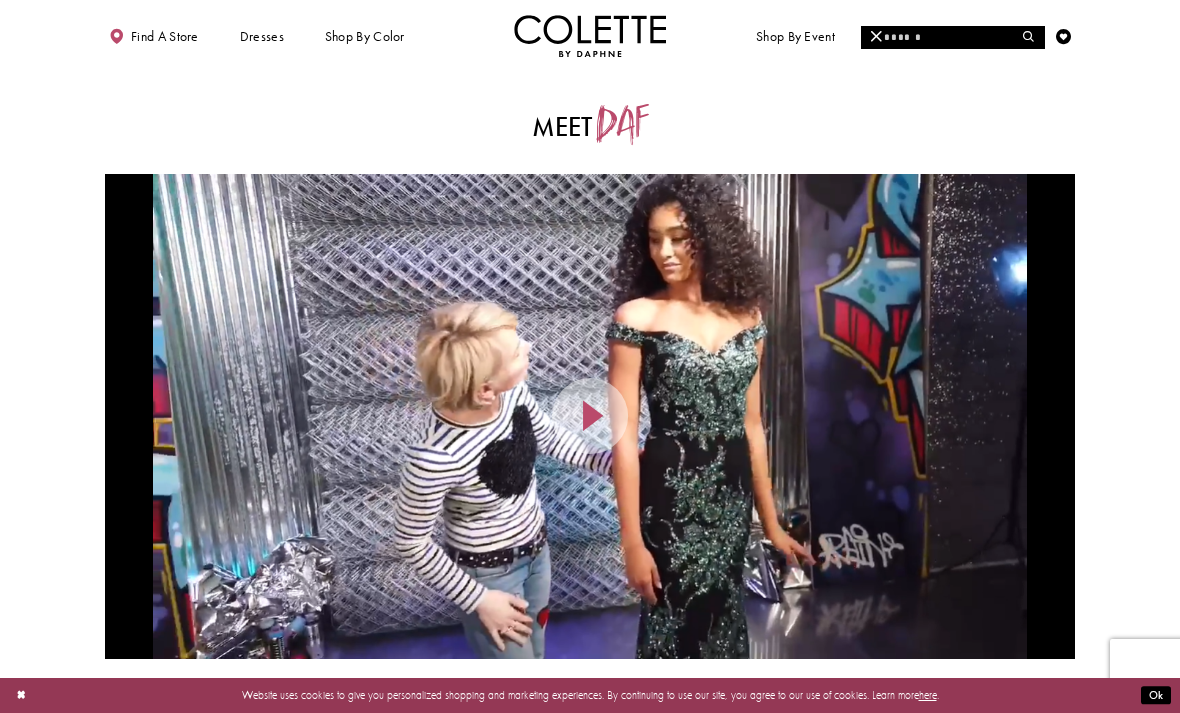 click at bounding box center [952, 37] 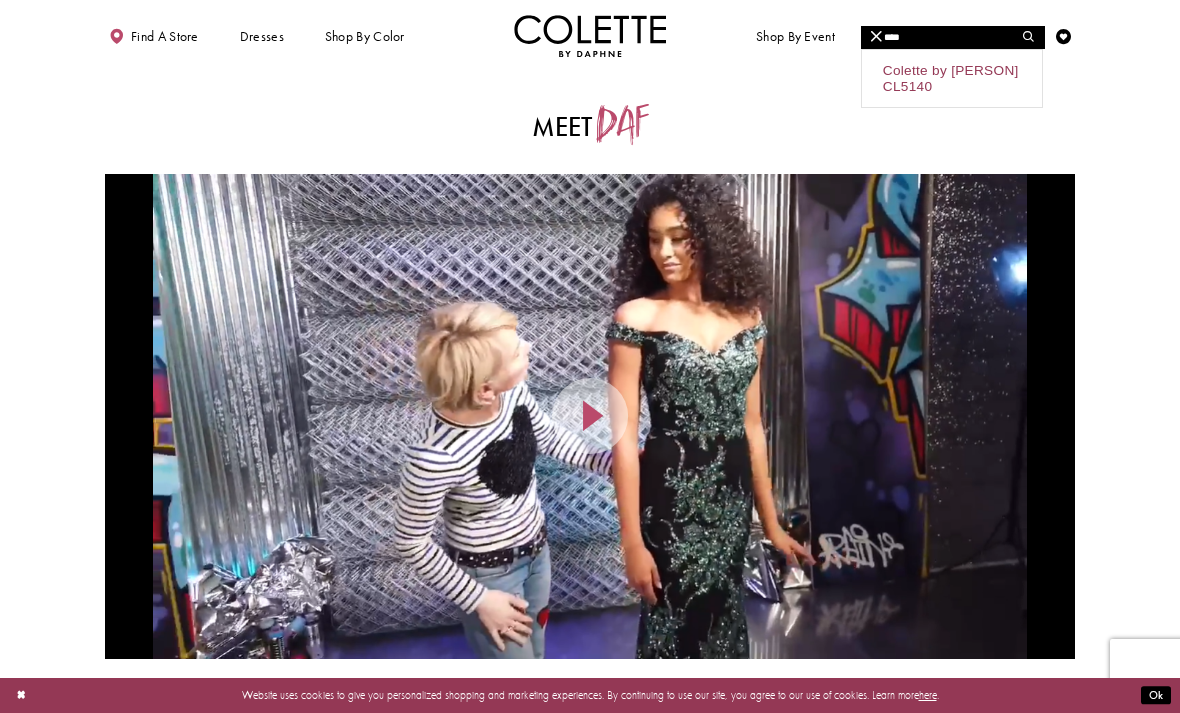 click on "Colette by Daphne CL5140" at bounding box center (952, 79) 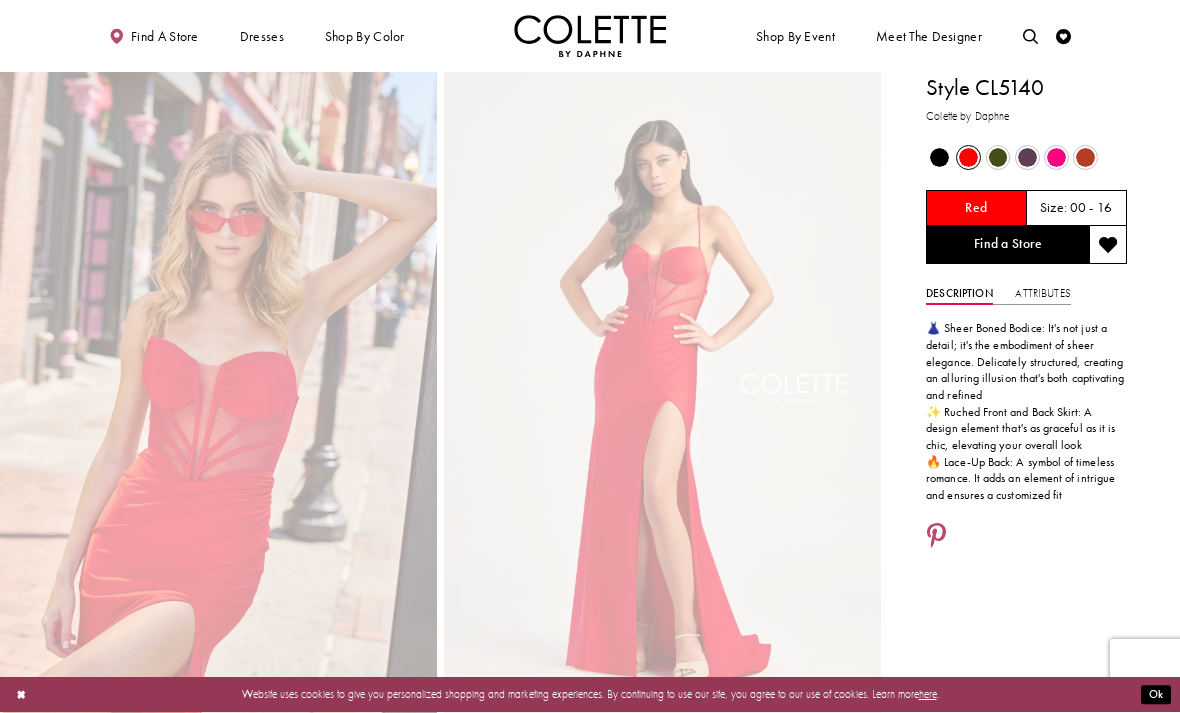 scroll, scrollTop: 0, scrollLeft: 0, axis: both 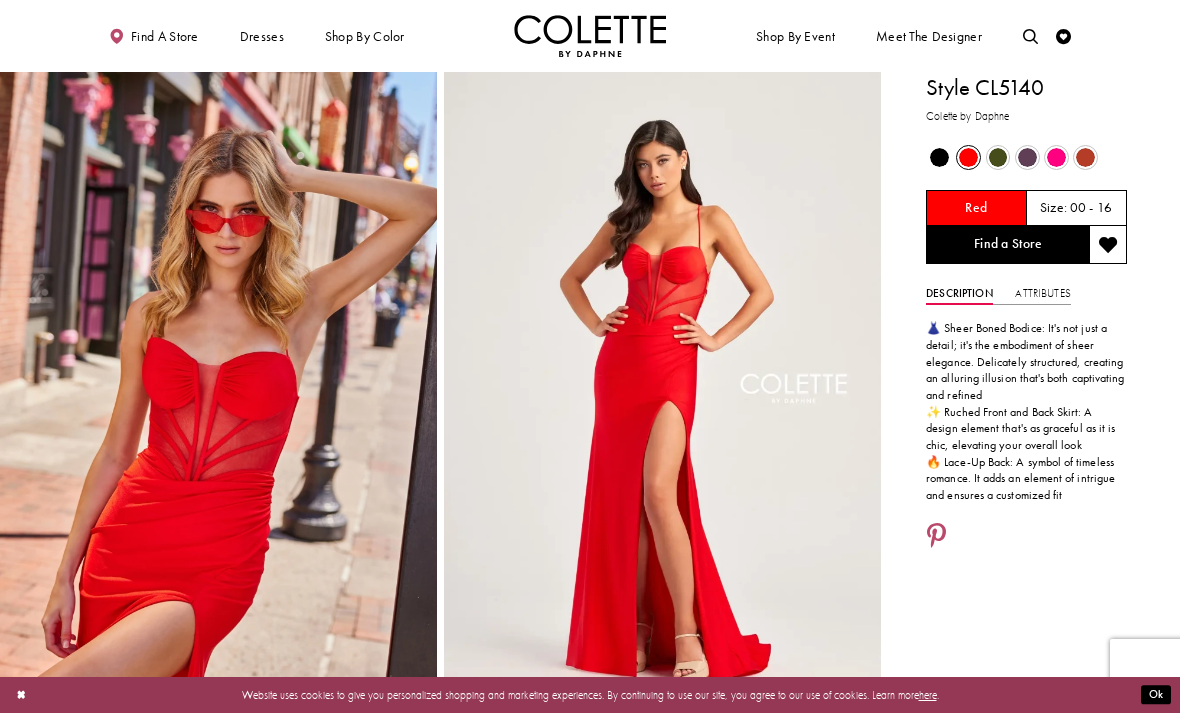 click at bounding box center [1030, 36] 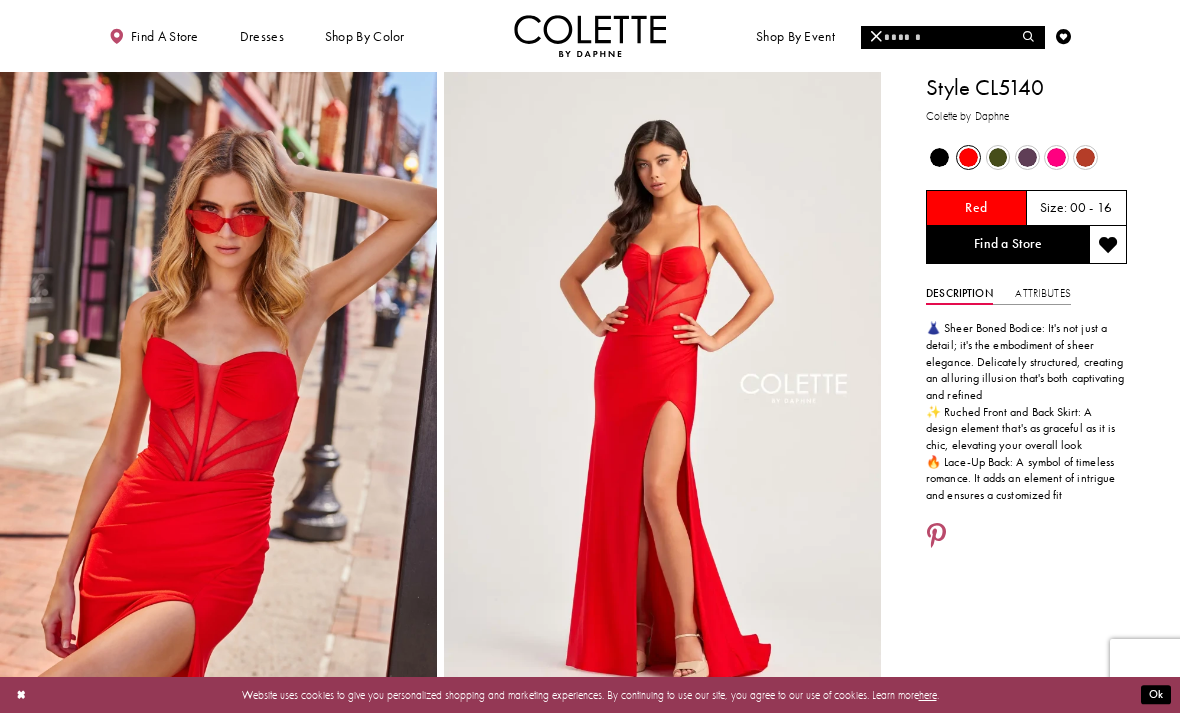 click at bounding box center (952, 37) 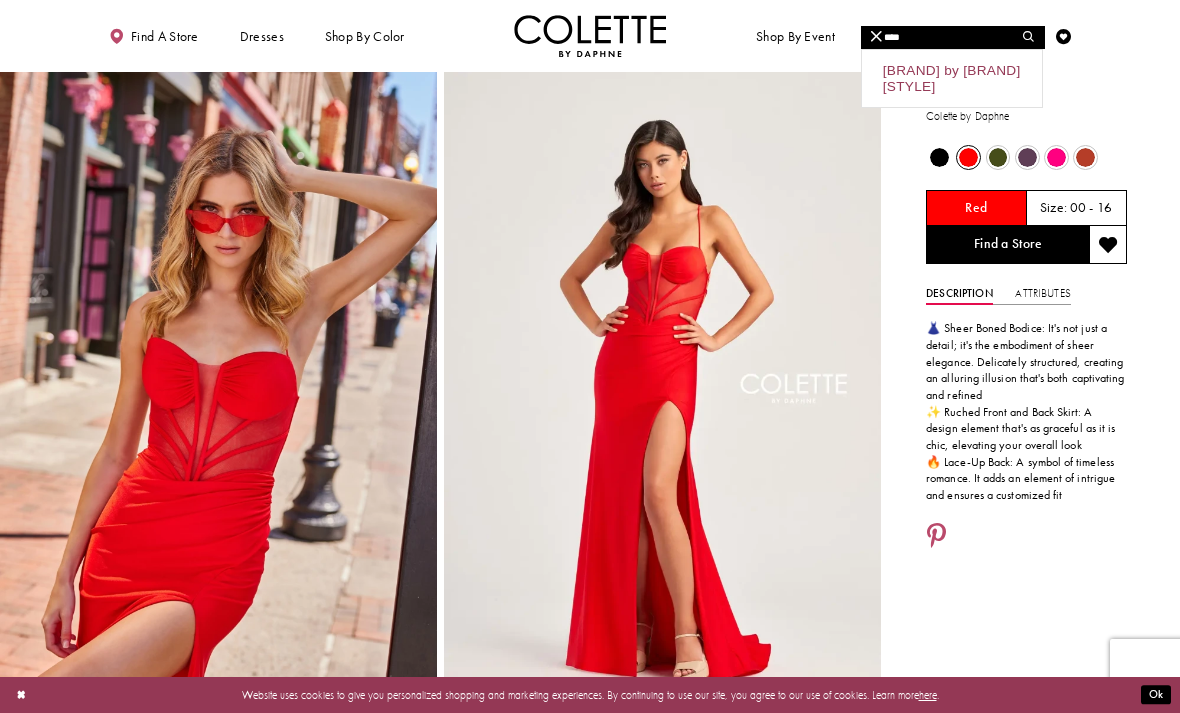 click on "Colette by Daphne CL5133" at bounding box center [952, 79] 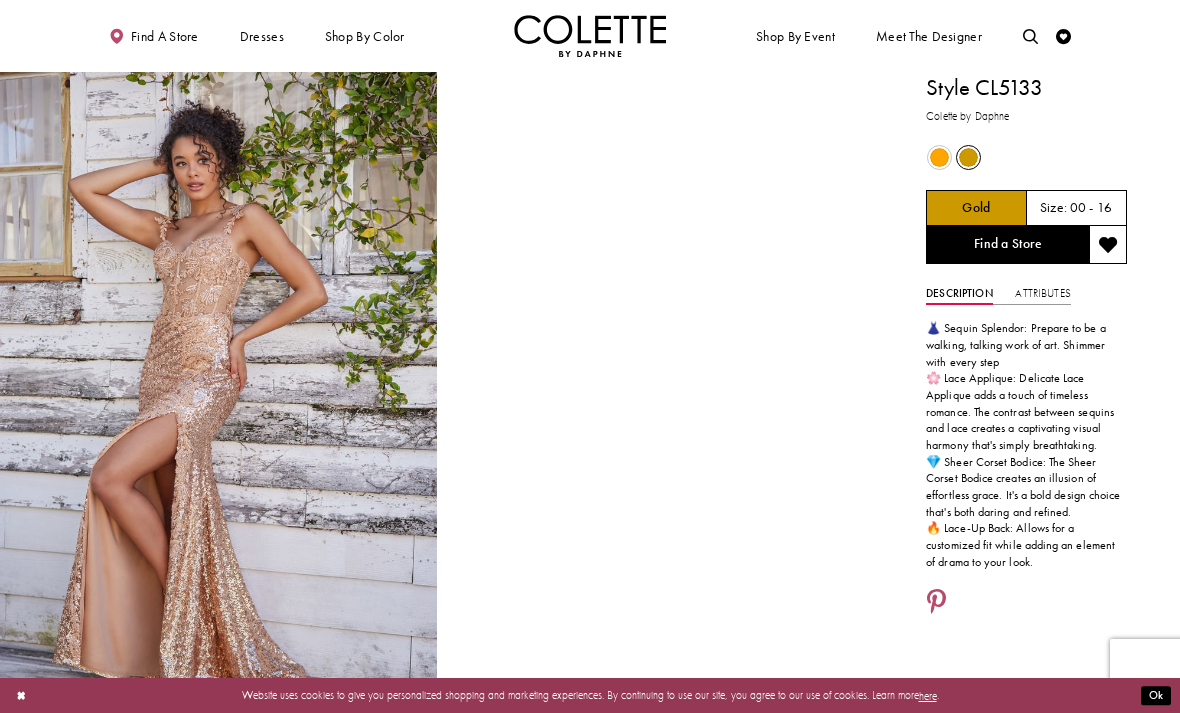 scroll, scrollTop: 0, scrollLeft: 0, axis: both 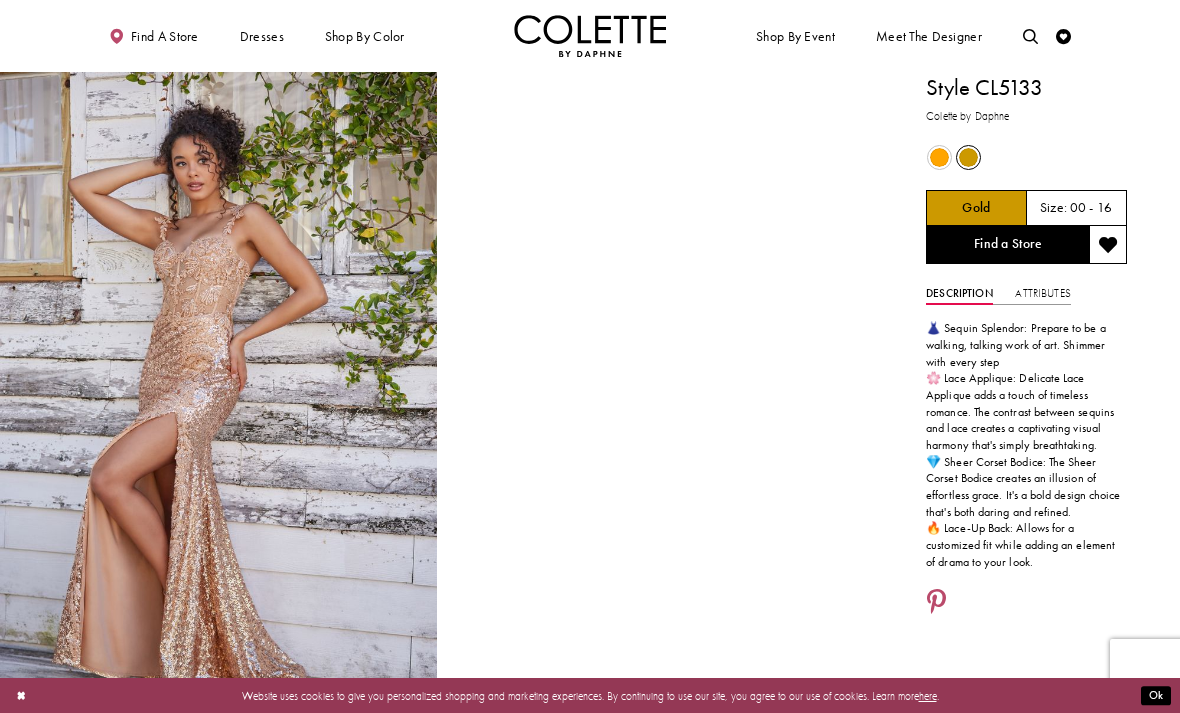 click on "Out of Stock" at bounding box center (939, 157) 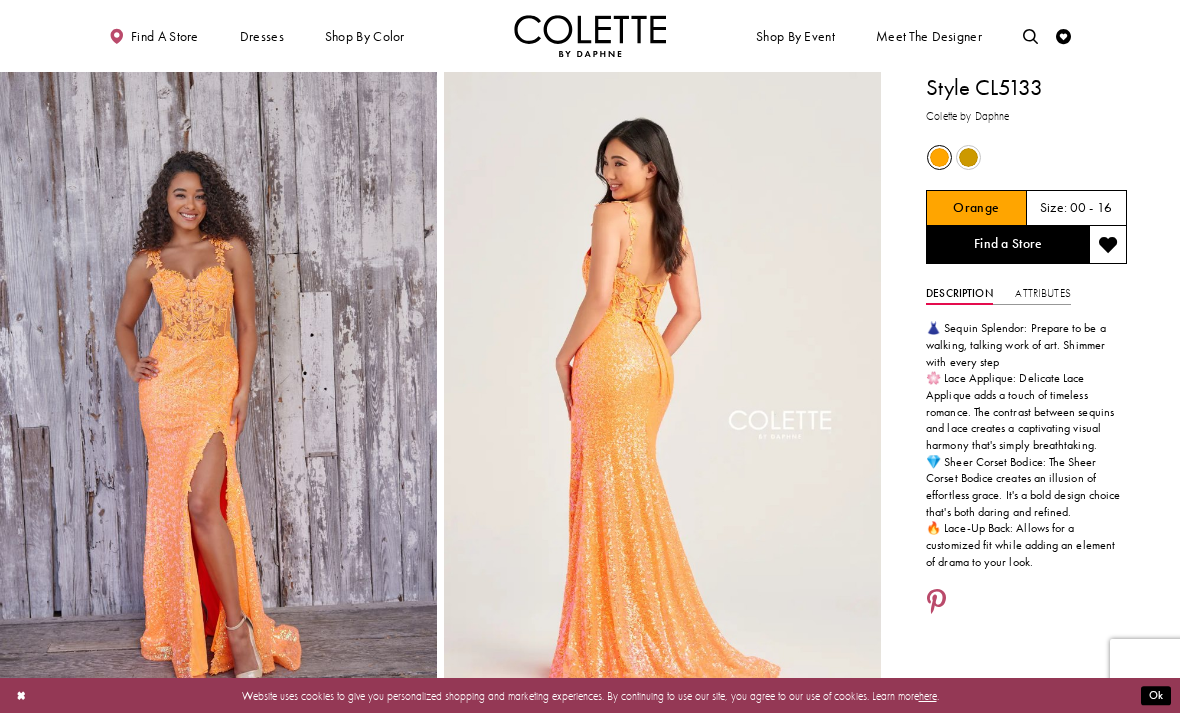 click at bounding box center [1030, 36] 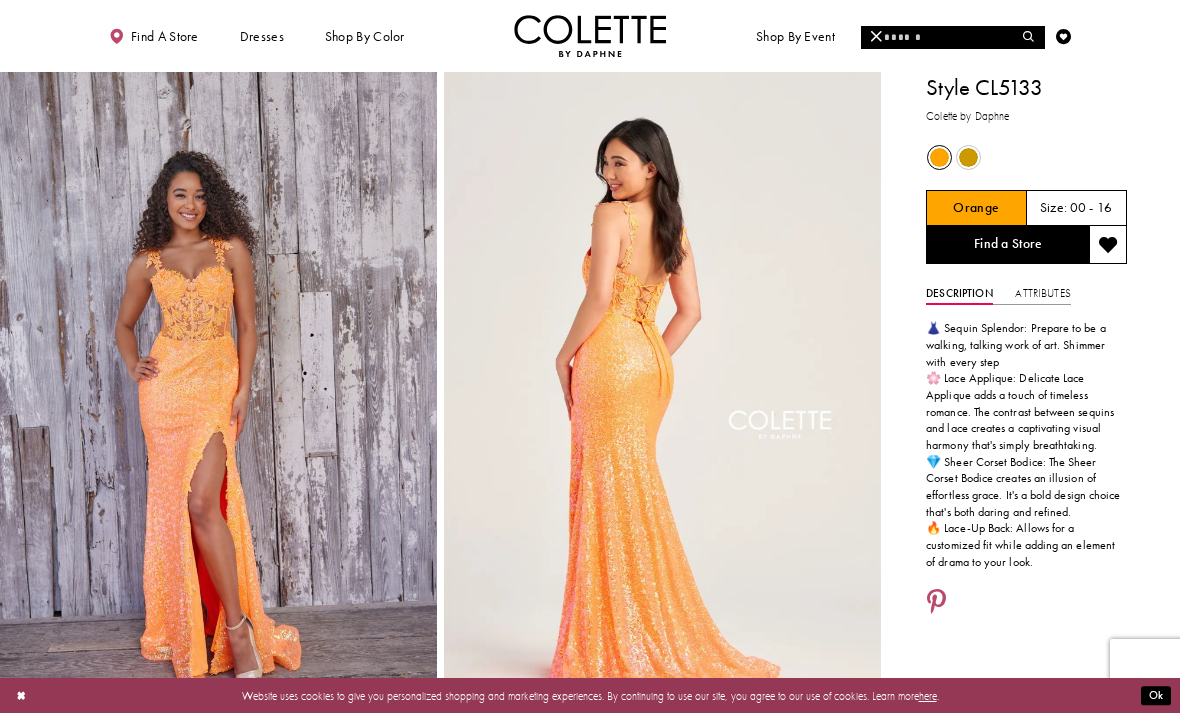 click at bounding box center (952, 37) 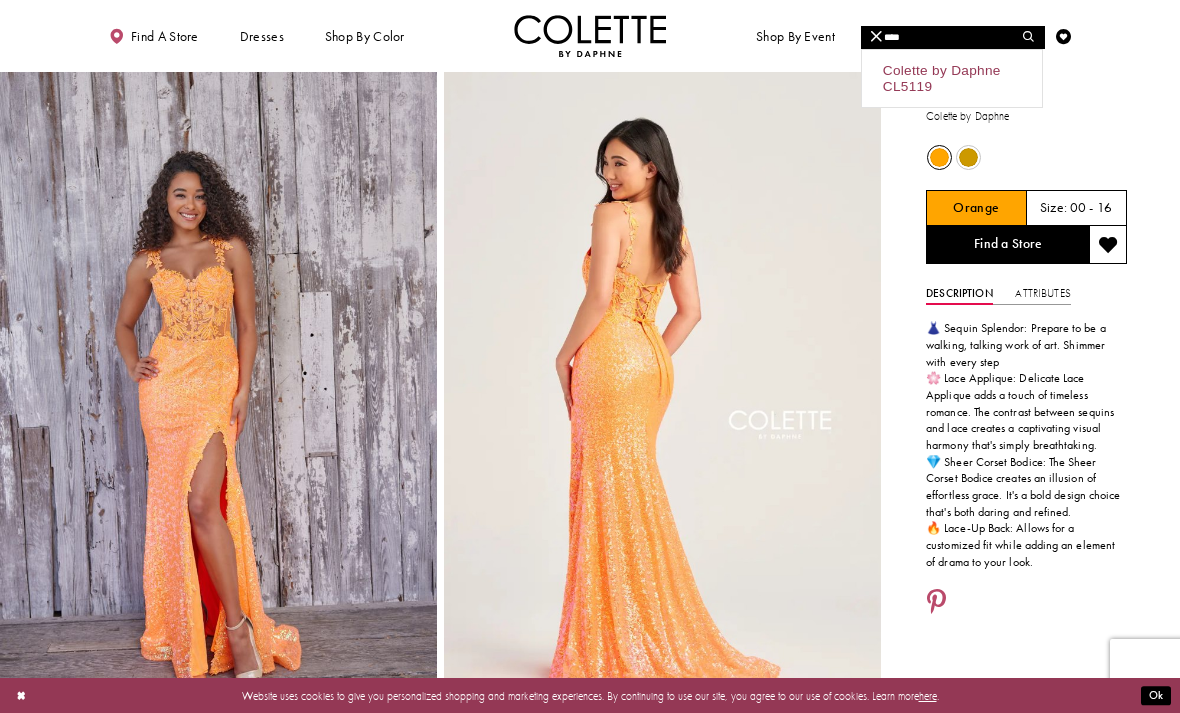 click on "Colette by Daphne CL5119" at bounding box center [952, 79] 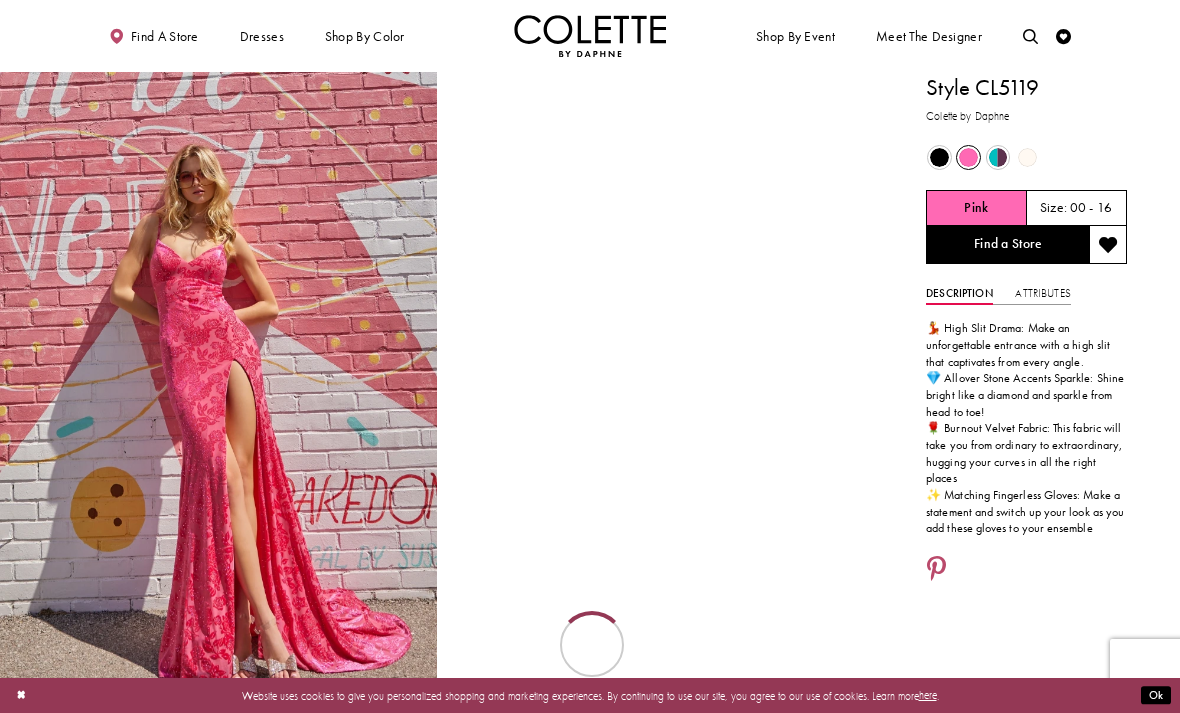 scroll, scrollTop: 0, scrollLeft: 0, axis: both 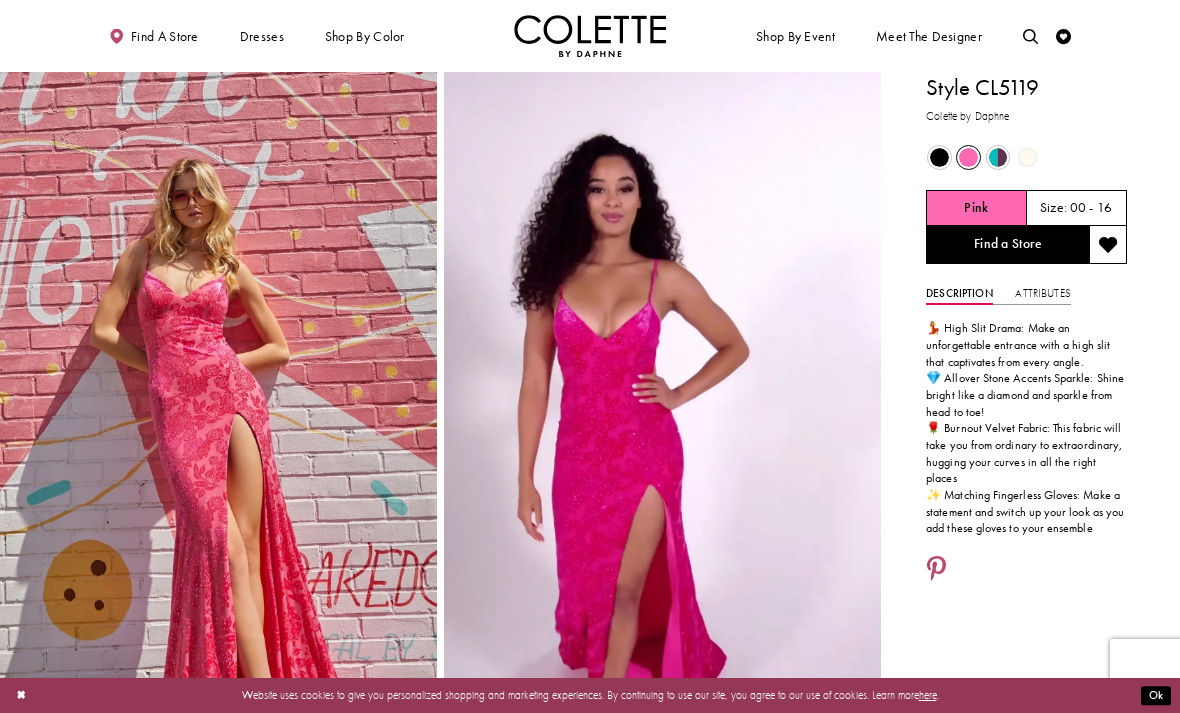 click at bounding box center (1030, 36) 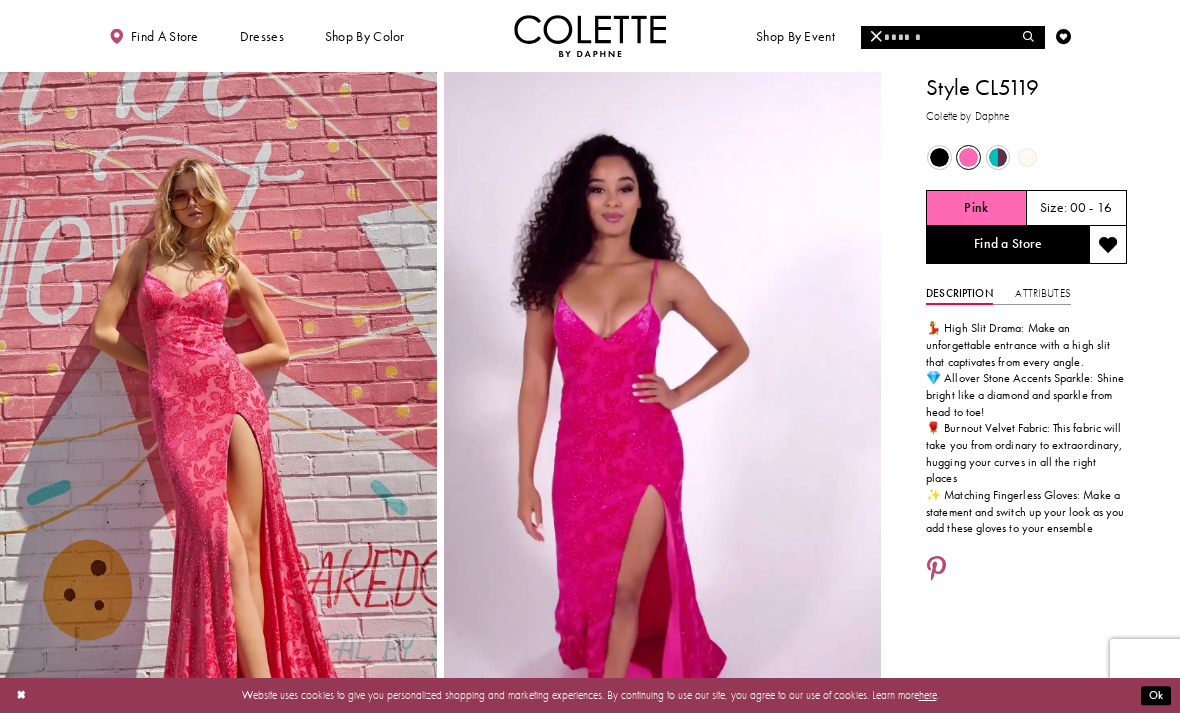 click at bounding box center [952, 37] 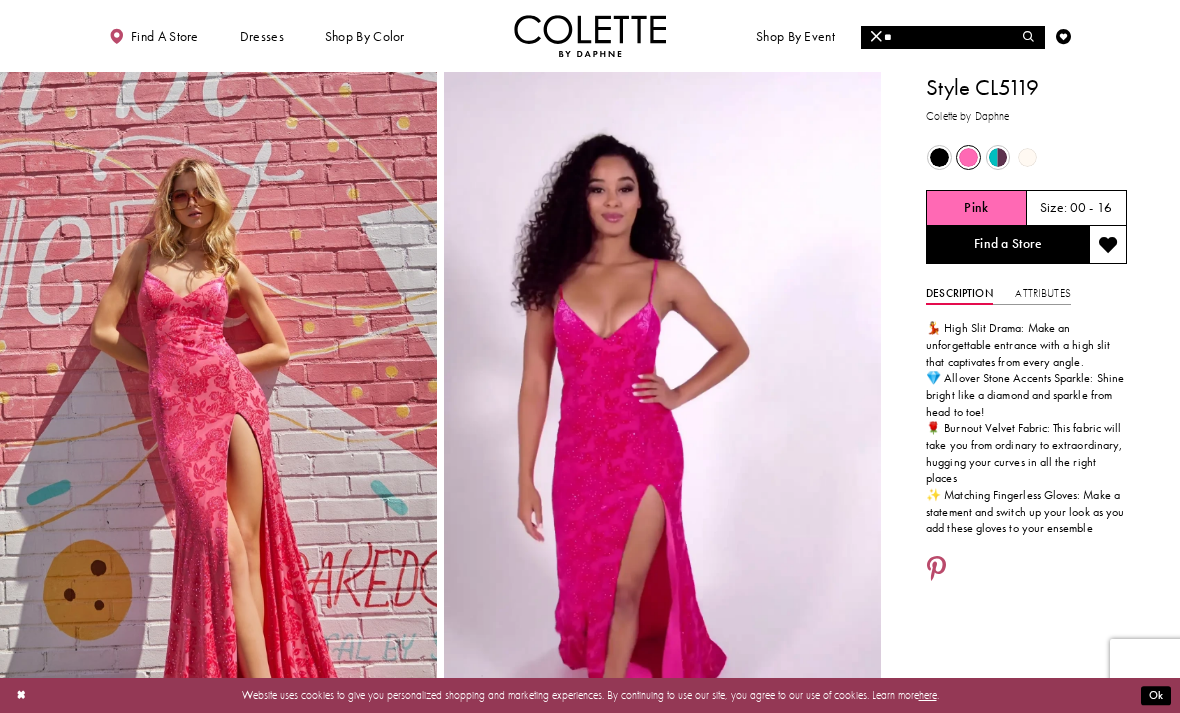 type on "*" 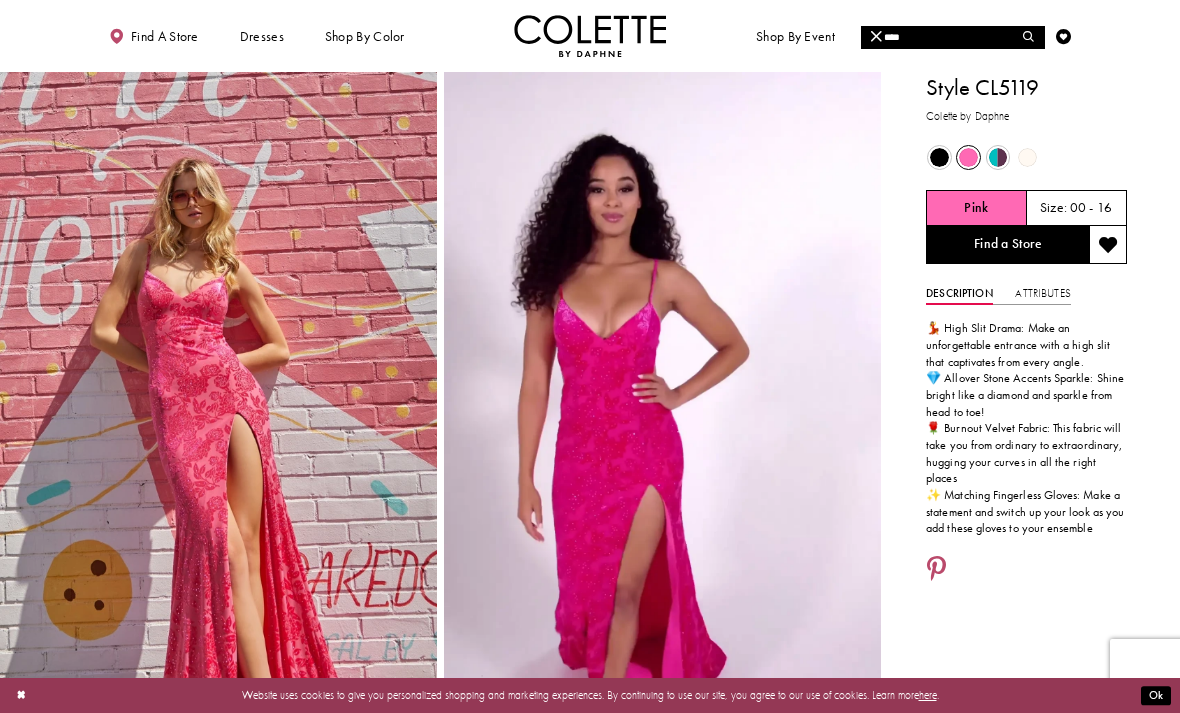 type on "****" 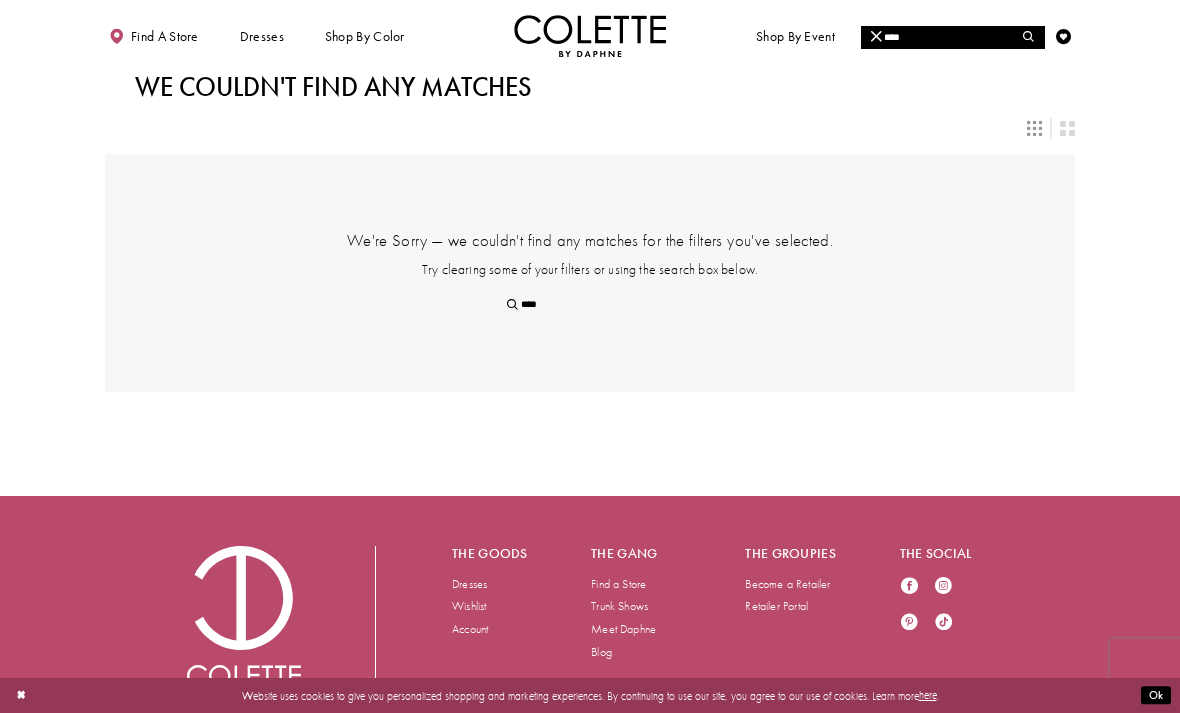 scroll, scrollTop: 0, scrollLeft: 0, axis: both 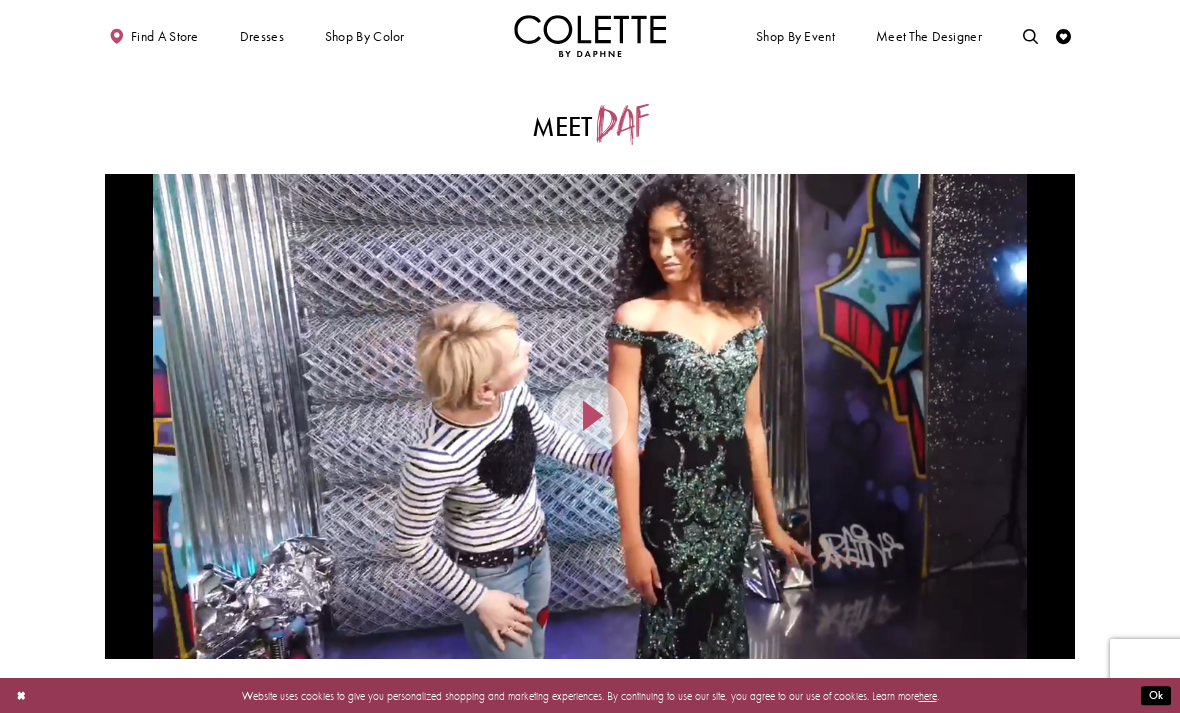 click at bounding box center [1030, 36] 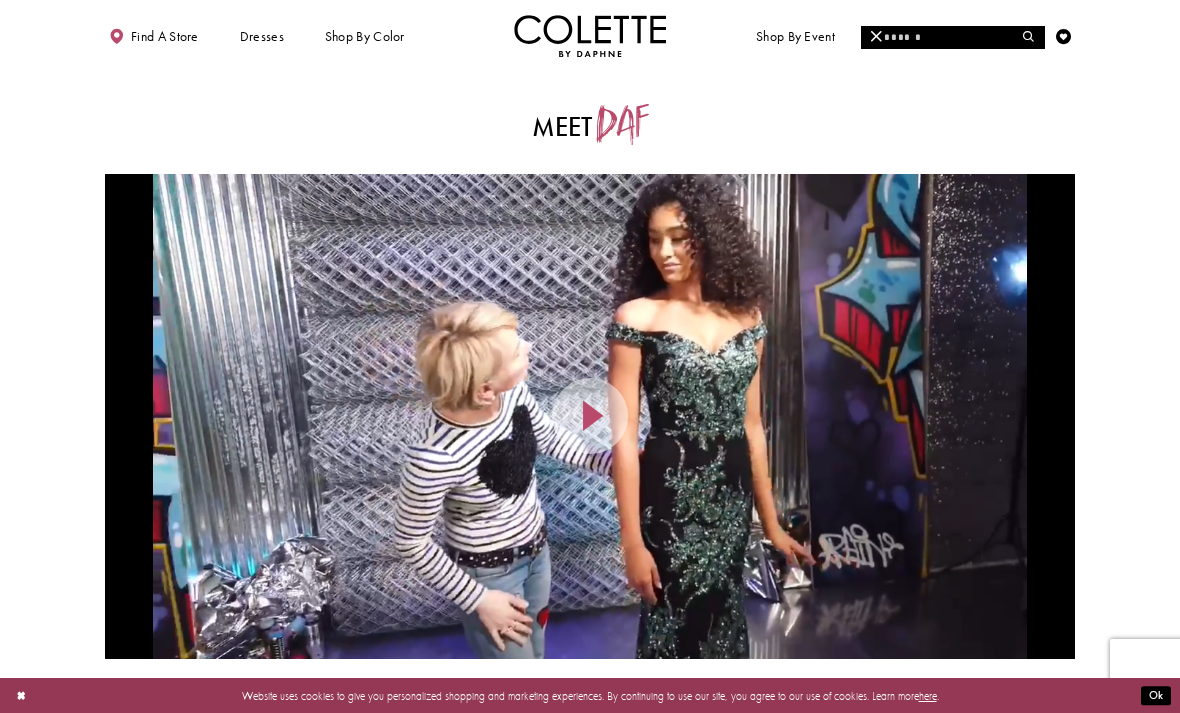 click at bounding box center [952, 37] 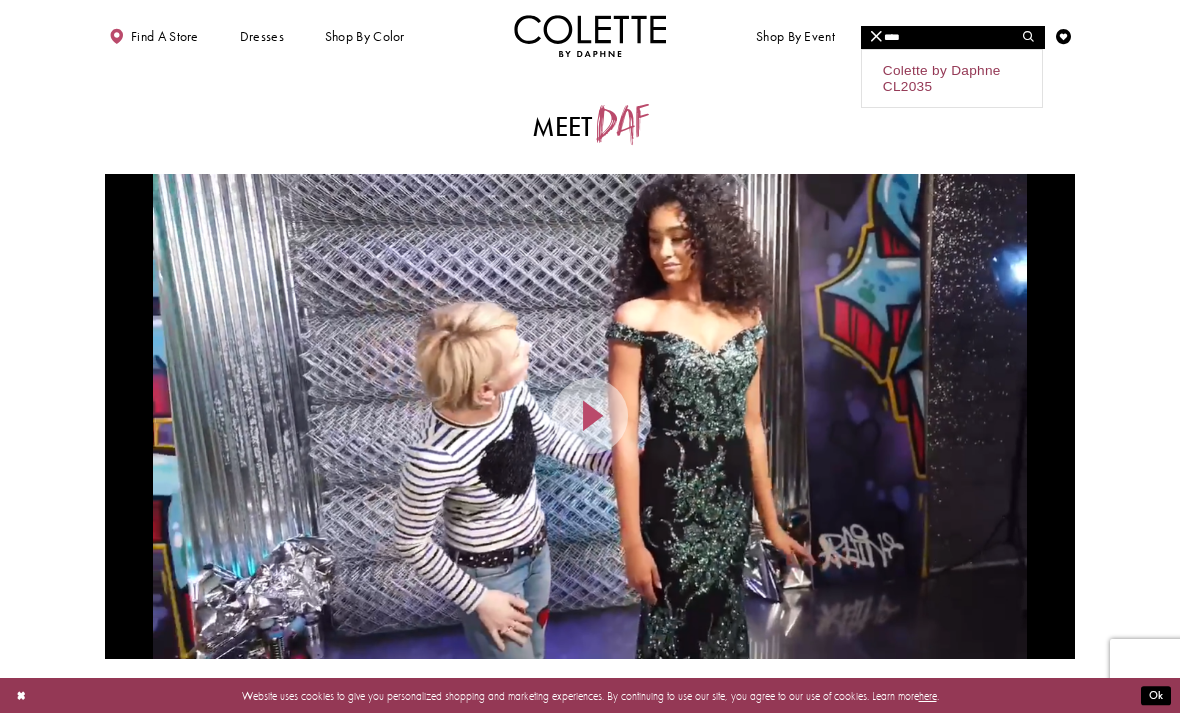 click on "Colette by Daphne CL2035" at bounding box center (952, 79) 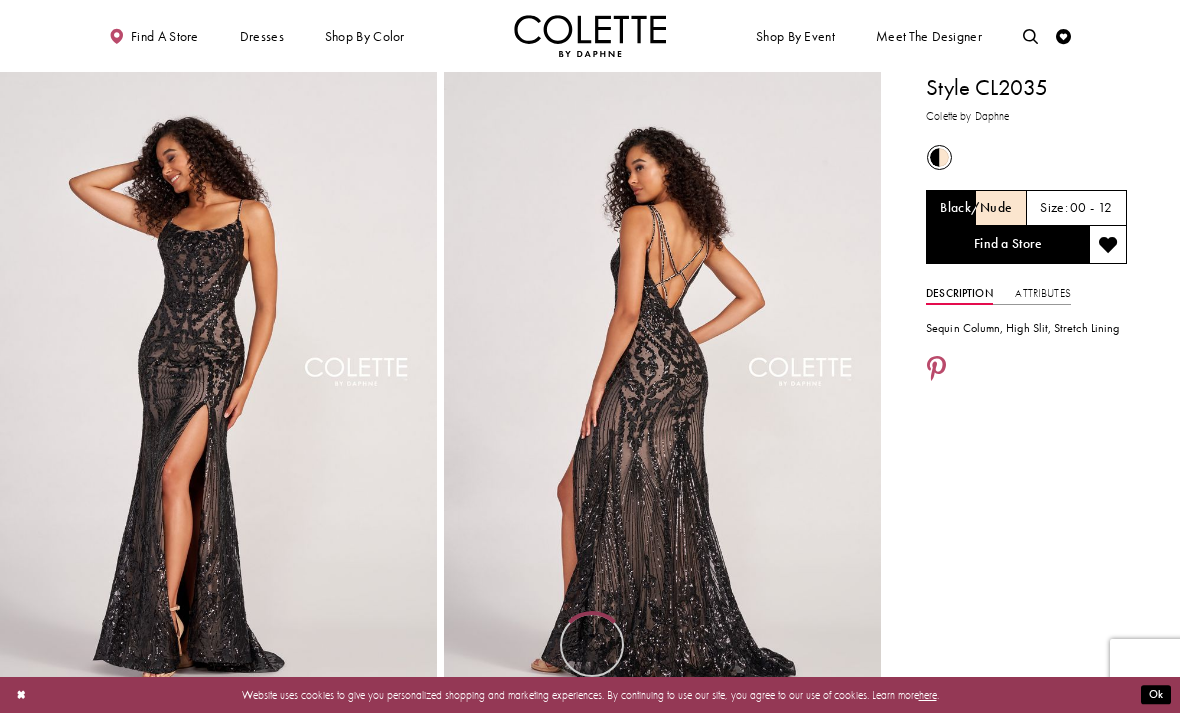 scroll, scrollTop: 0, scrollLeft: 0, axis: both 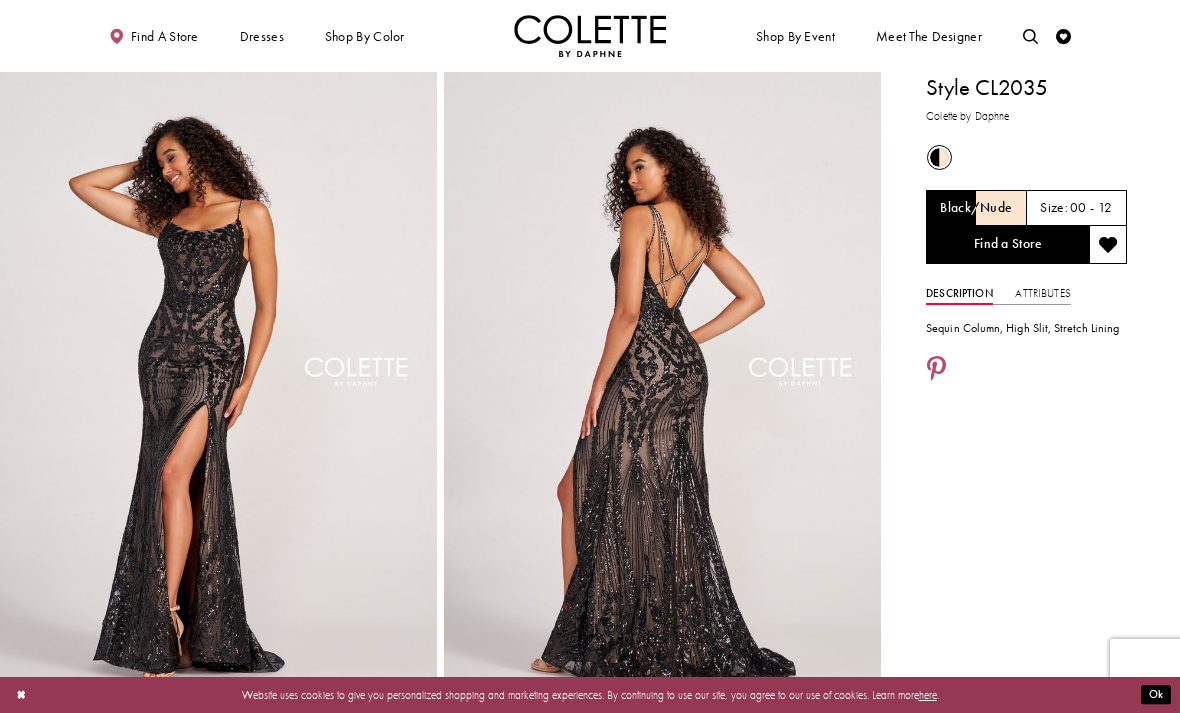 click at bounding box center [1030, 36] 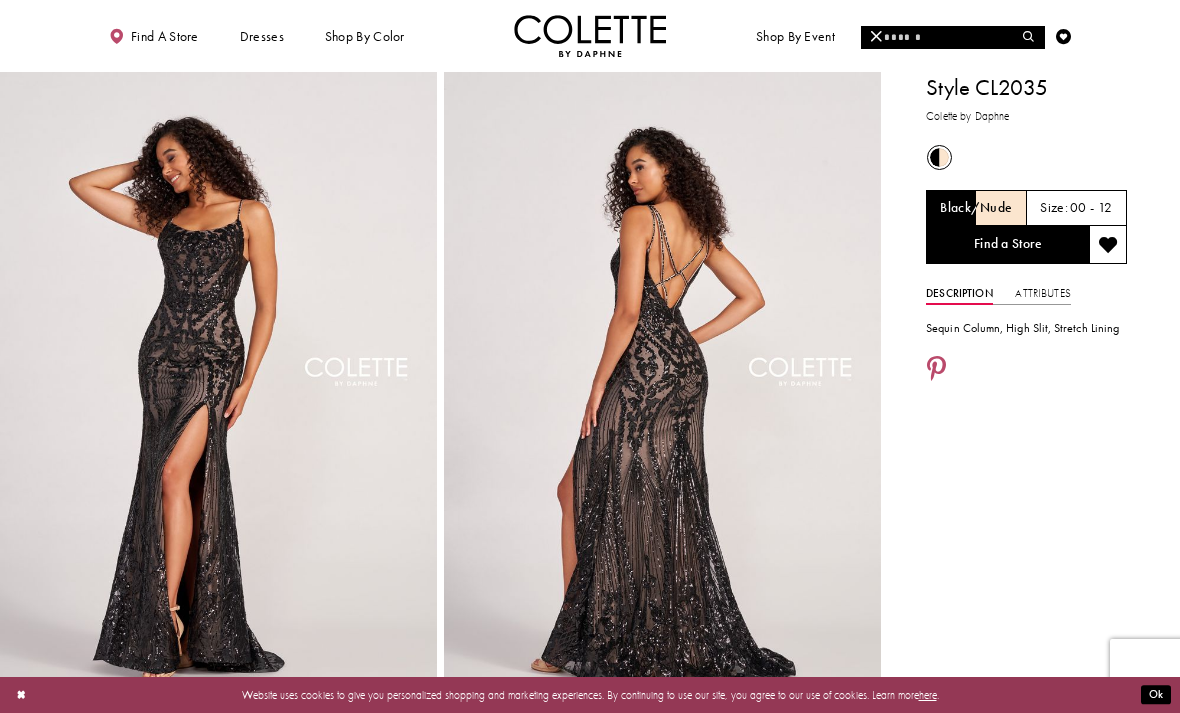 click at bounding box center (952, 37) 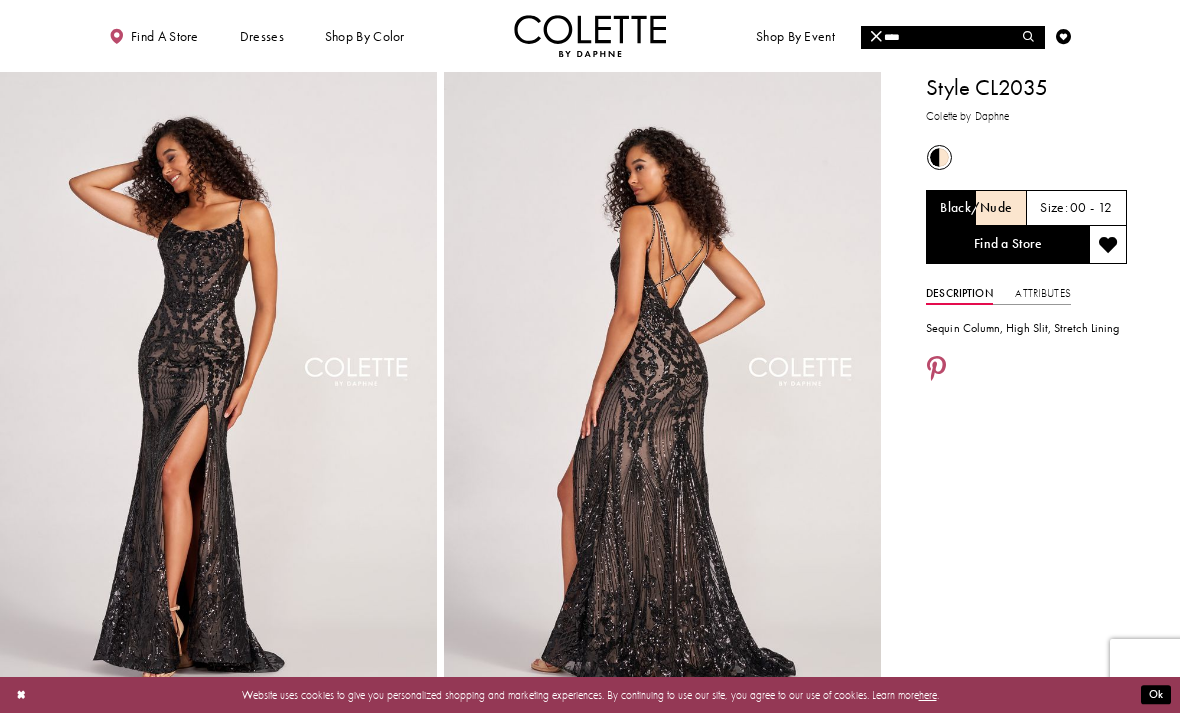 type on "****" 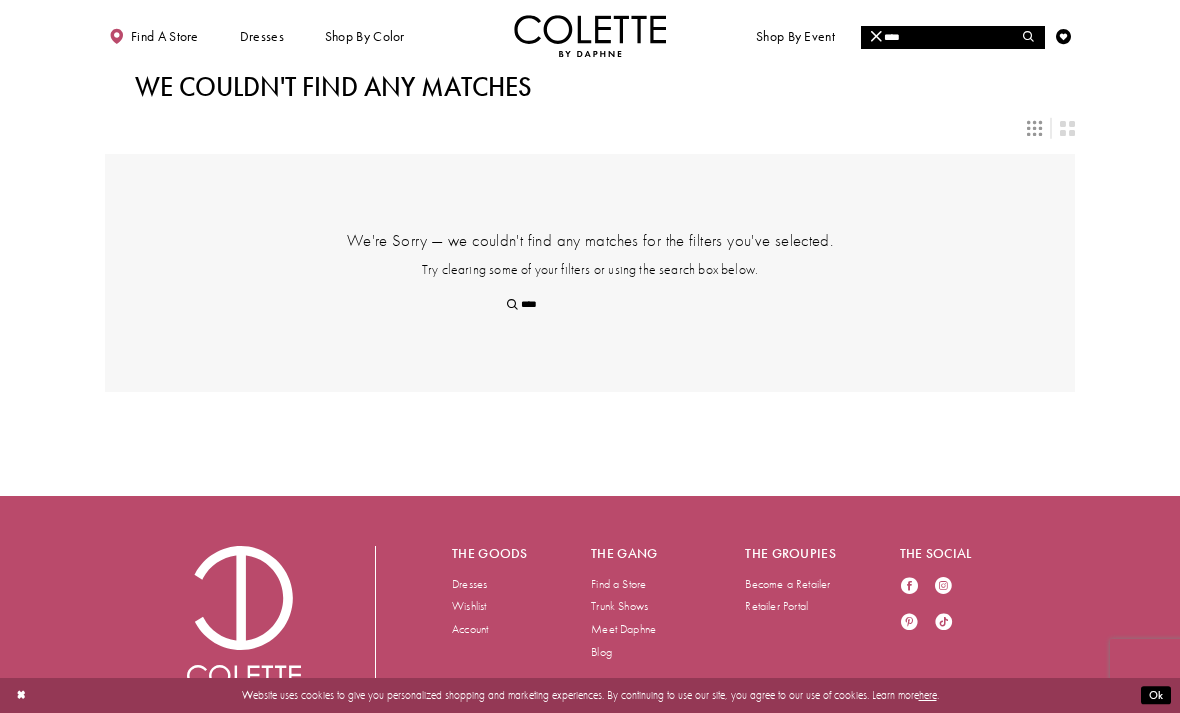 scroll, scrollTop: 0, scrollLeft: 0, axis: both 